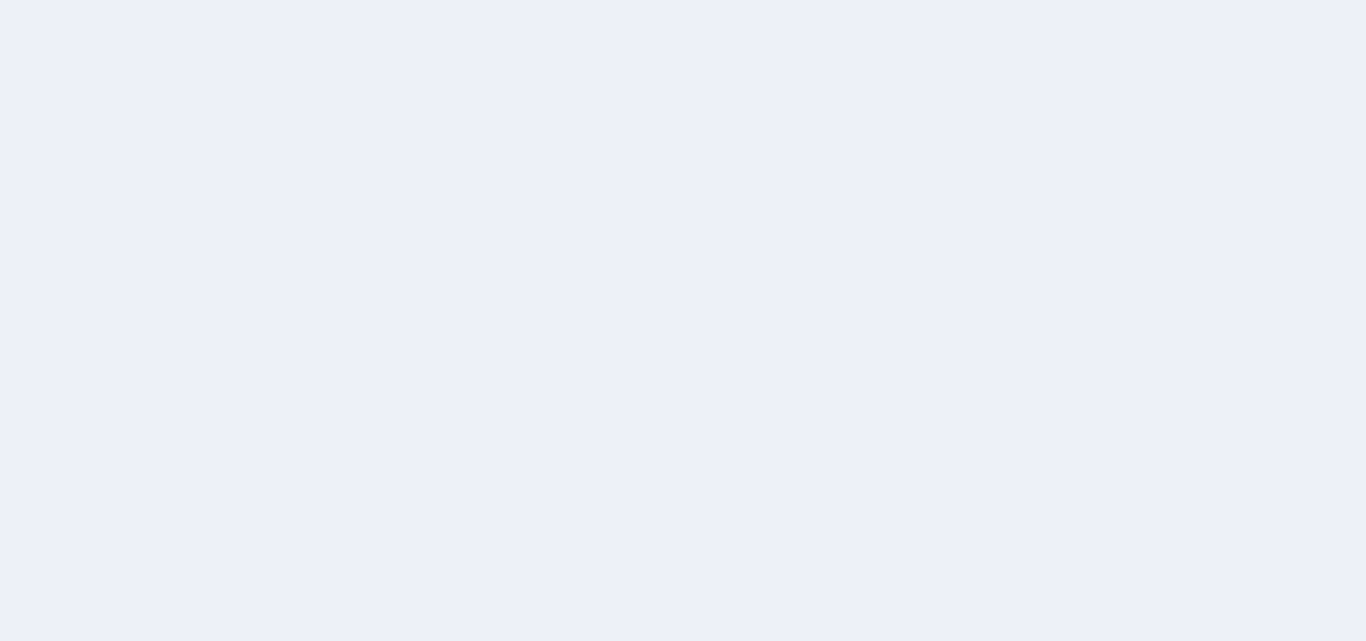 scroll, scrollTop: 0, scrollLeft: 0, axis: both 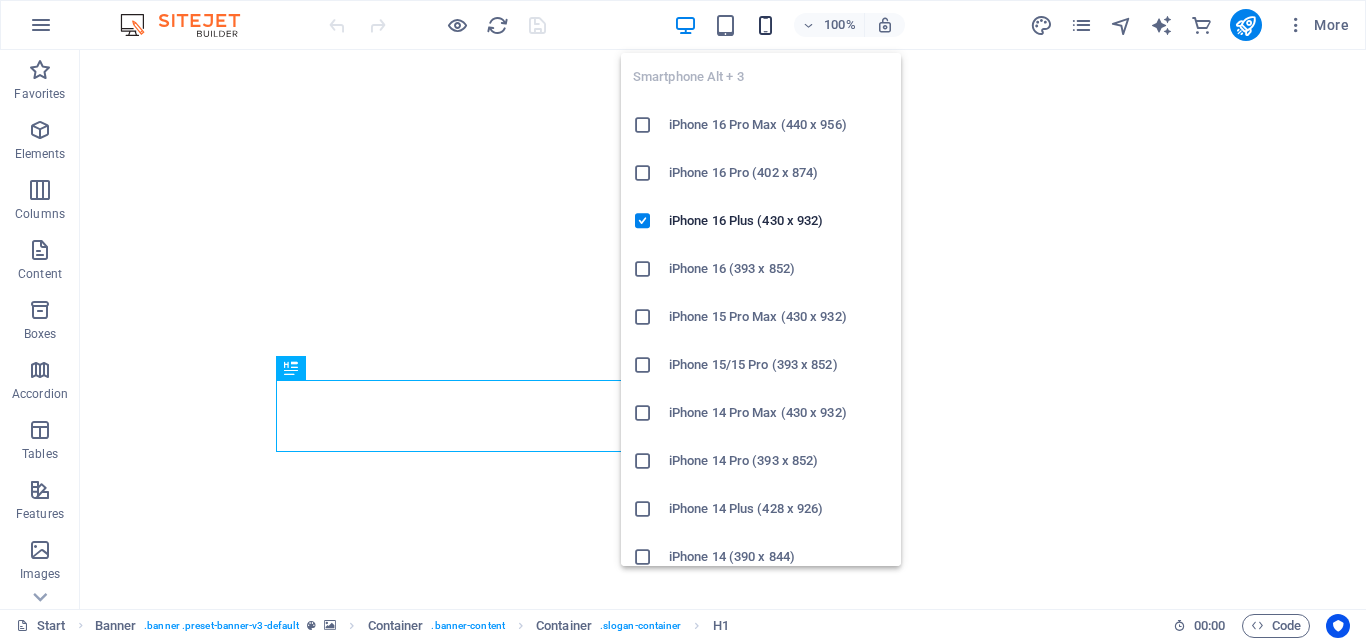 click at bounding box center [765, 25] 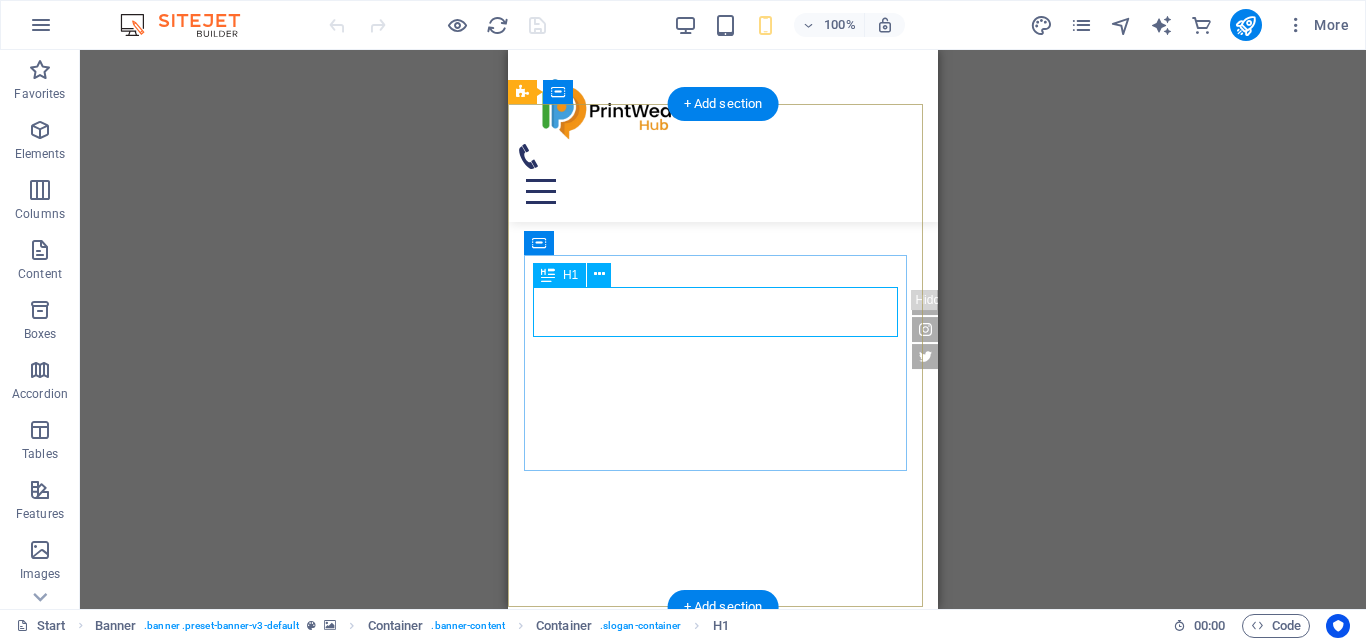 scroll, scrollTop: 200, scrollLeft: 0, axis: vertical 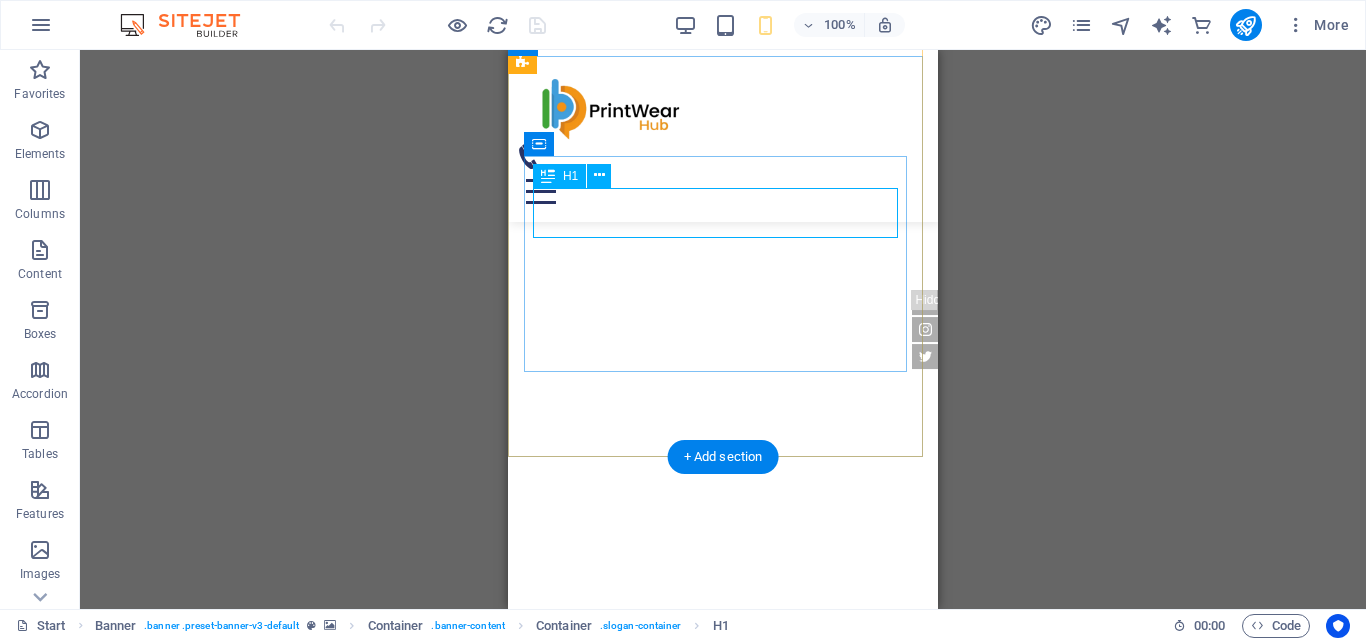 click on "[DOMAIN]" at bounding box center (638, 747) 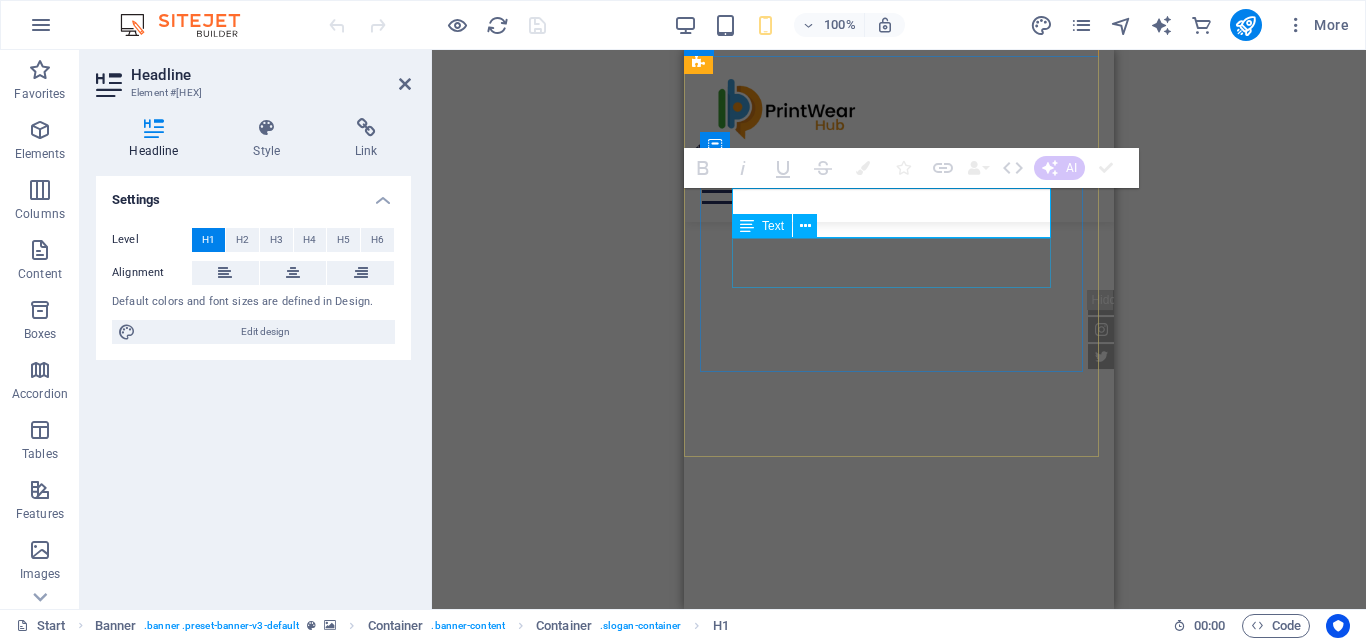 click on "Sed ut perspiciatis unde omnis iste natus doloremque laudantium." at bounding box center [899, 797] 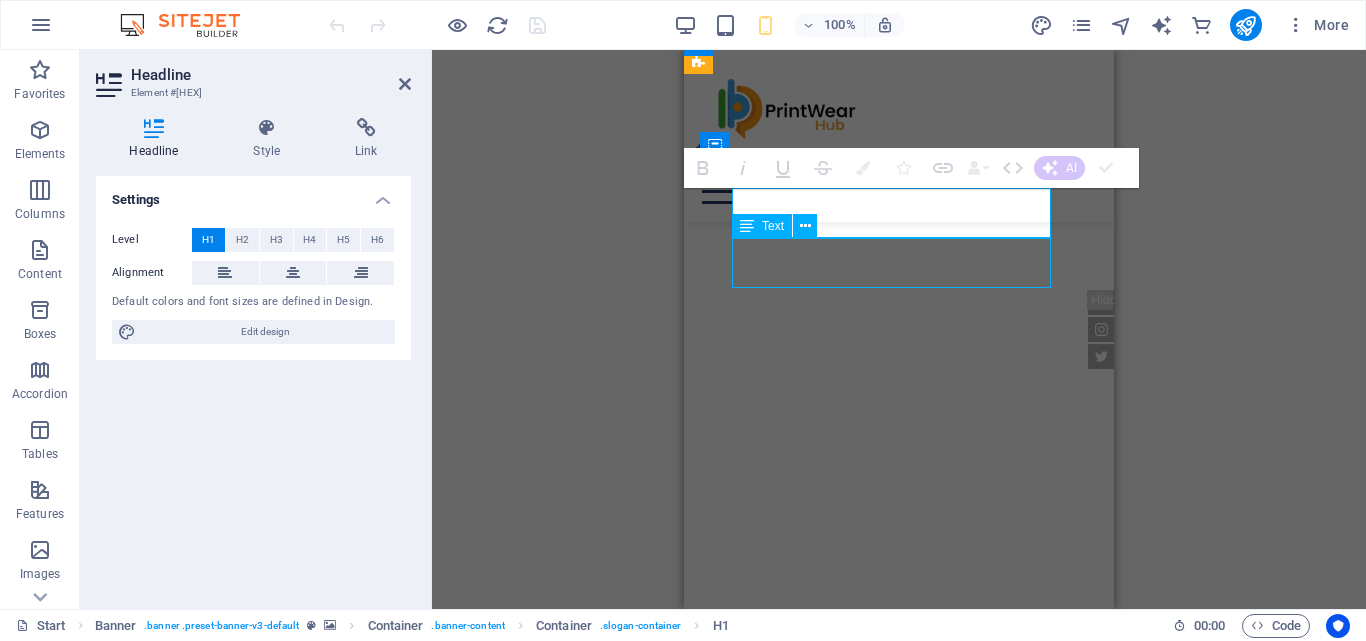 click on "Sed ut perspiciatis unde omnis iste natus doloremque laudantium." at bounding box center (899, 797) 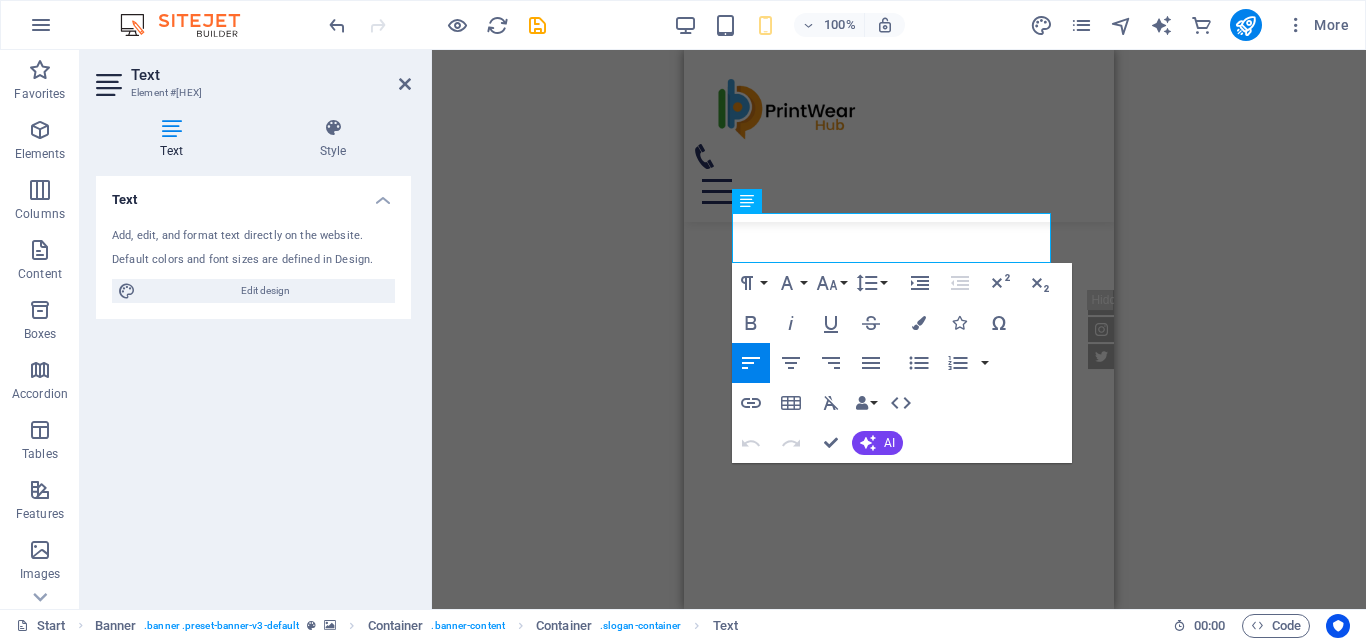 click on "Add, edit, and format text directly on the website. Default colors and font sizes are defined in Design. Edit design" at bounding box center (253, 265) 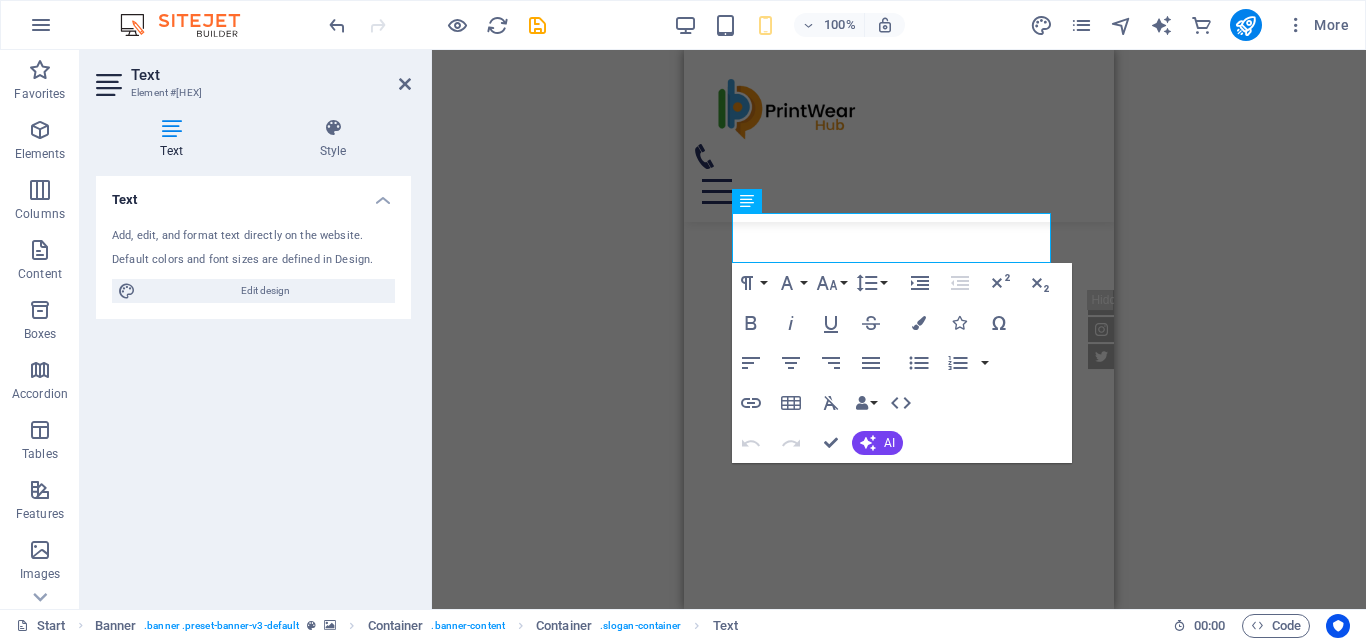 click on "Add, edit, and format text directly on the website. Default colors and font sizes are defined in Design. Edit design" at bounding box center [253, 265] 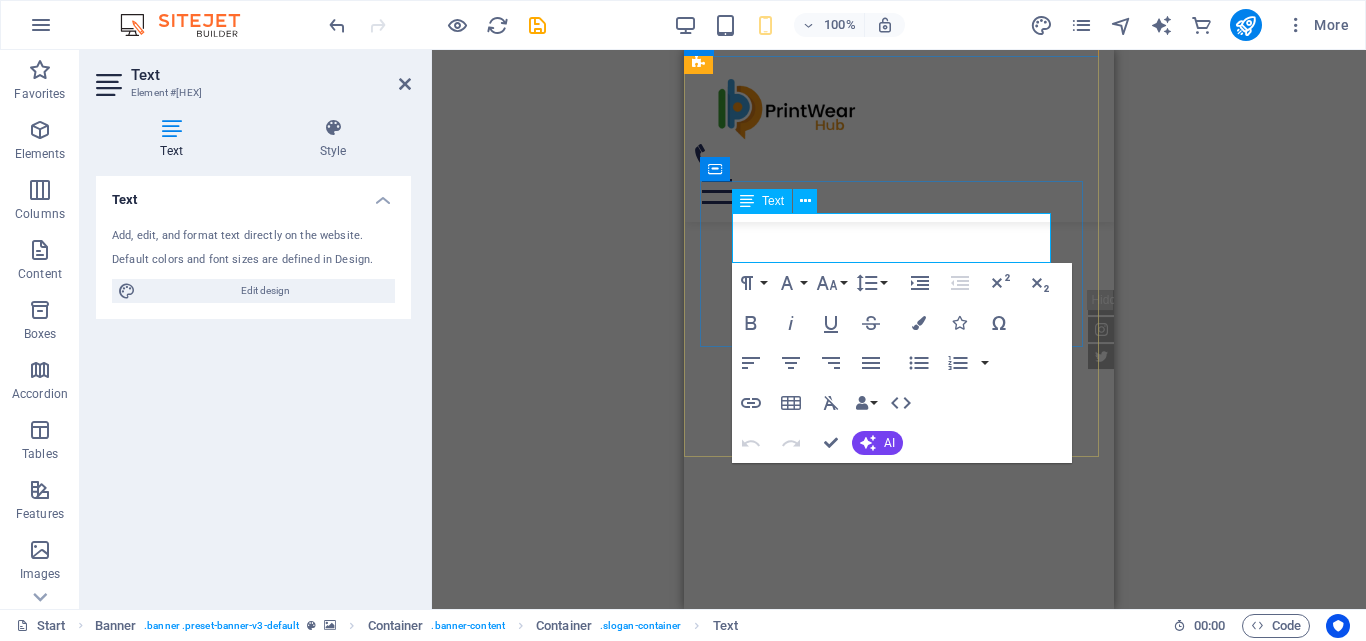 click on "Sed ut perspiciatis unde omnis iste natus doloremque laudantium." at bounding box center [880, 746] 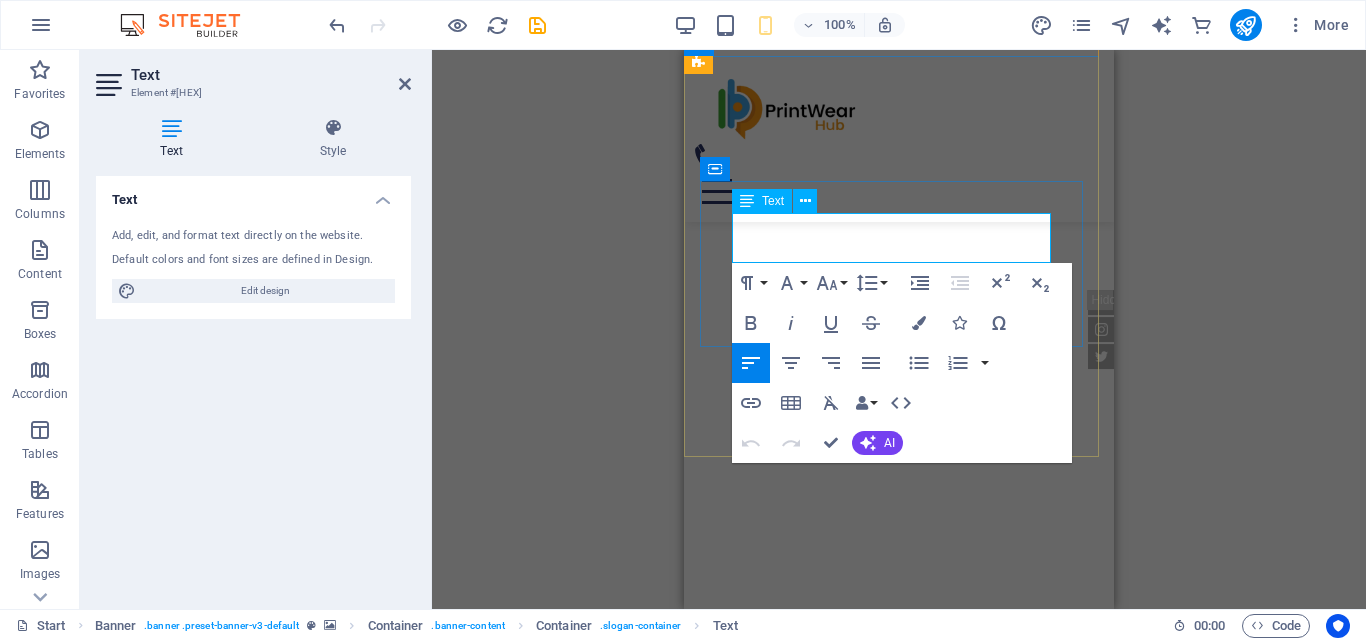 click on "Sed ut perspiciatis unde omnis iste natus doloremque laudantium." at bounding box center (880, 746) 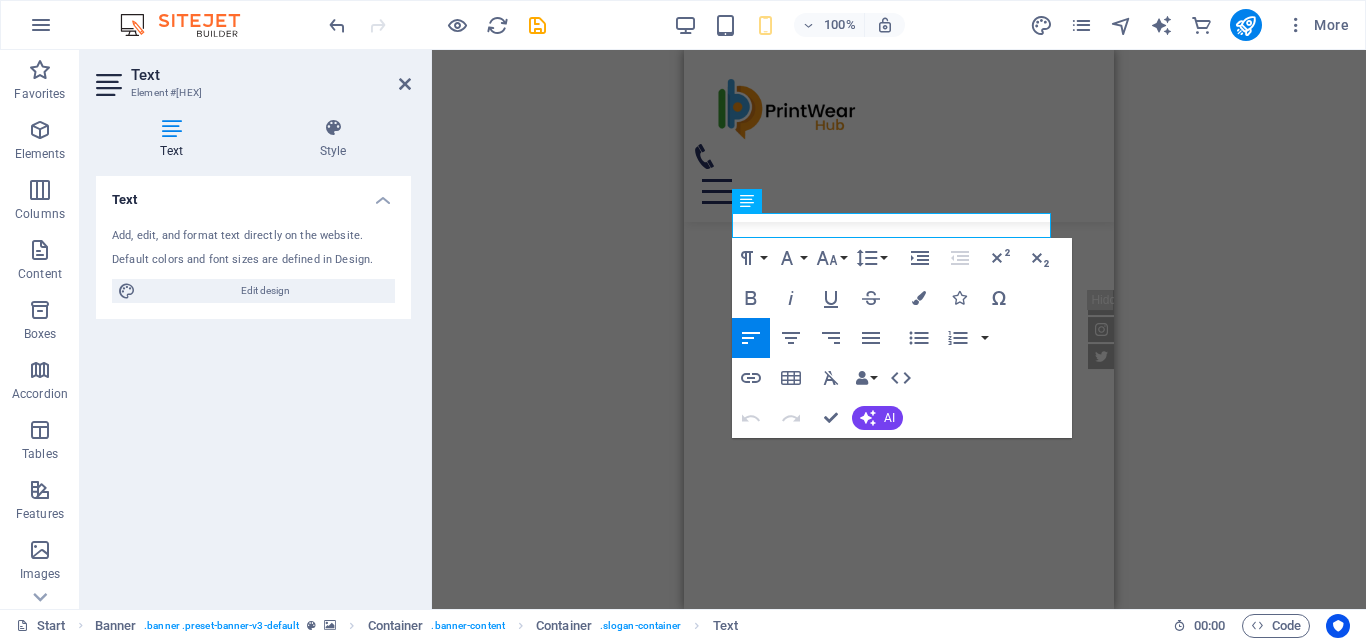 scroll, scrollTop: 213, scrollLeft: 0, axis: vertical 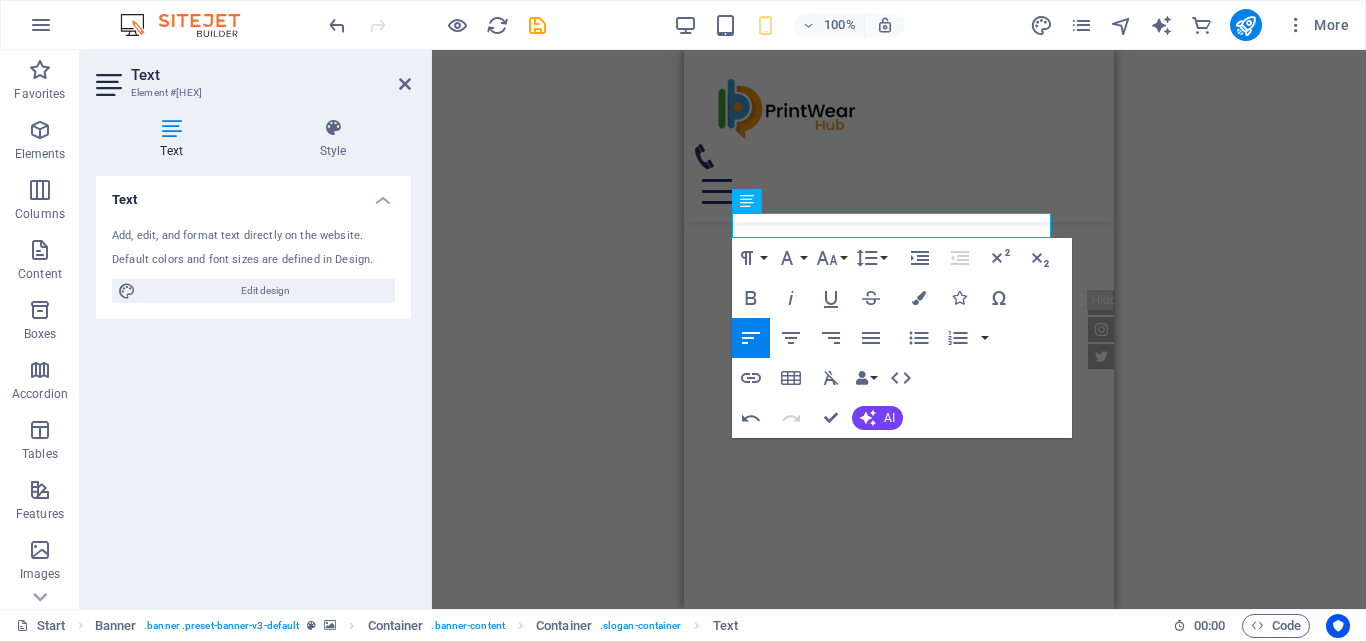 click on "H1 Banner Container Container Container Text Info Bar Container Menu Bar Menu Logo Container Text Container Icon Container Button Spacer Text Icon Social Media Icons Social Media Icons Icon Spacer Icon Container Placeholder H2 2 columns Container H3 2 columns 2 columns Container Text Spacer Button Button series Spacer Spacer" at bounding box center [899, 329] 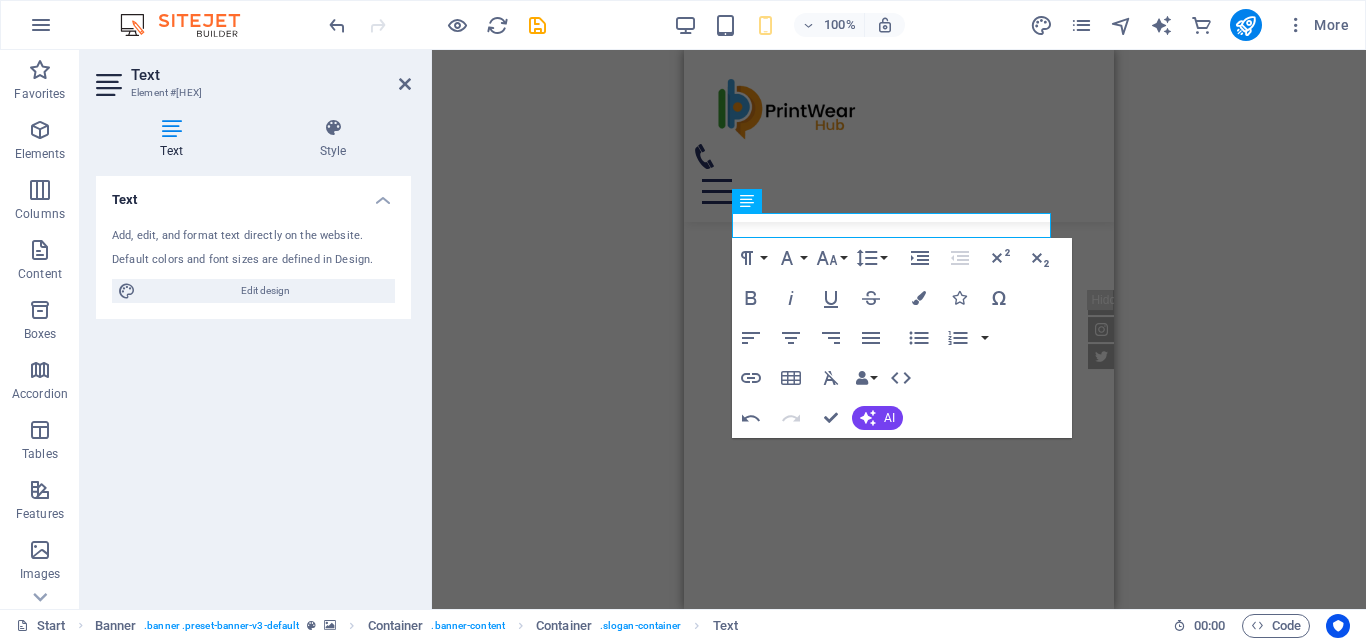 click on "H1 Banner Container Container Container Text Info Bar Container Menu Bar Menu Logo Container Text Container Icon Container Button Spacer Text Icon Social Media Icons Social Media Icons Icon Spacer Icon Container Placeholder H2 2 columns Container H3 2 columns 2 columns Container Text Spacer Button Button series Spacer Spacer" at bounding box center [899, 329] 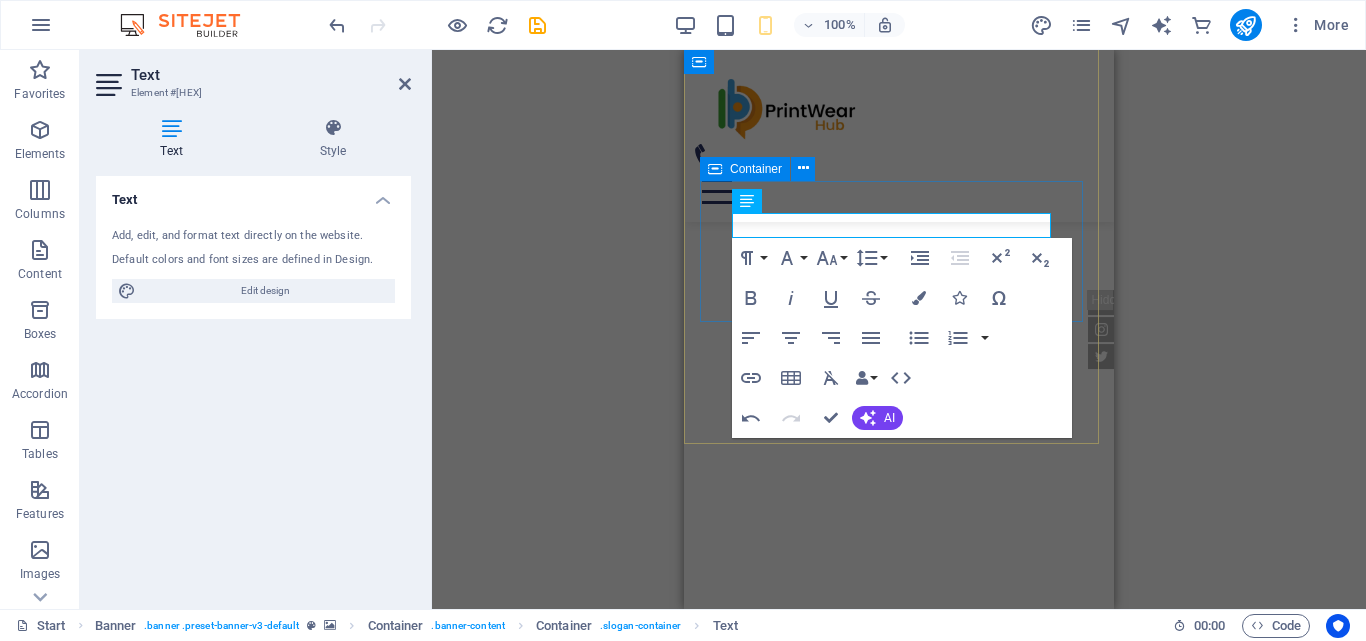click on "Learn more" at bounding box center (899, 747) 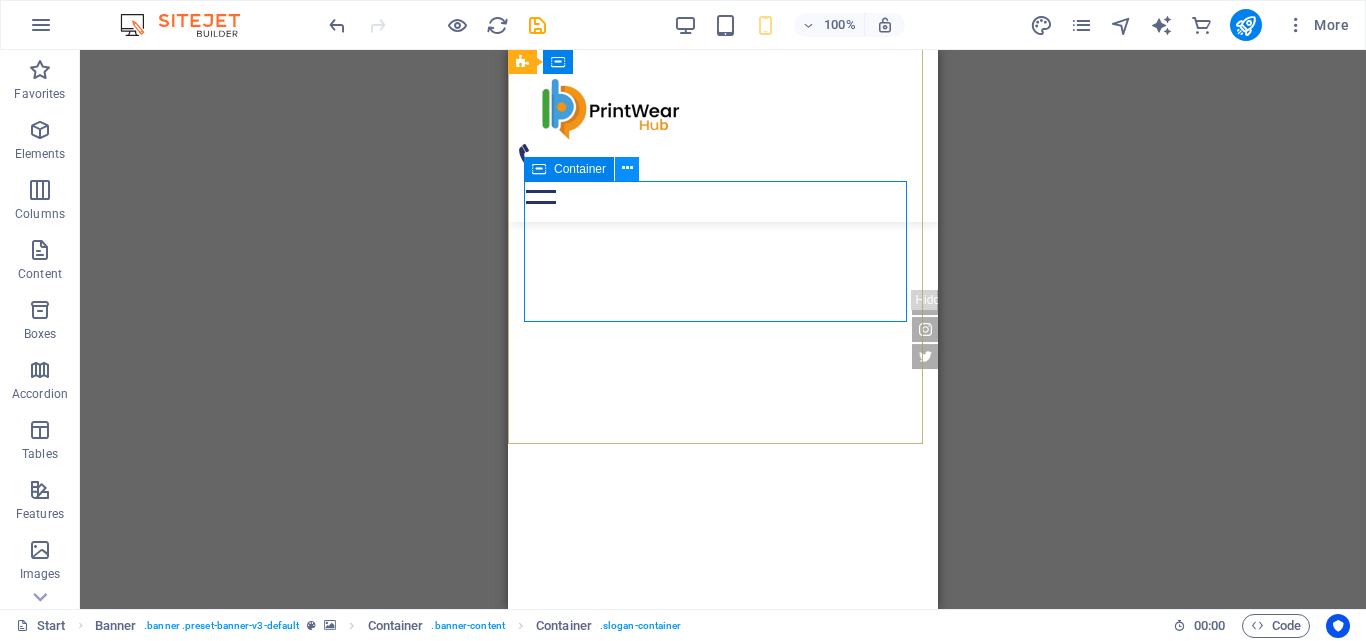 click at bounding box center [627, 168] 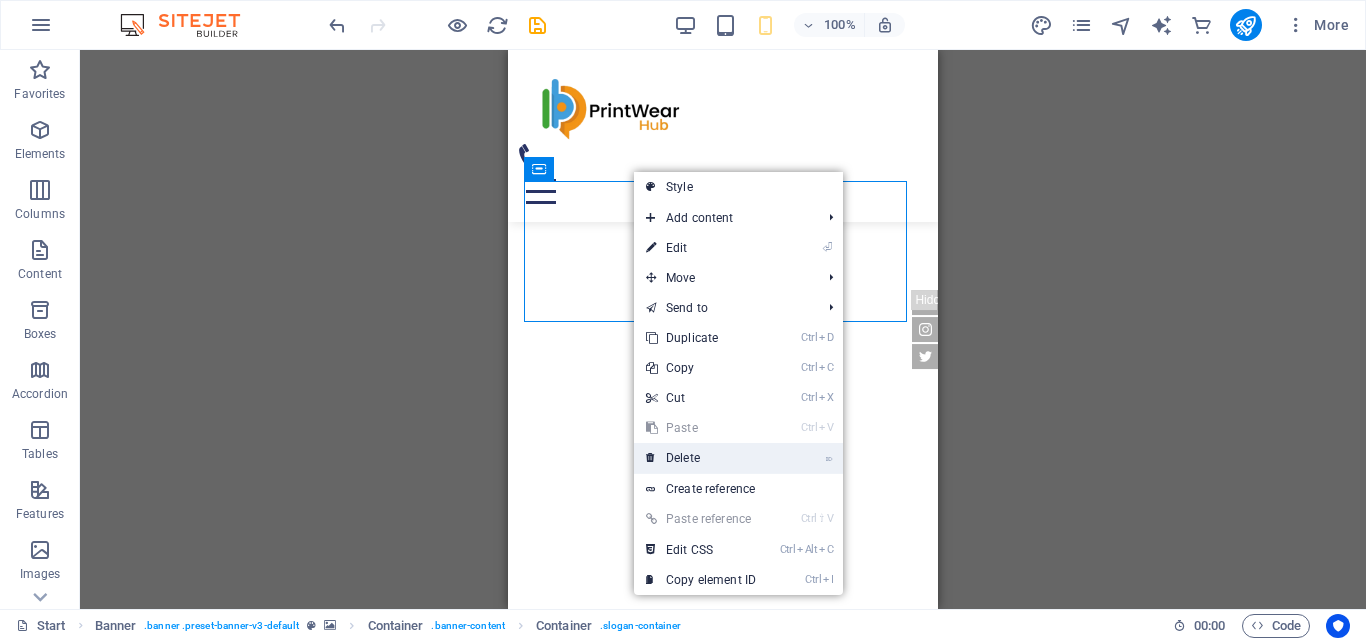 click on "⌦  Delete" at bounding box center [701, 458] 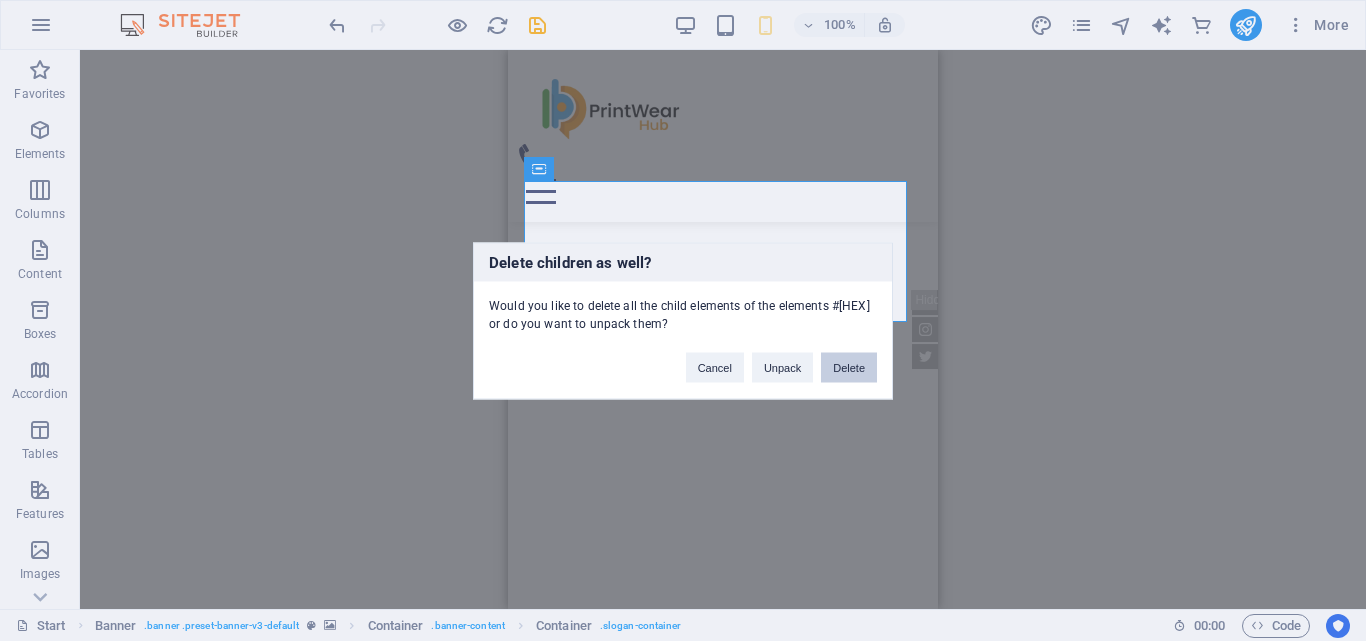 drag, startPoint x: 836, startPoint y: 365, endPoint x: 329, endPoint y: 315, distance: 509.4595 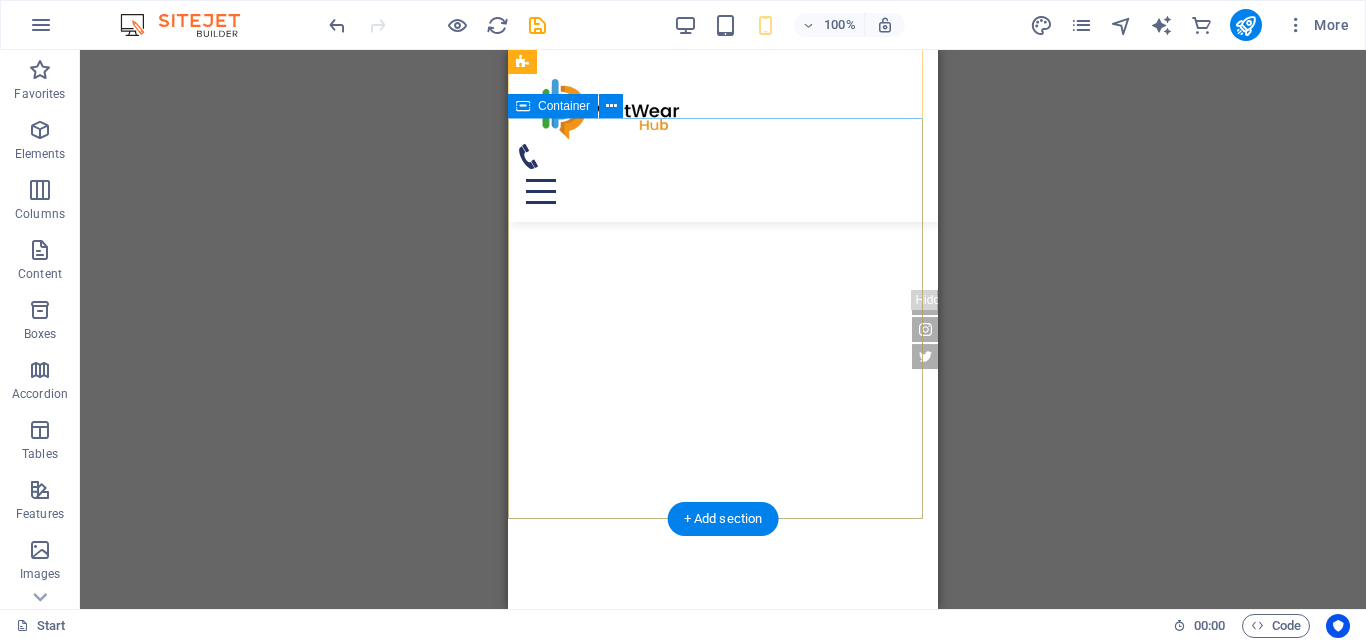 scroll, scrollTop: 213, scrollLeft: 0, axis: vertical 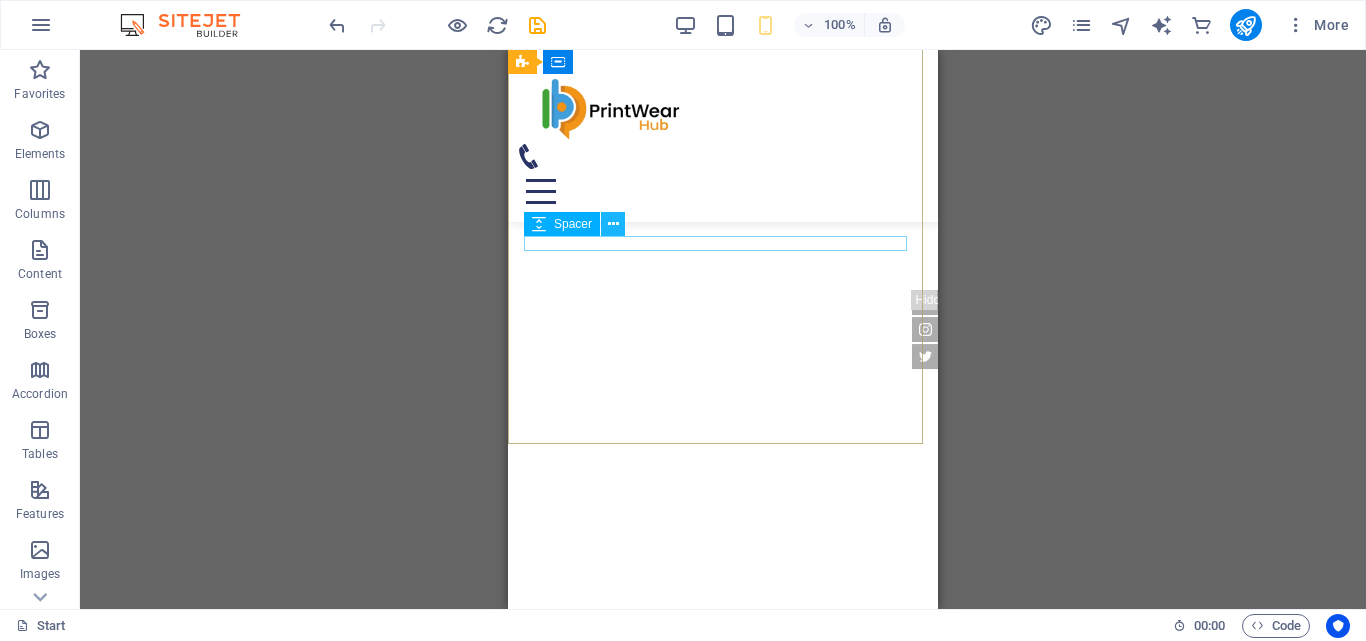 click at bounding box center [613, 224] 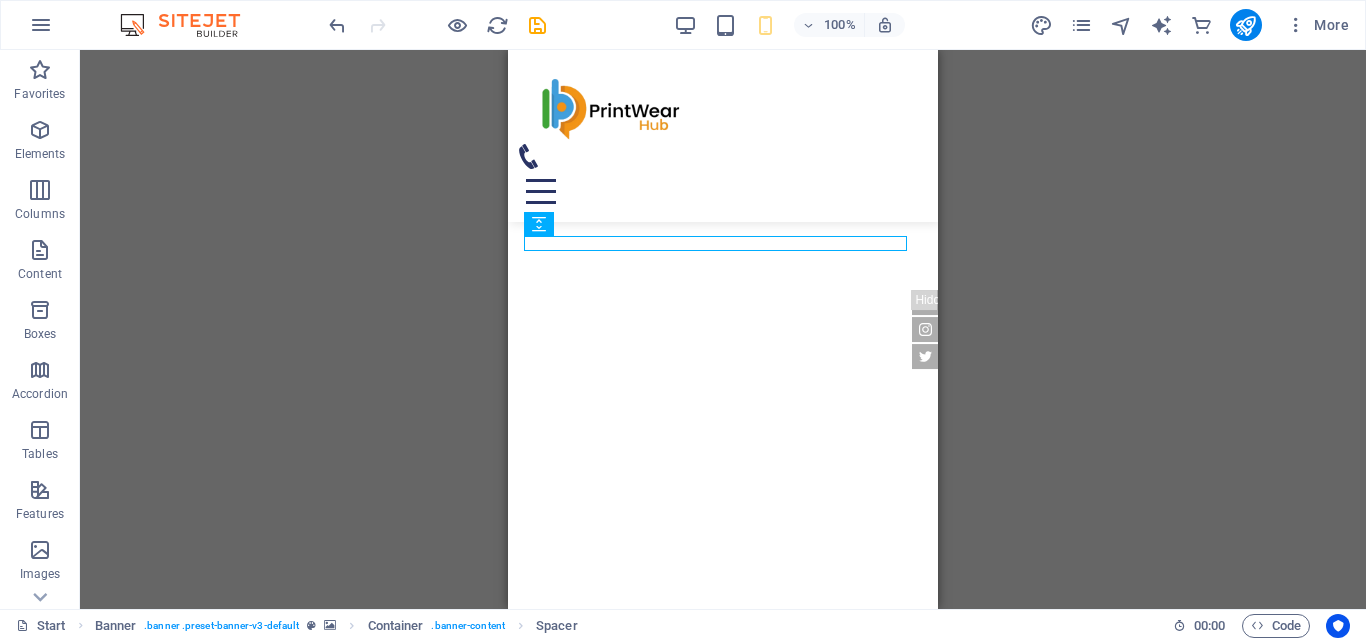 click on "Drag here to replace the existing content. Press “Ctrl” if you want to create a new element. H1 Banner Banner Container Container Container Text Info Bar Container Menu Bar Menu Logo Container Text Container Icon Container Button Spacer Text Icon Social Media Icons Social Media Icons Icon Spacer Icon" at bounding box center [723, 329] 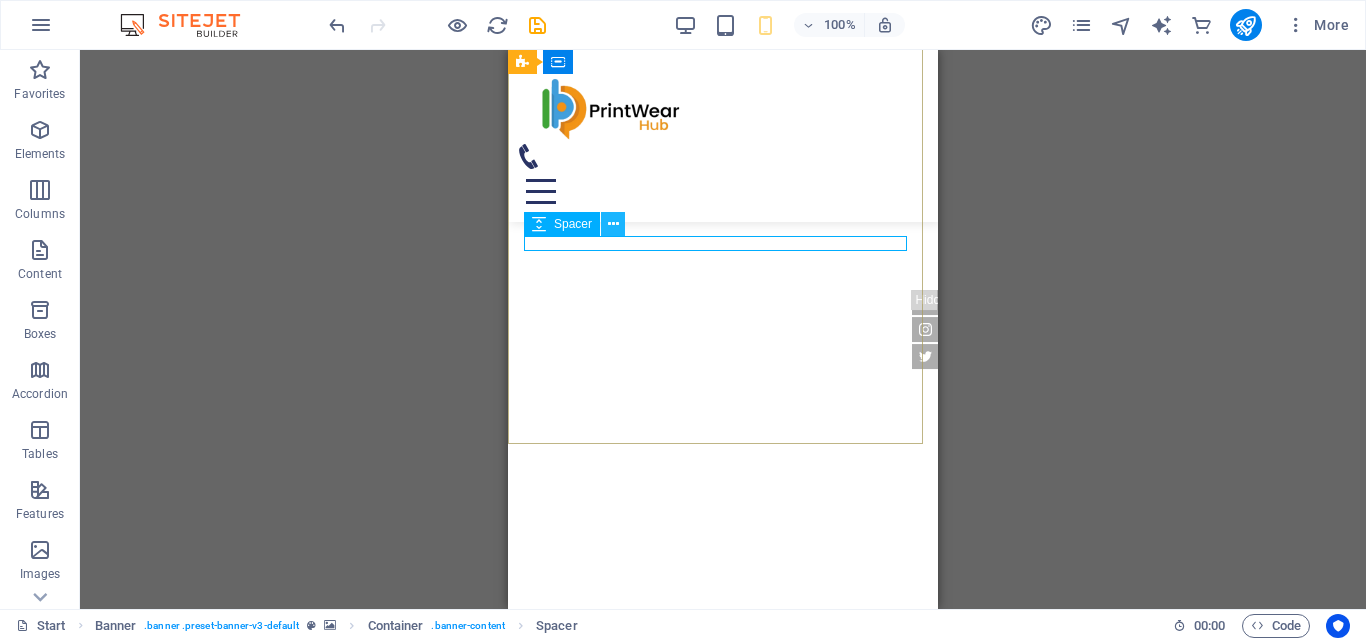 click at bounding box center [613, 224] 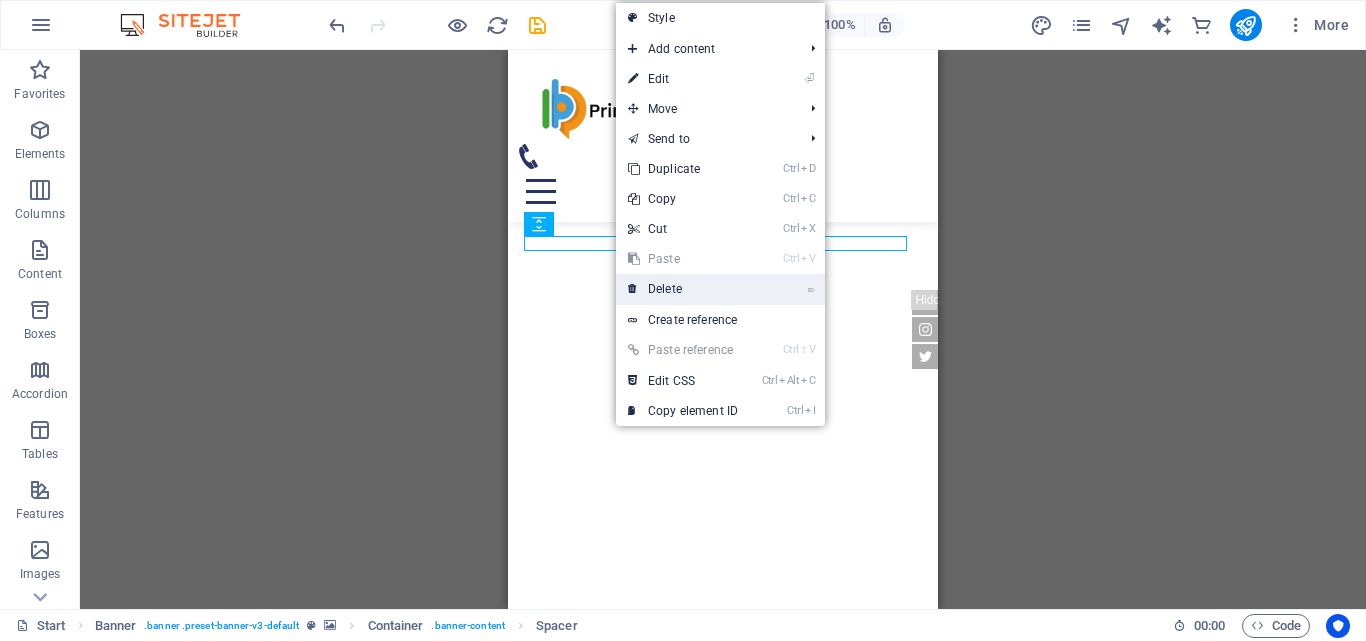 click on "⌦  Delete" at bounding box center [683, 289] 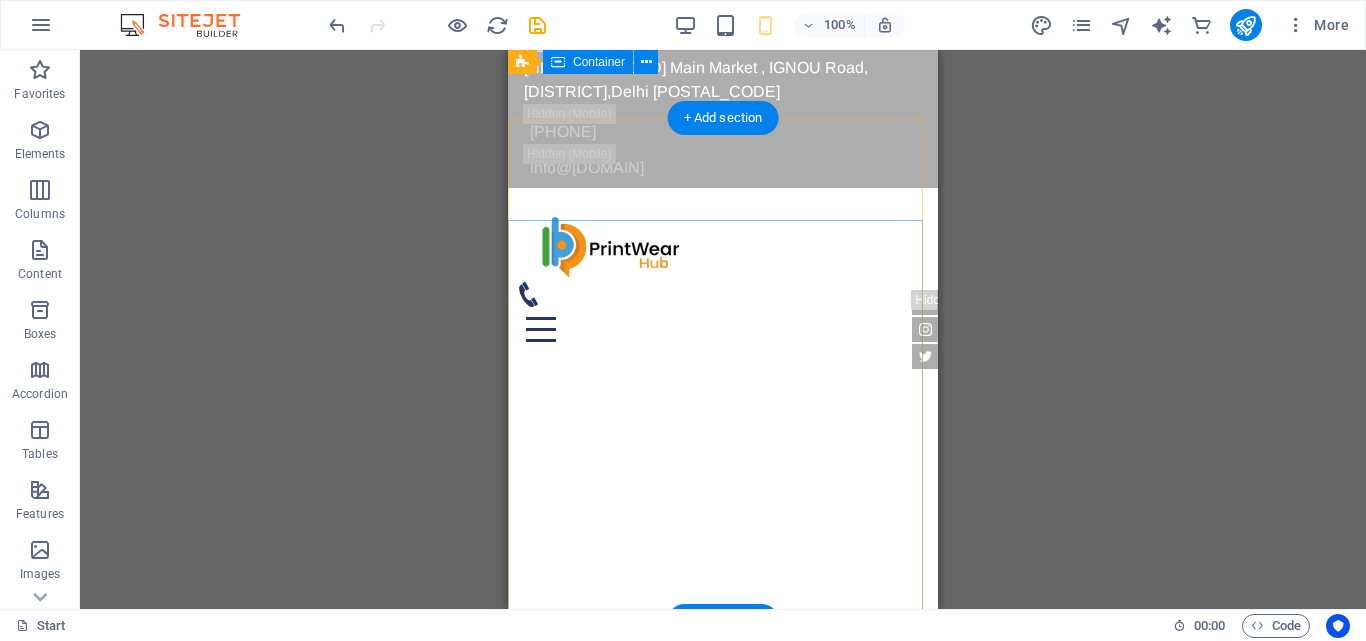 scroll, scrollTop: 13, scrollLeft: 0, axis: vertical 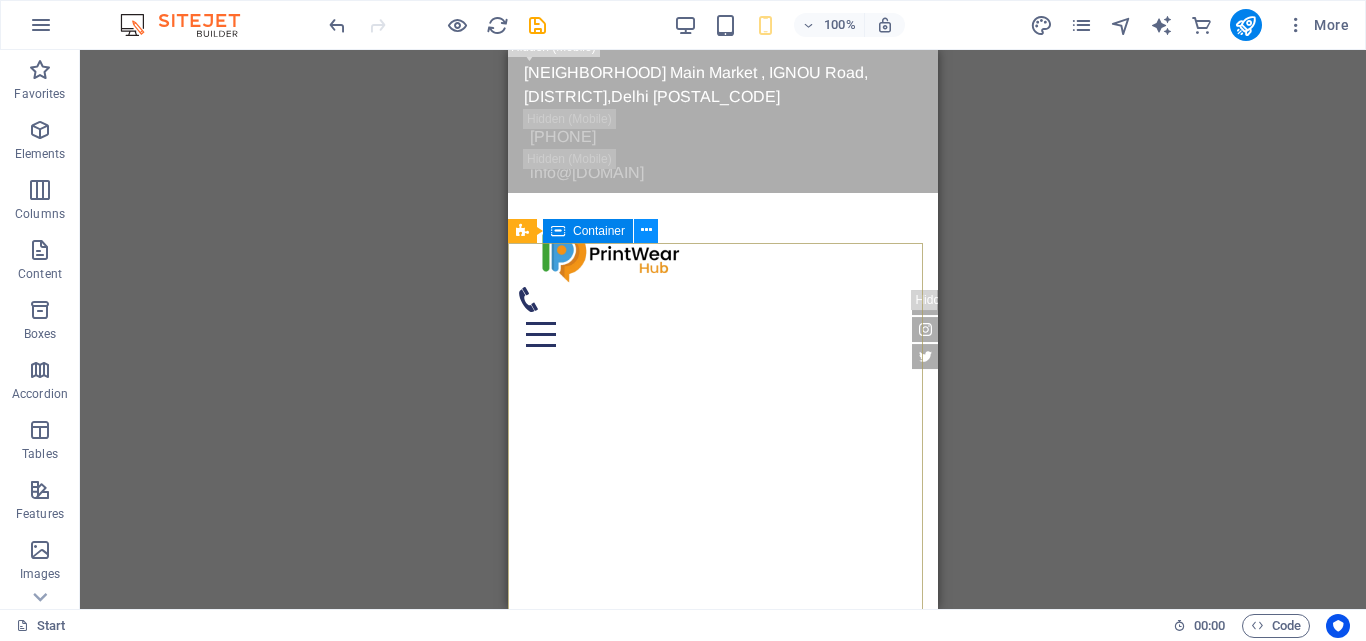 click at bounding box center [646, 231] 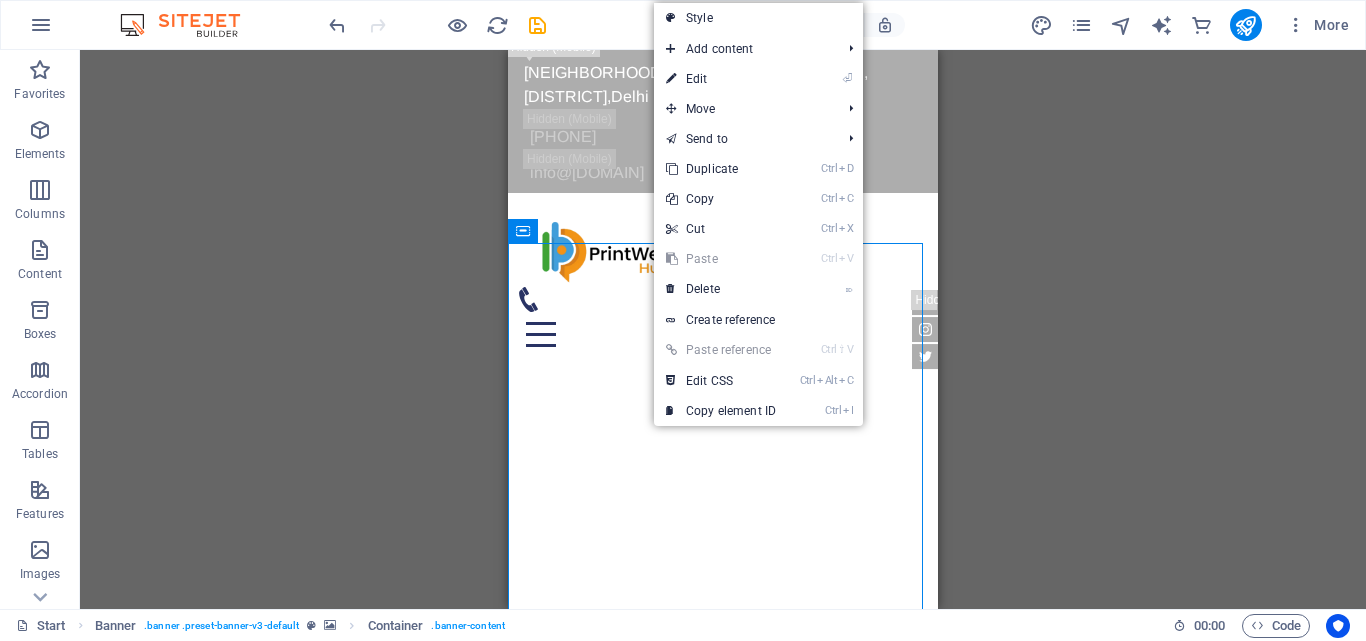 click on "Drag here to replace the existing content. Press “Ctrl” if you want to create a new element. H1 Banner Banner Container Container Container Text Info Bar Container Menu Bar Menu Logo Container Text Container Icon Container Button Spacer Text Icon Social Media Icons Social Media Icons Icon Spacer Icon" at bounding box center (723, 329) 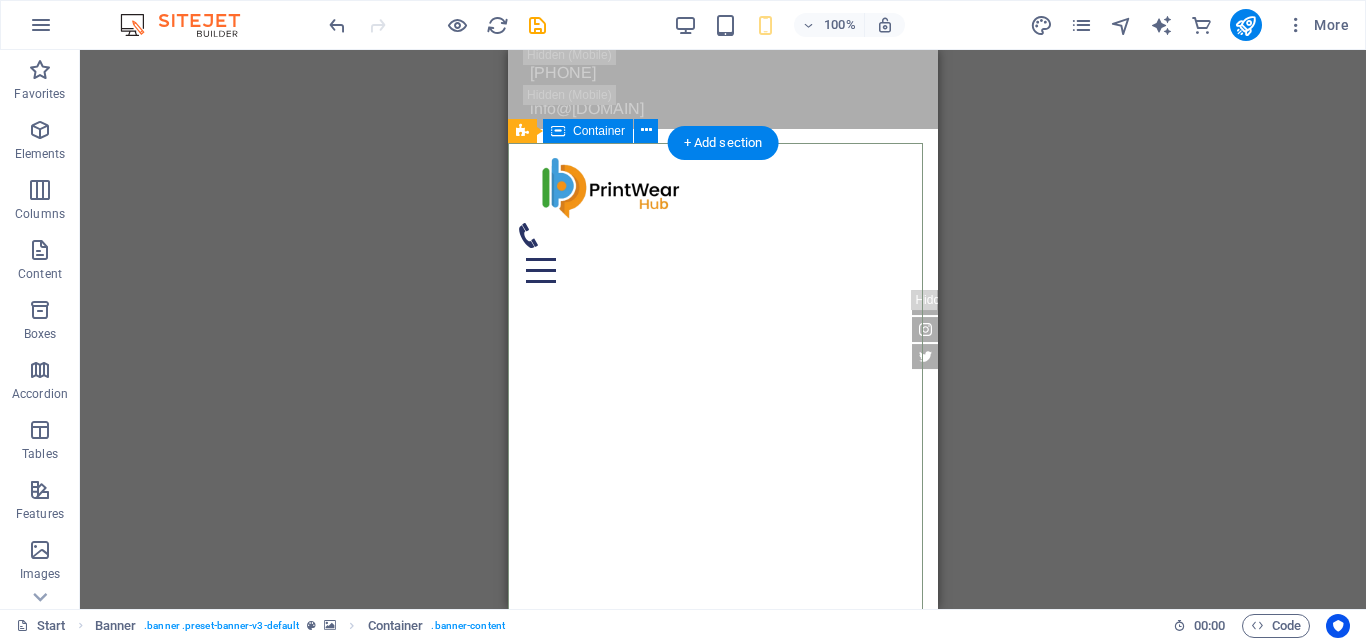 scroll, scrollTop: 113, scrollLeft: 0, axis: vertical 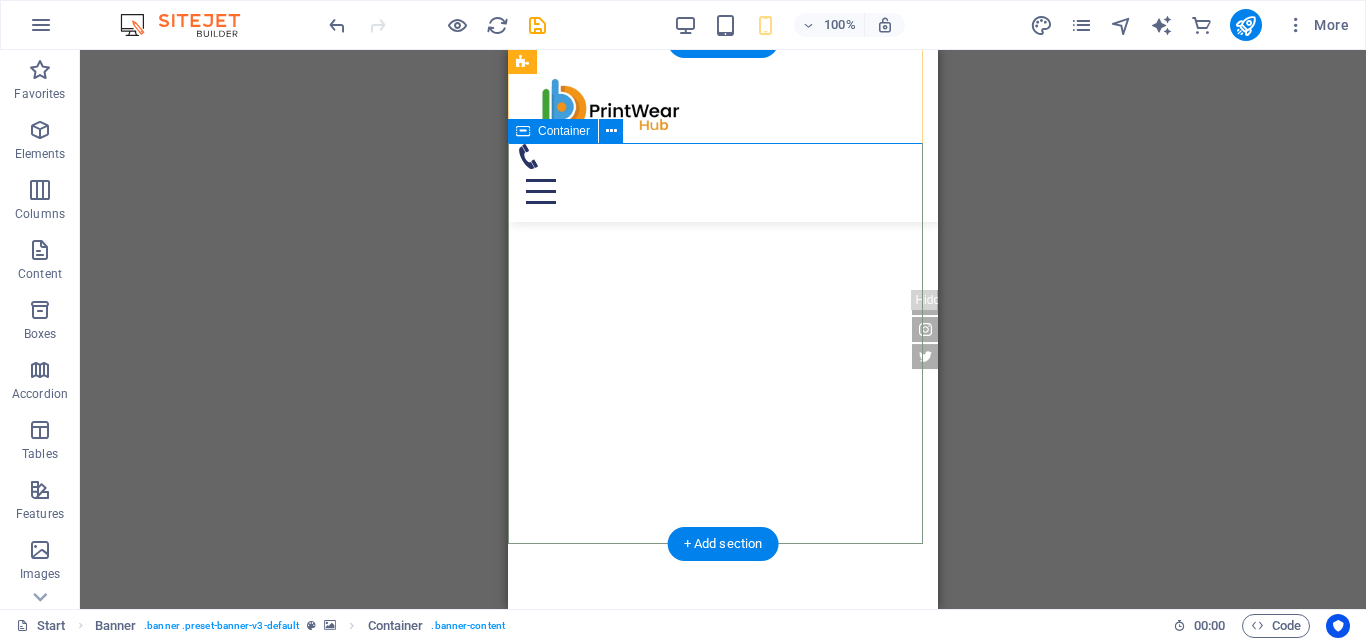 click at bounding box center [723, 762] 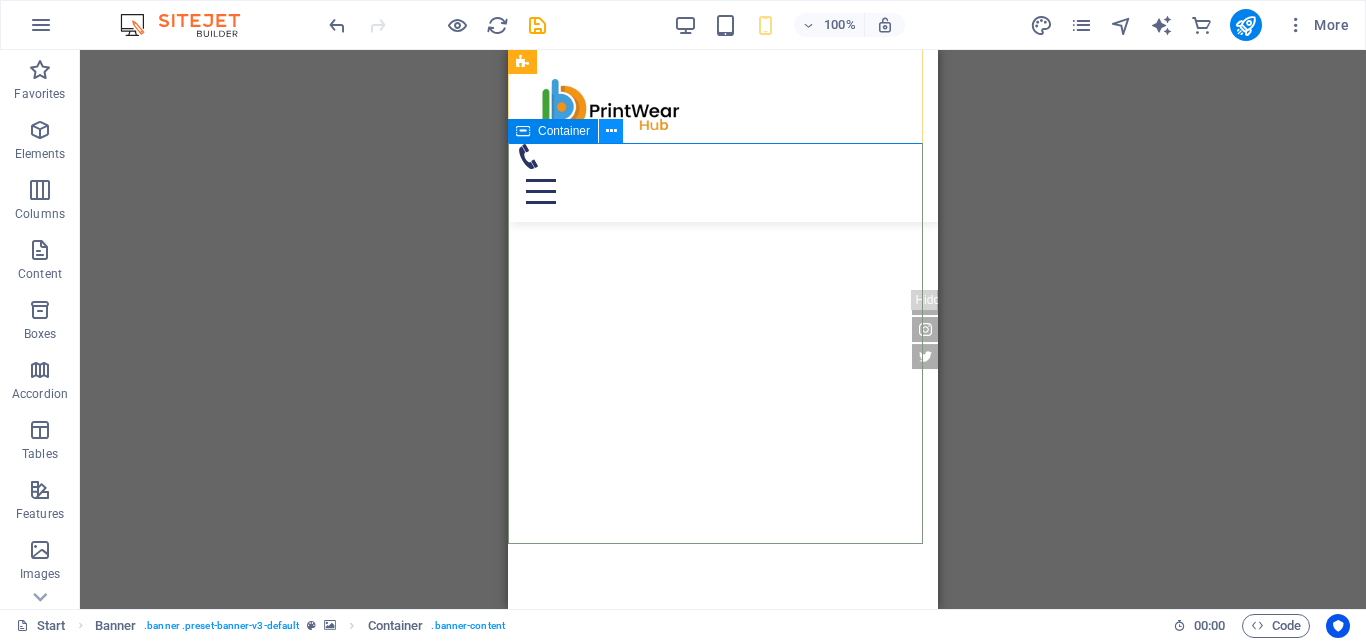 click at bounding box center [611, 131] 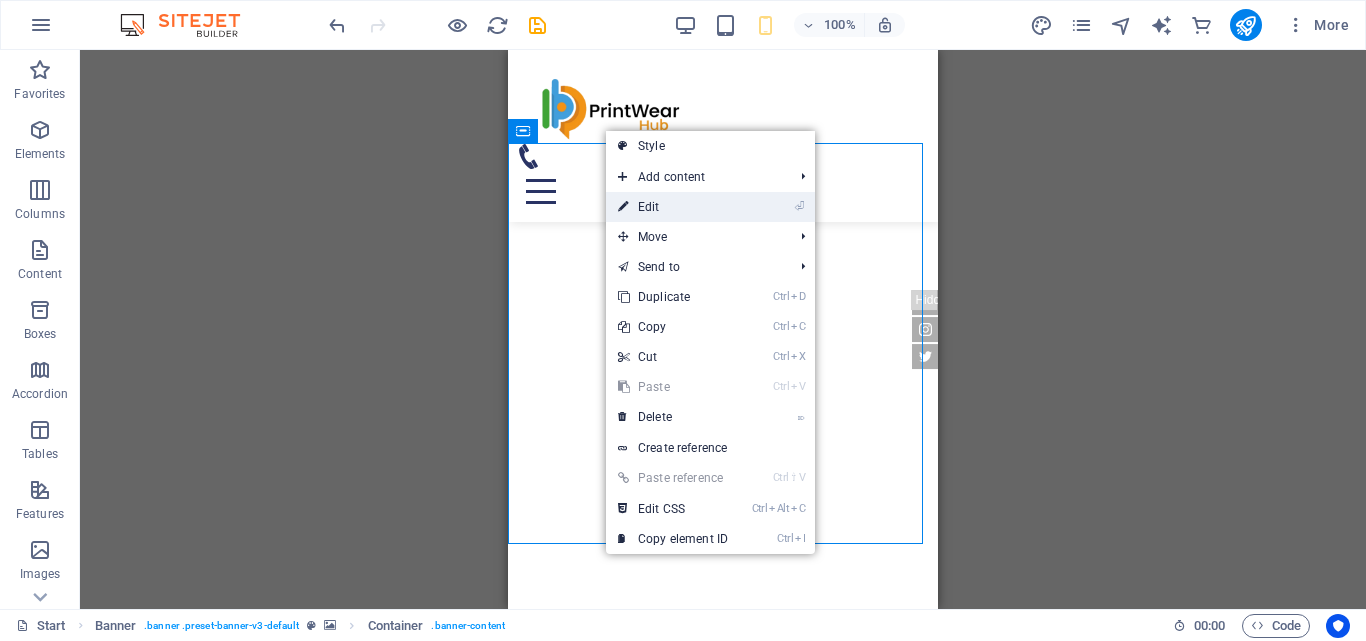 drag, startPoint x: 684, startPoint y: 205, endPoint x: 73, endPoint y: 144, distance: 614.0375 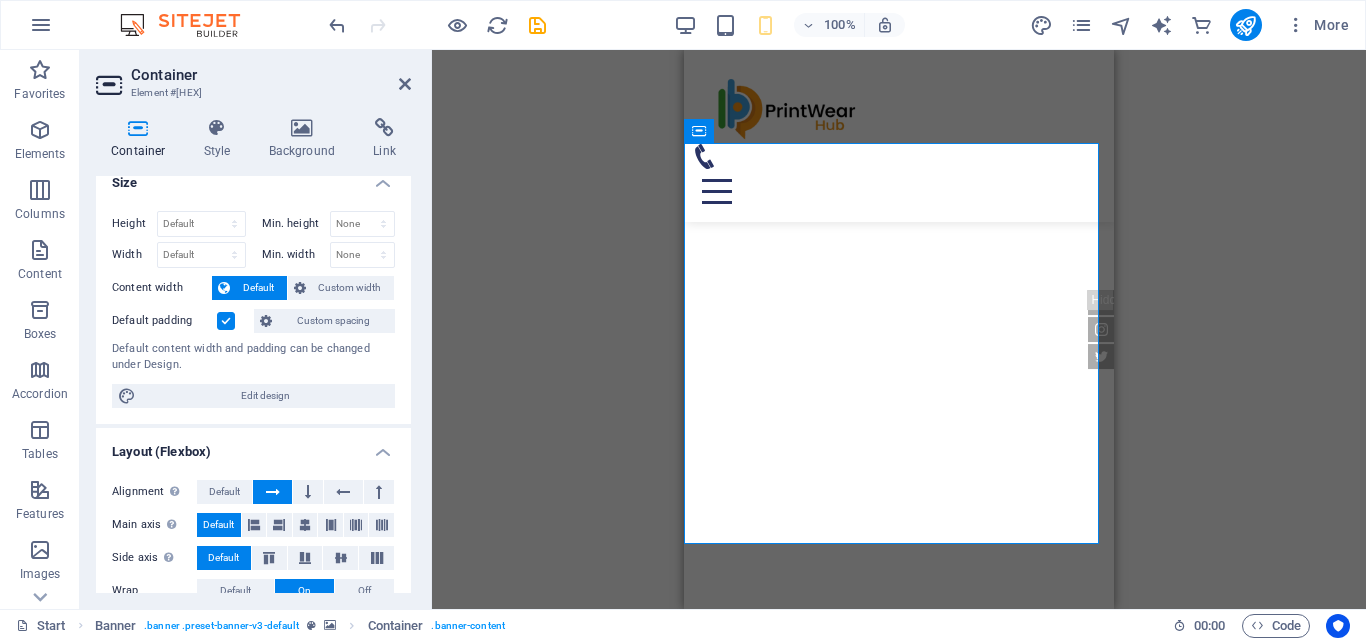scroll, scrollTop: 0, scrollLeft: 0, axis: both 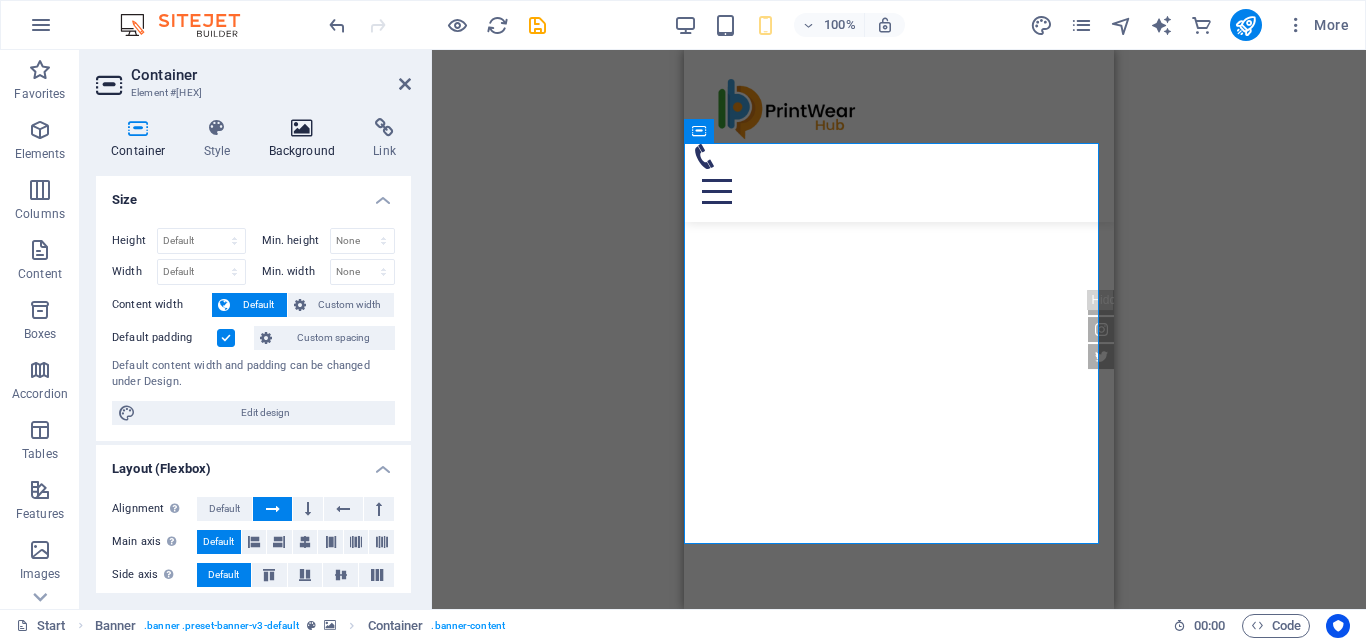 click at bounding box center (302, 128) 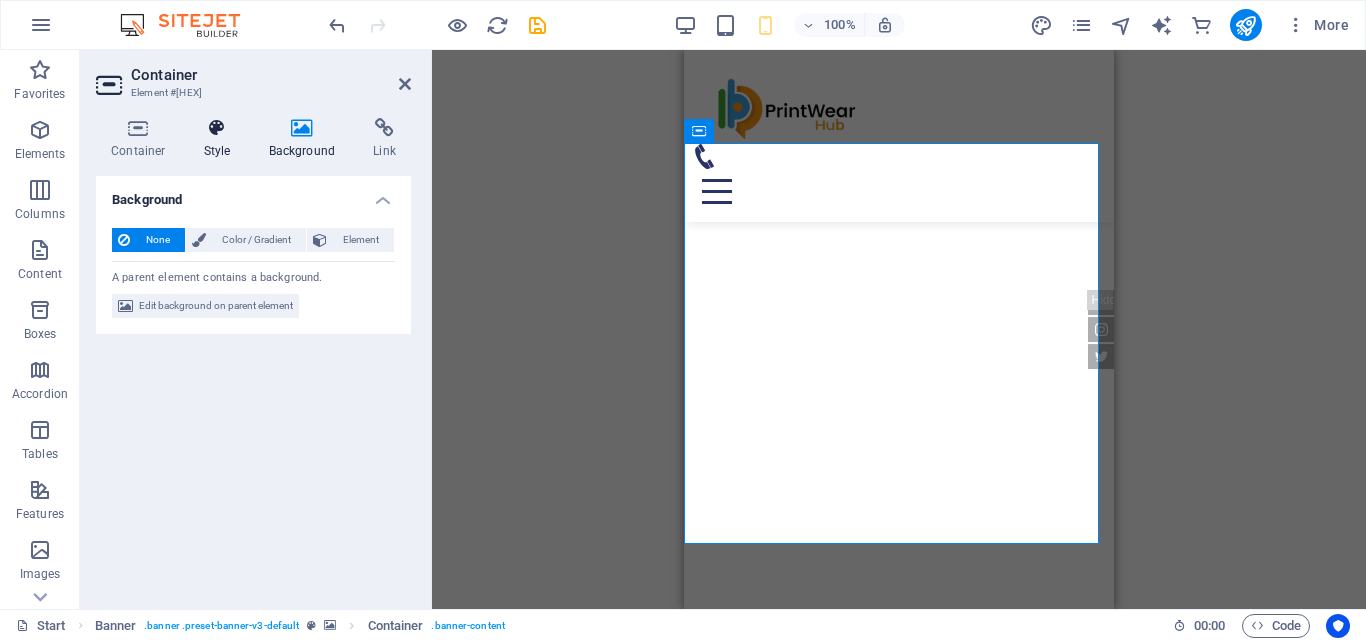 click at bounding box center (217, 128) 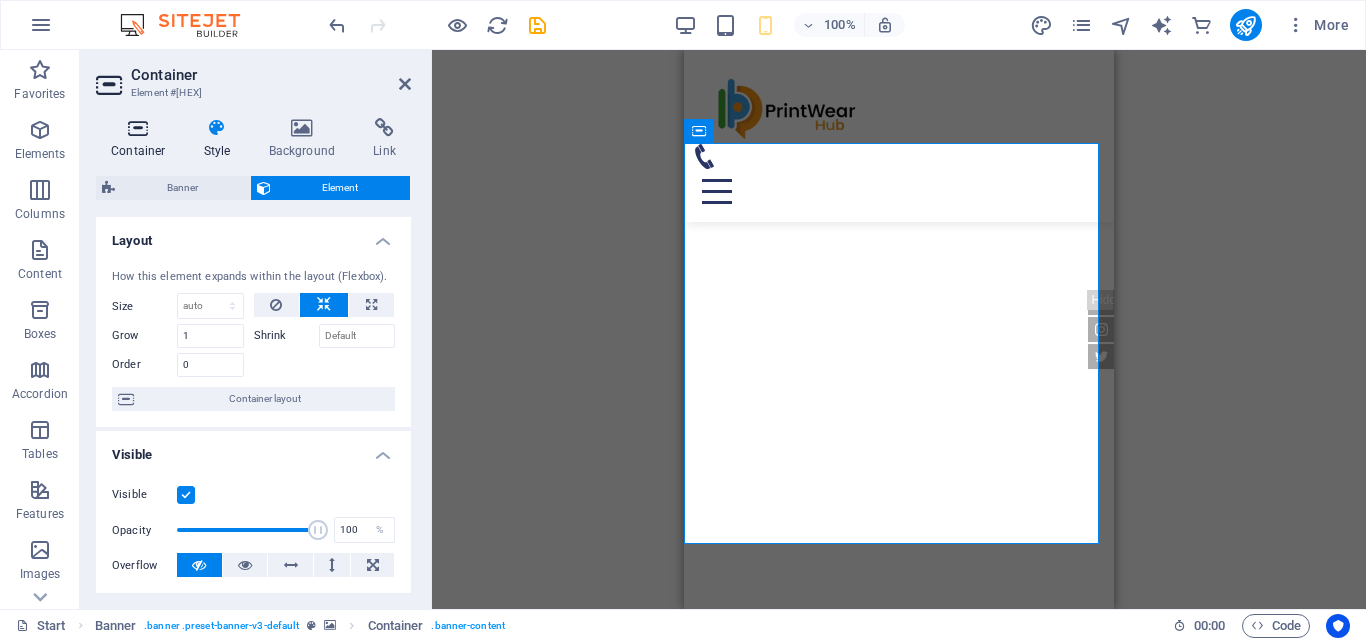 click on "Container" at bounding box center [142, 139] 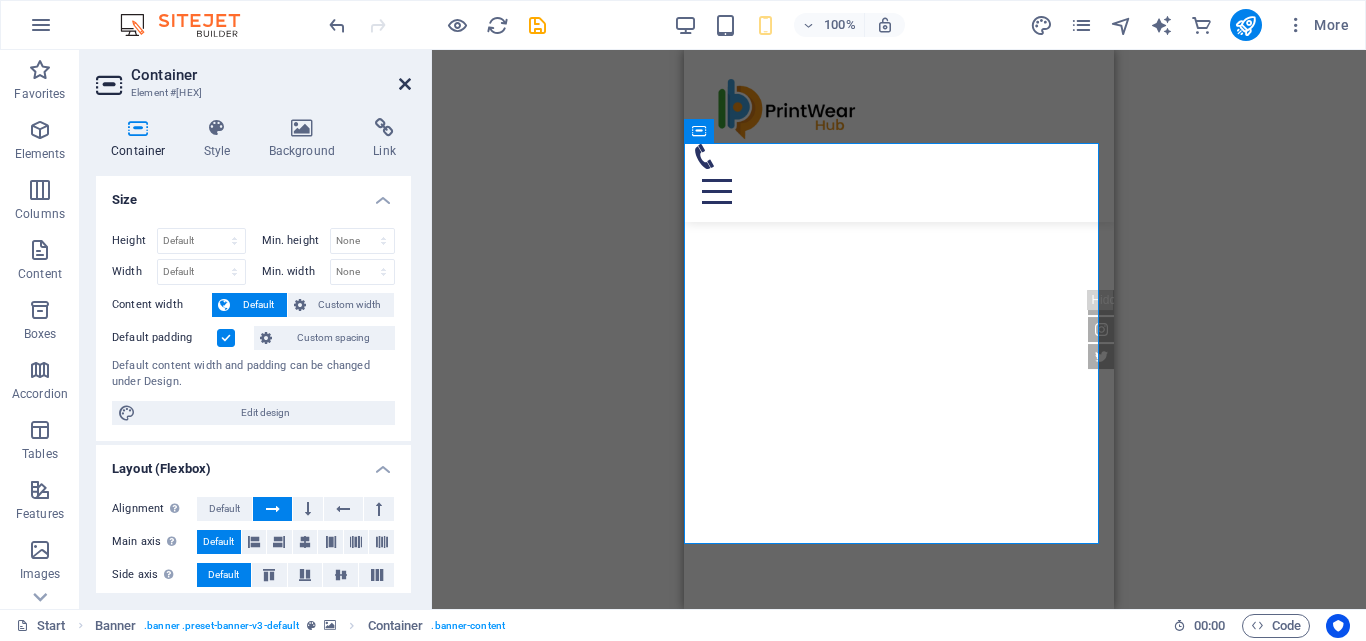 click at bounding box center (405, 84) 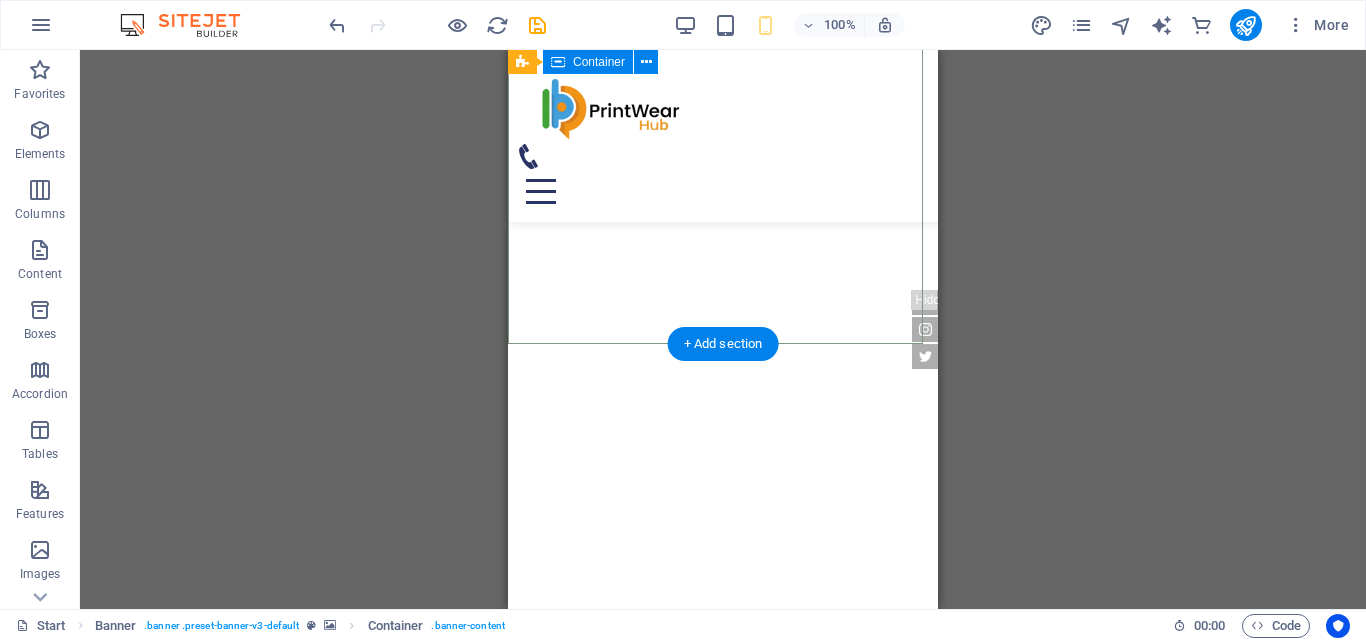 scroll, scrollTop: 213, scrollLeft: 0, axis: vertical 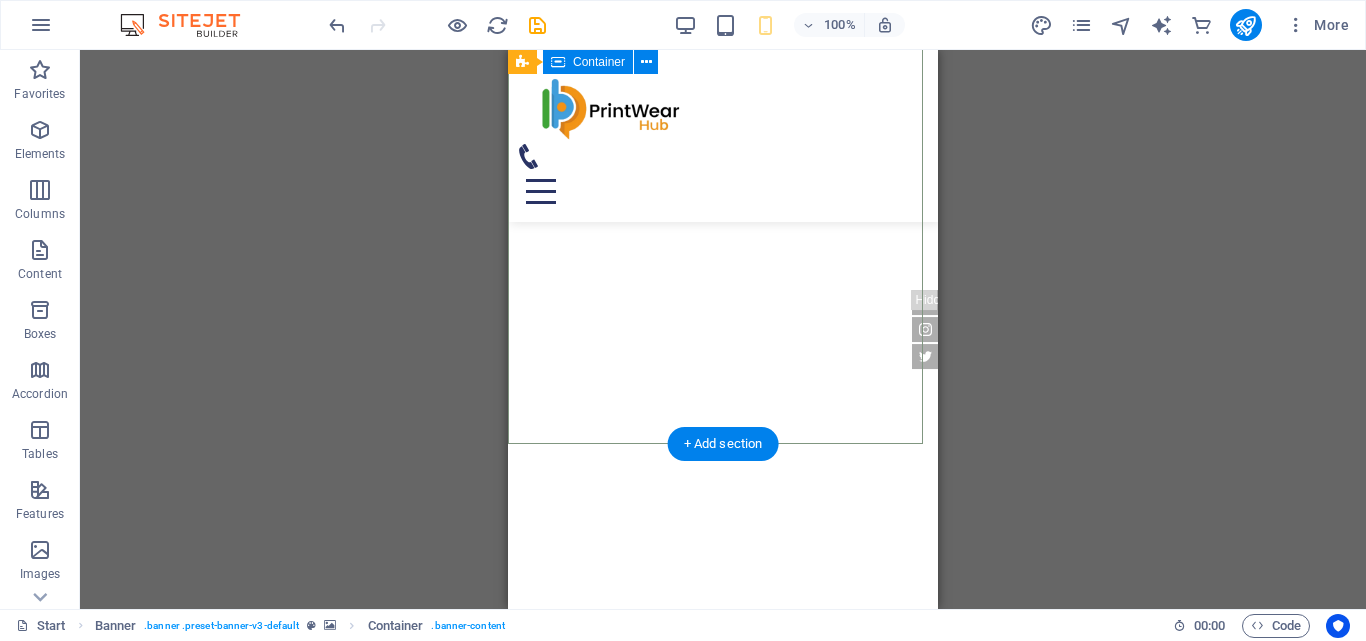 click at bounding box center [723, 662] 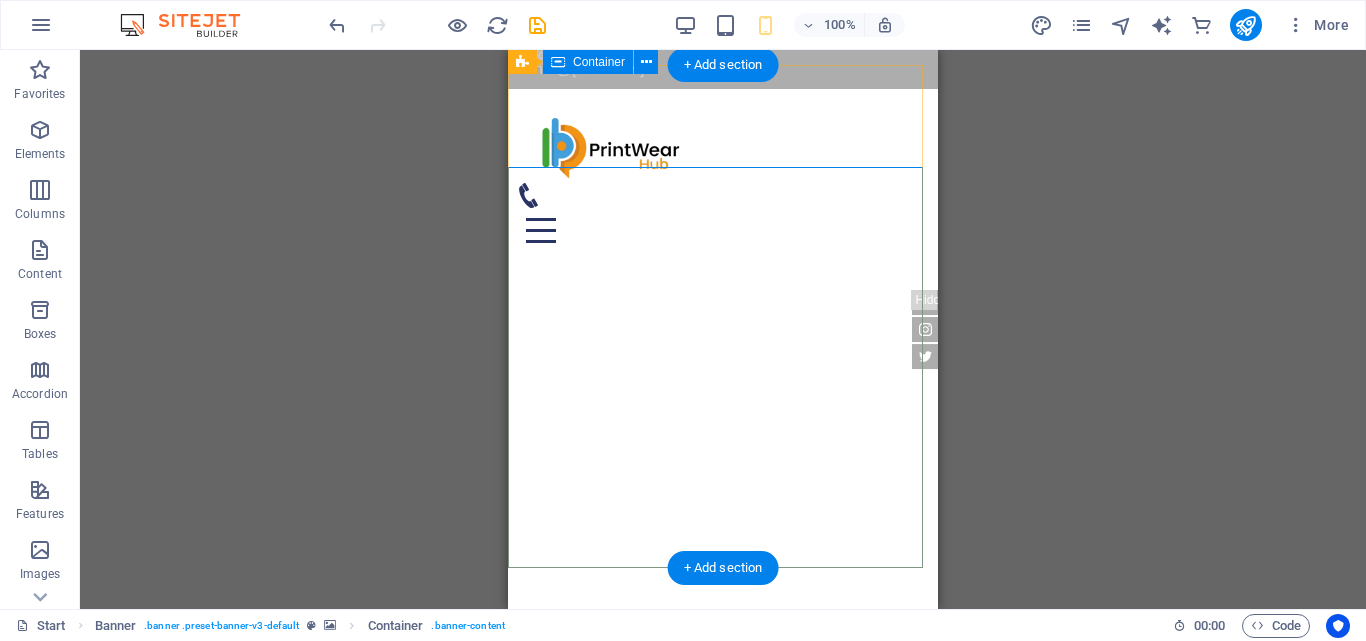 scroll, scrollTop: 13, scrollLeft: 0, axis: vertical 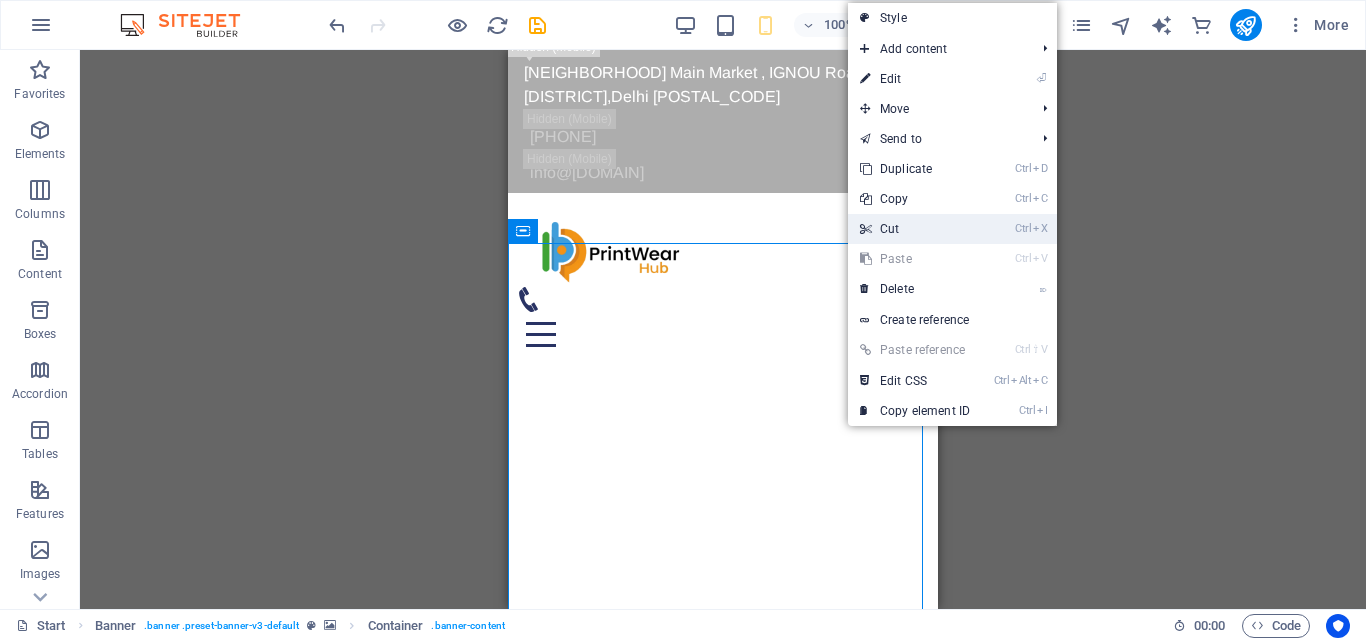 click on "Ctrl X  Cut" at bounding box center (915, 229) 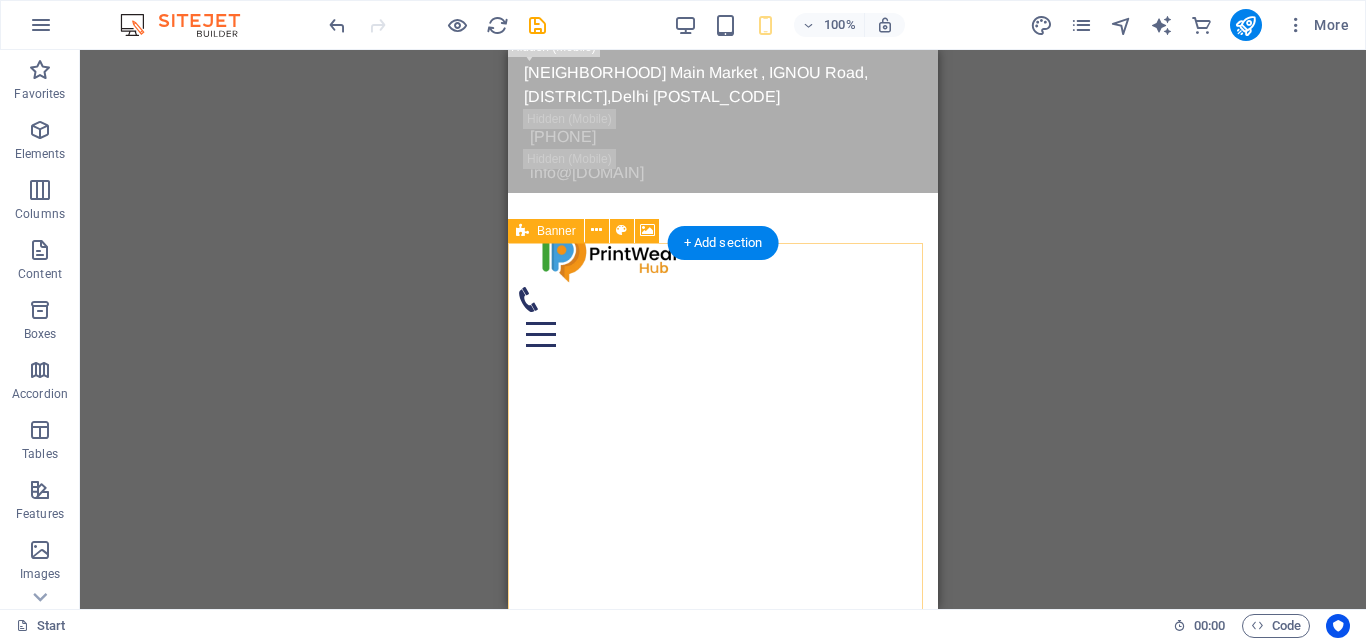 click on "Drop content here or  Add elements  Paste clipboard" at bounding box center (723, 939) 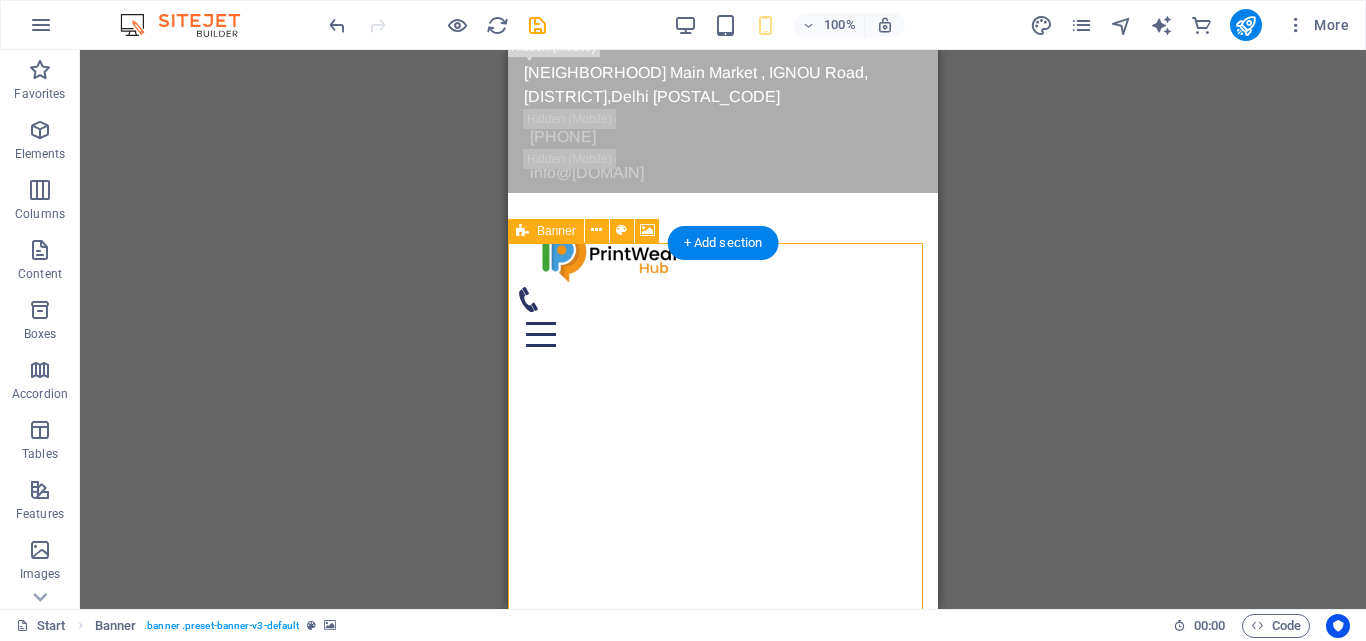 click on "Drop content here or  Add elements  Paste clipboard" at bounding box center (723, 939) 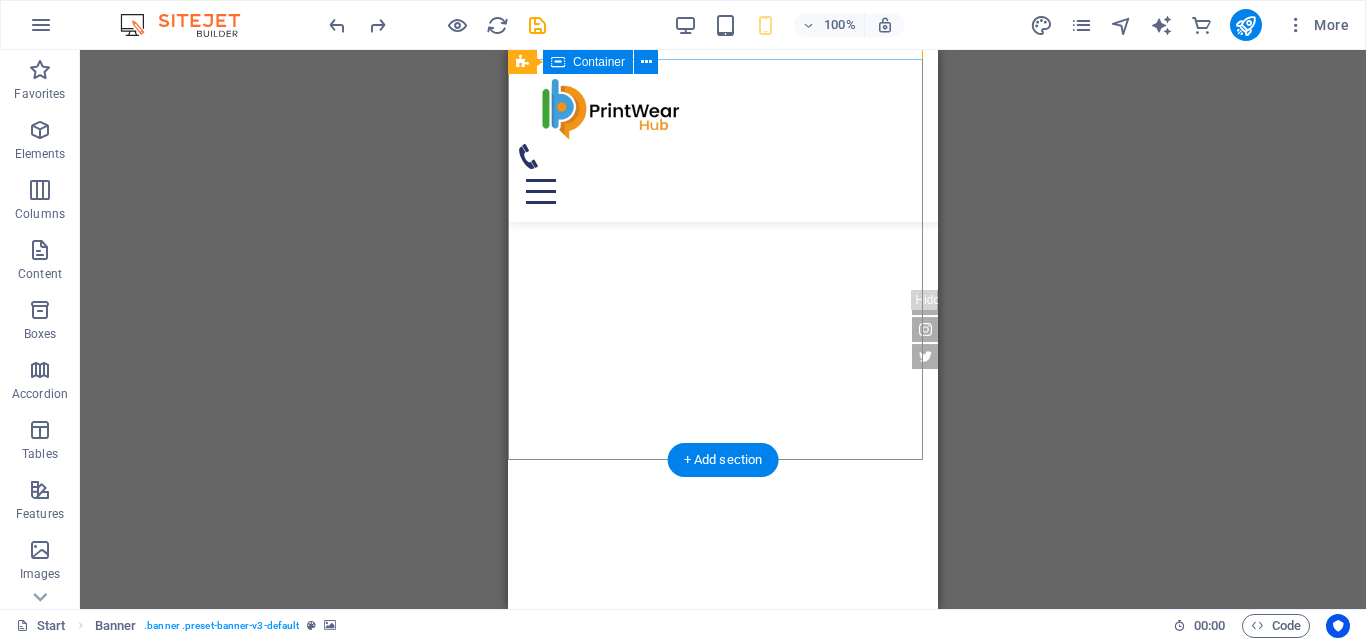 scroll, scrollTop: 13, scrollLeft: 0, axis: vertical 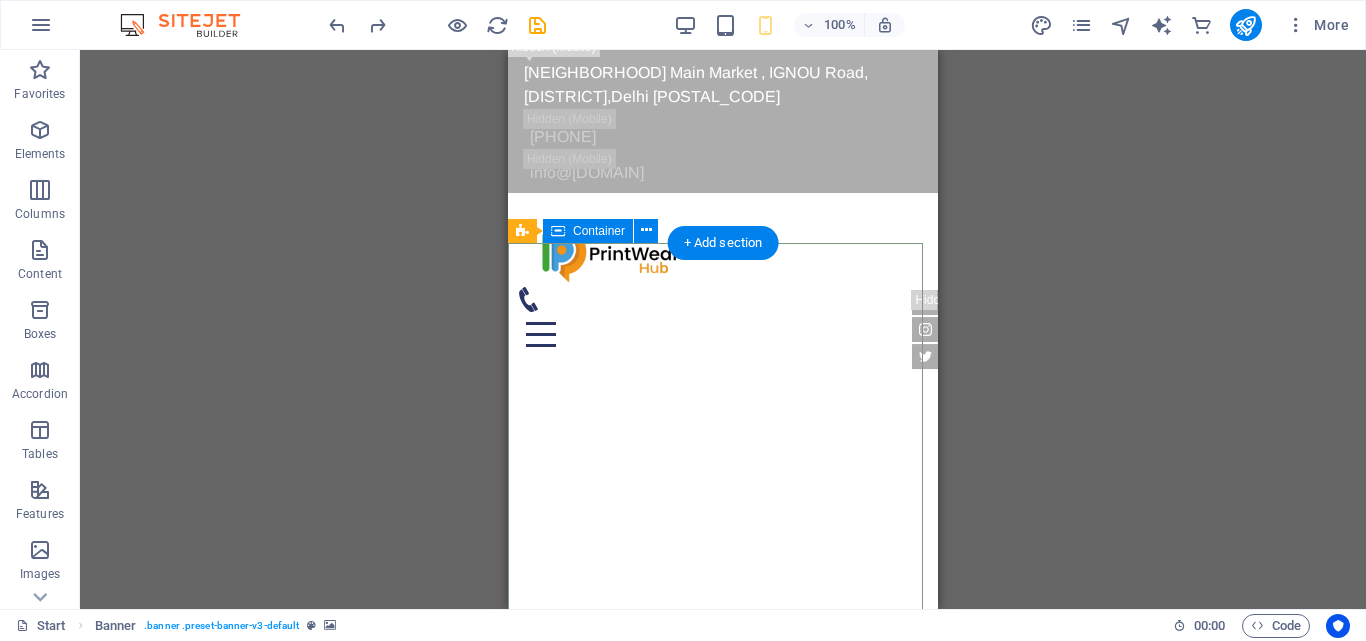 click at bounding box center [723, 932] 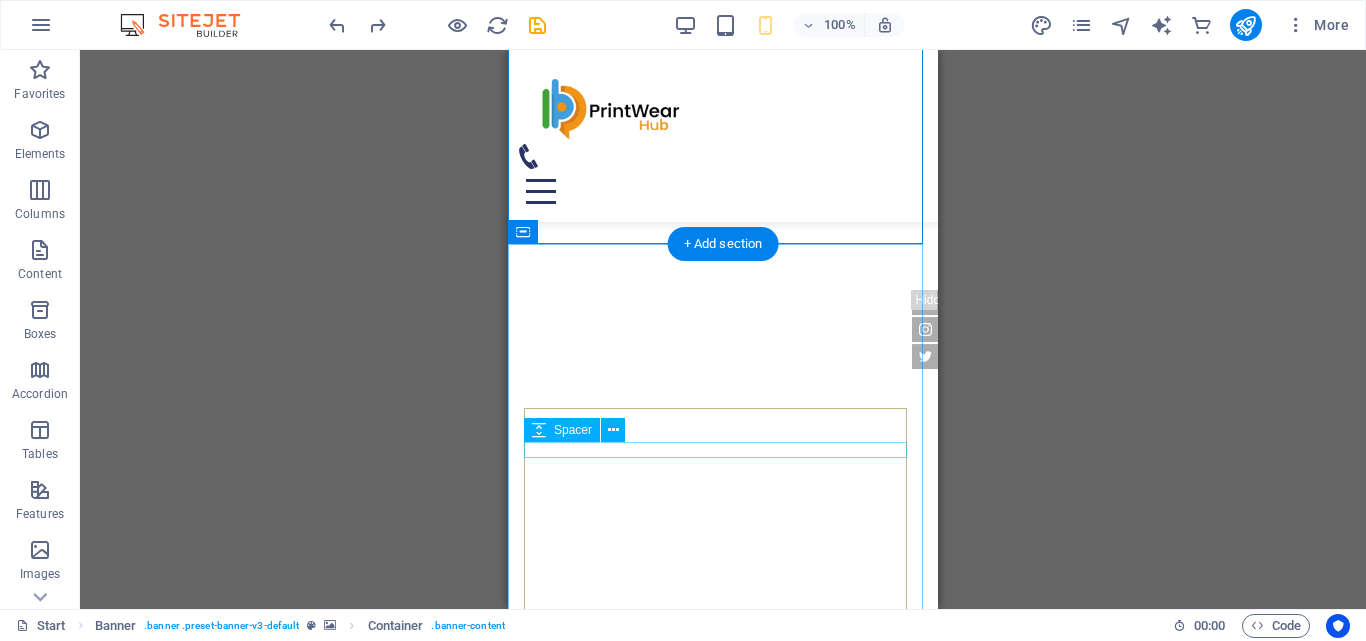 scroll, scrollTop: 413, scrollLeft: 0, axis: vertical 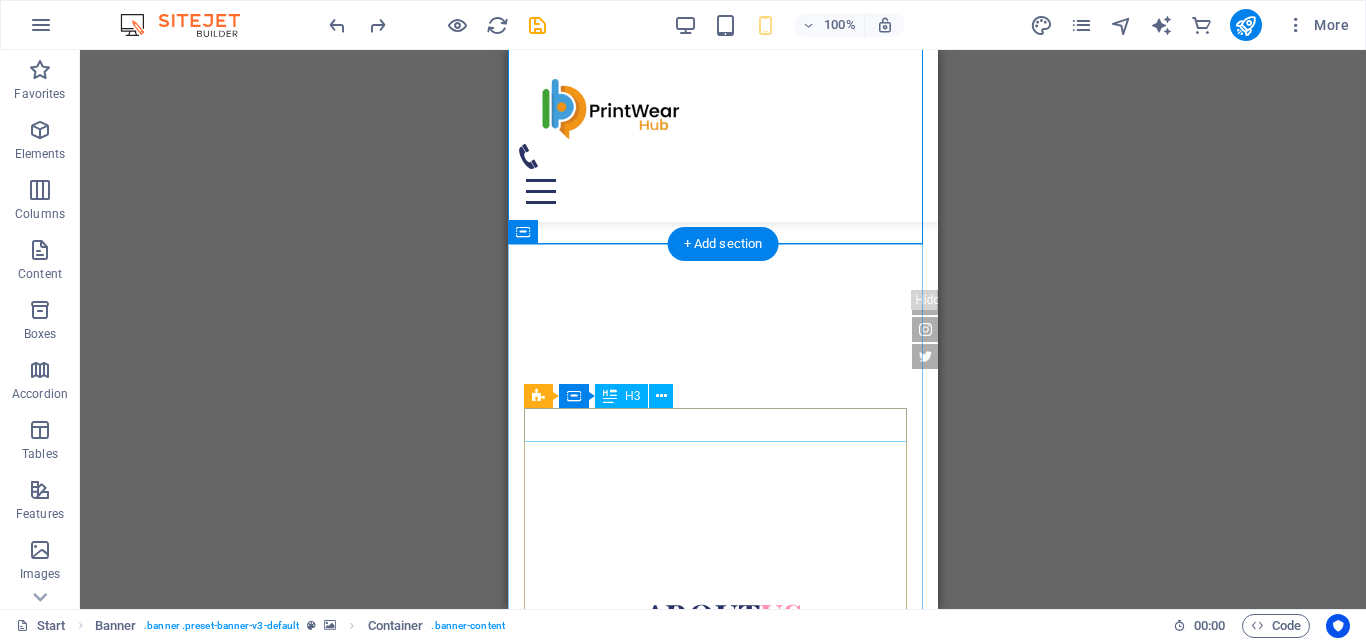 click on "Lorem ipsum dolor sit amet" at bounding box center [723, 707] 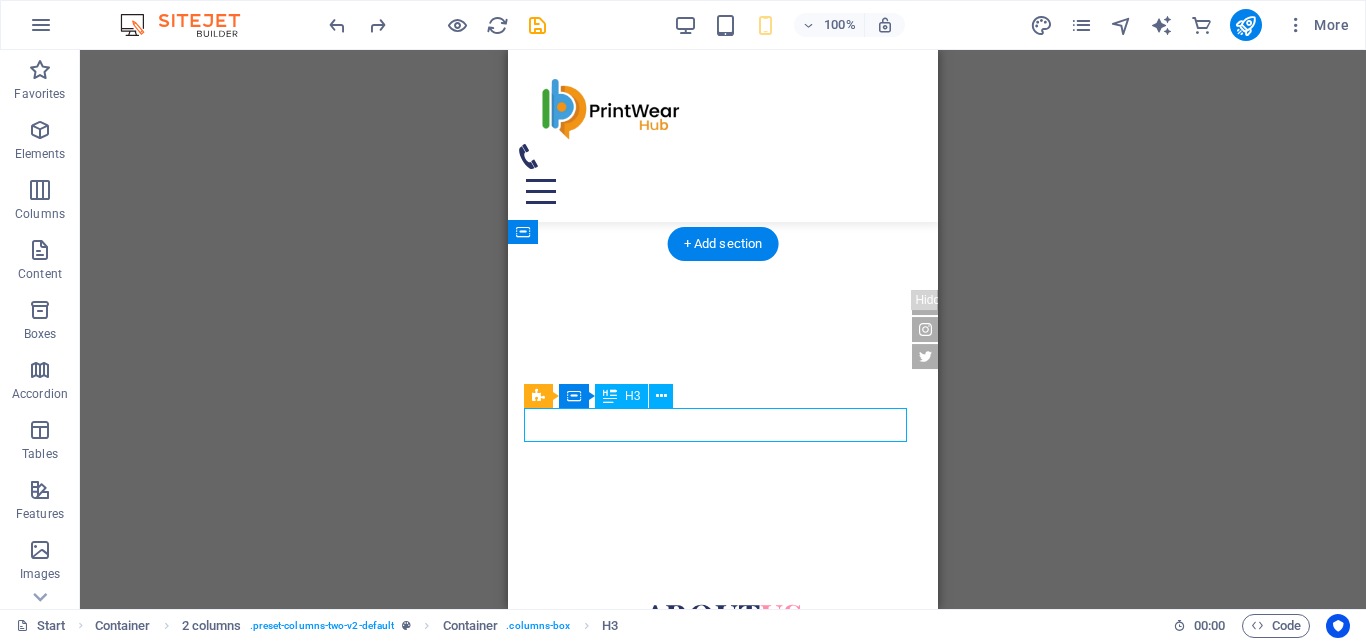 click on "Lorem ipsum dolor sit amet" at bounding box center (723, 707) 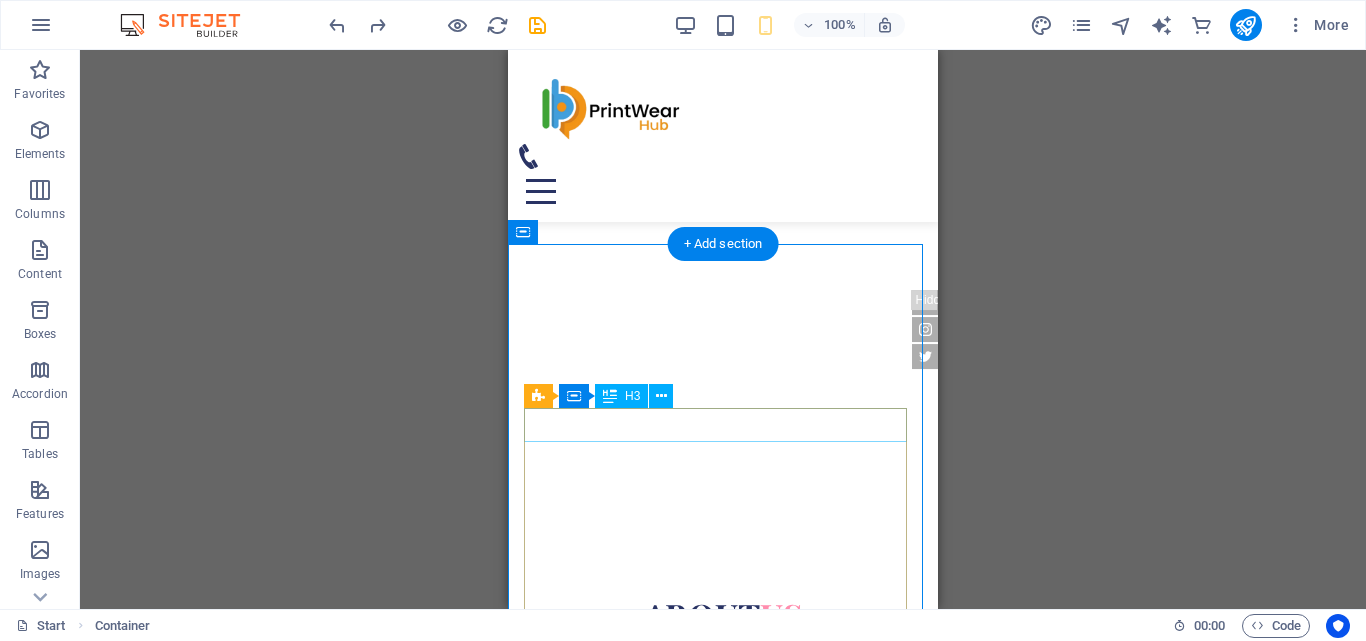 click on "Lorem ipsum dolor sit amet" at bounding box center [723, 707] 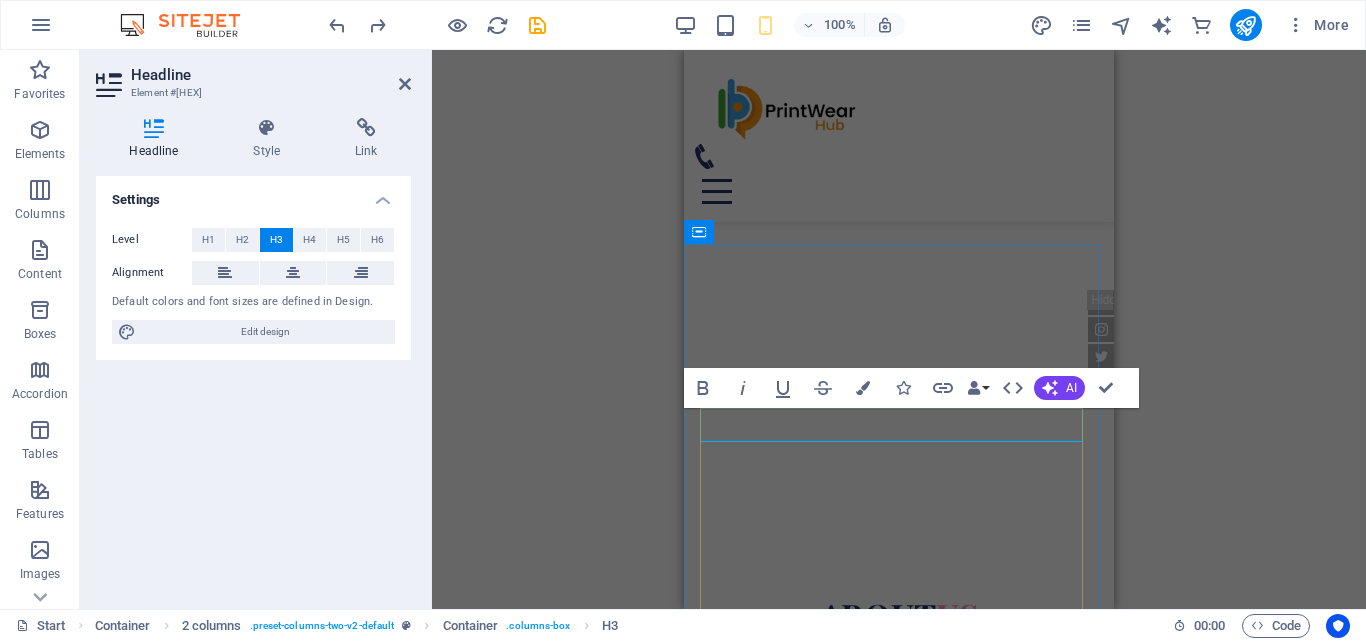 click on "Lorem ipsum dolor sit amet" at bounding box center [899, 707] 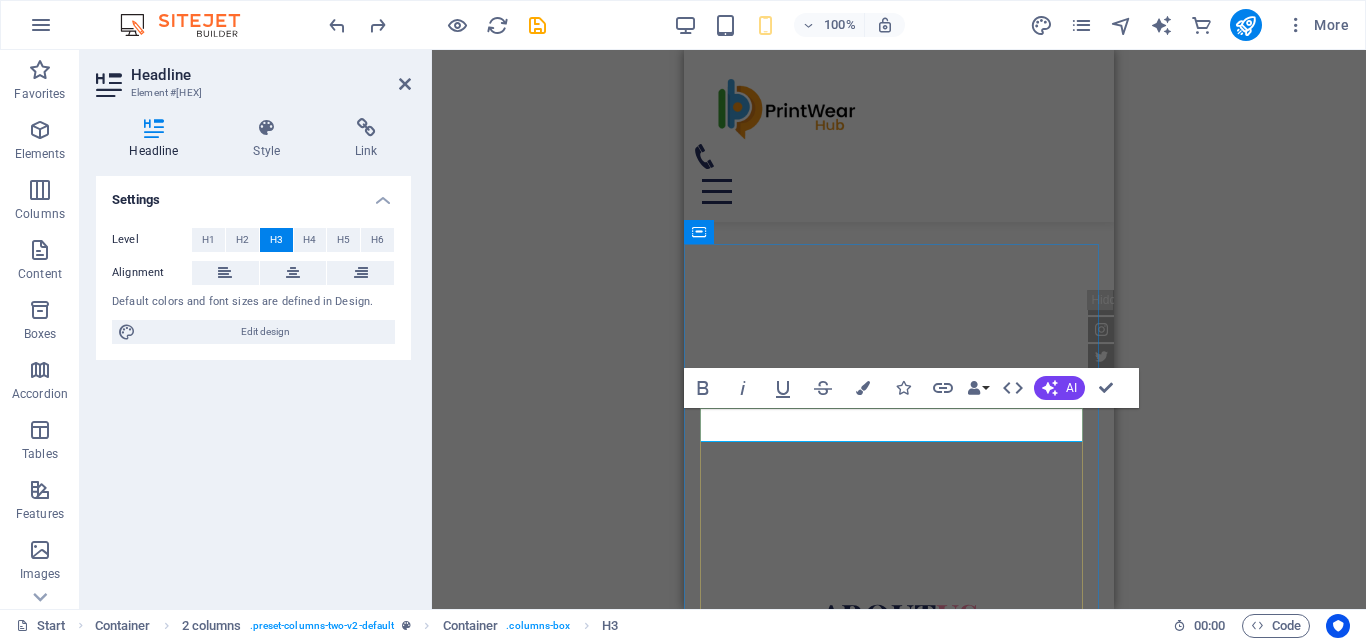 type 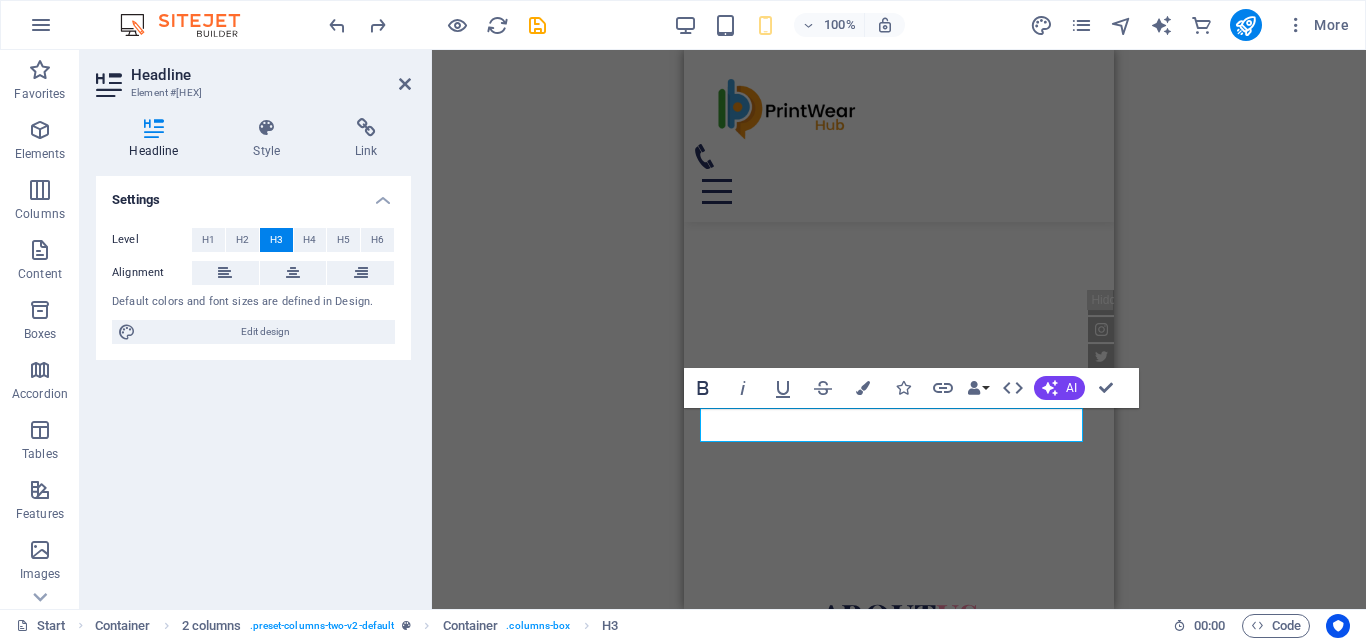 click 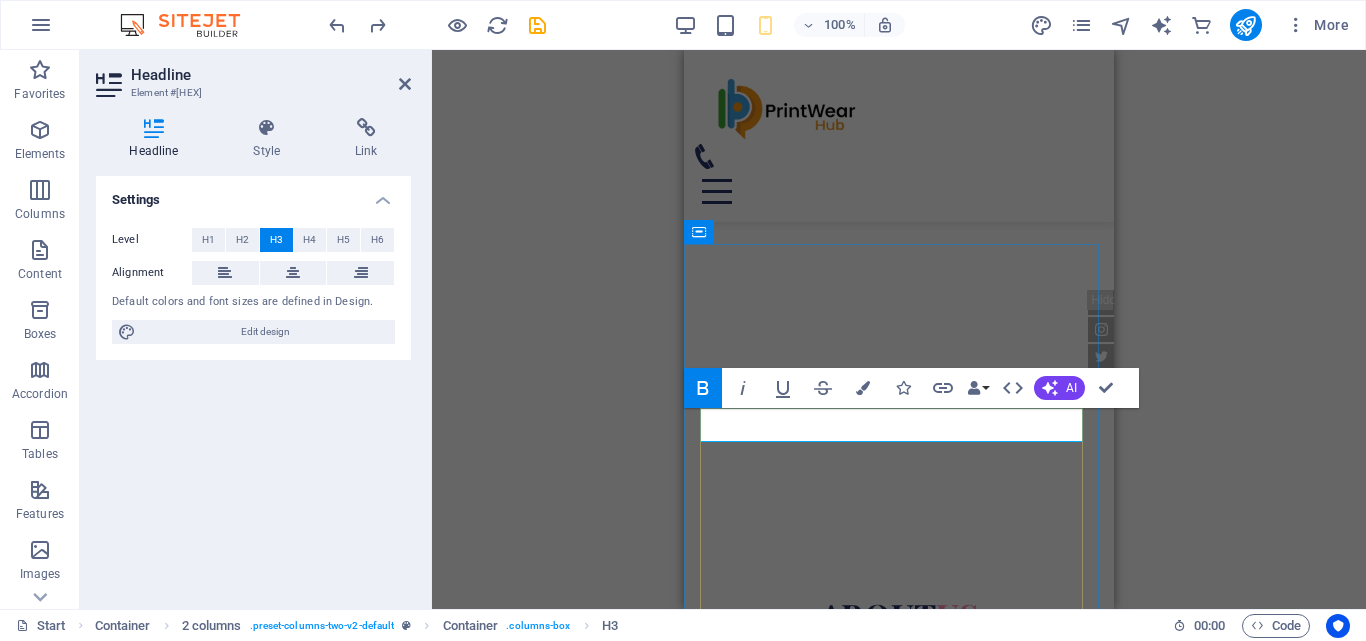 click on "Manufacturing & Printing solution." at bounding box center [899, 707] 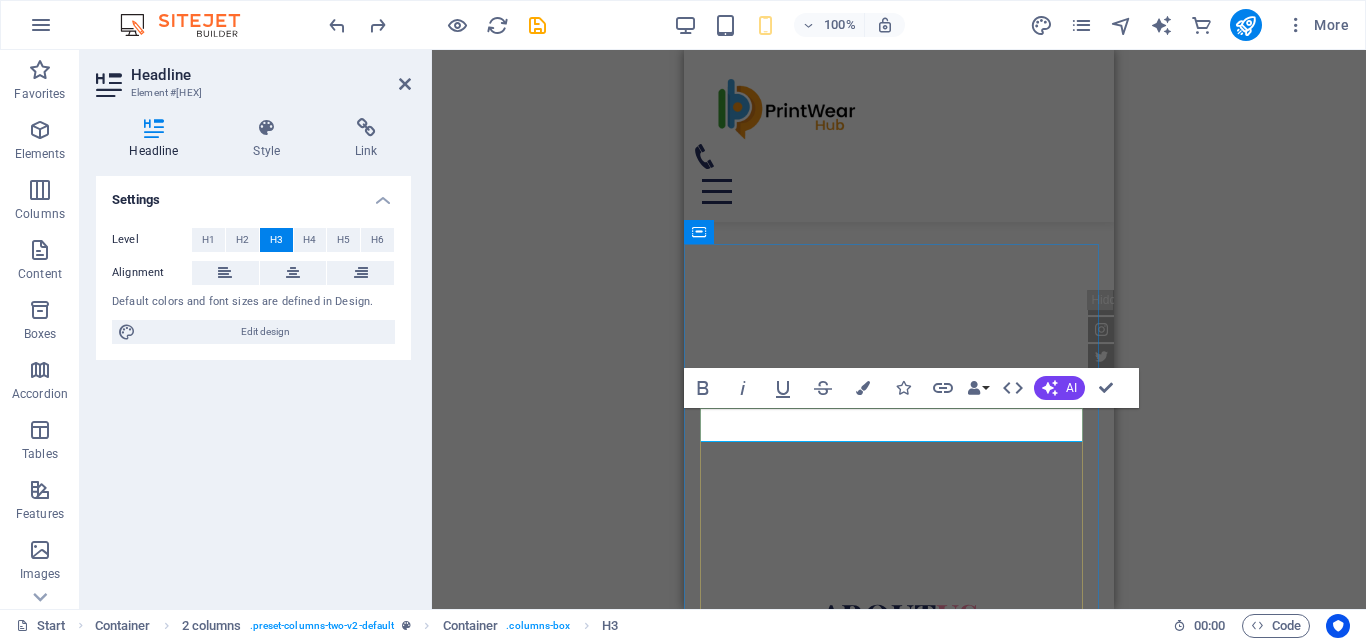 click on "Manufacturing & Printing solution." at bounding box center [899, 707] 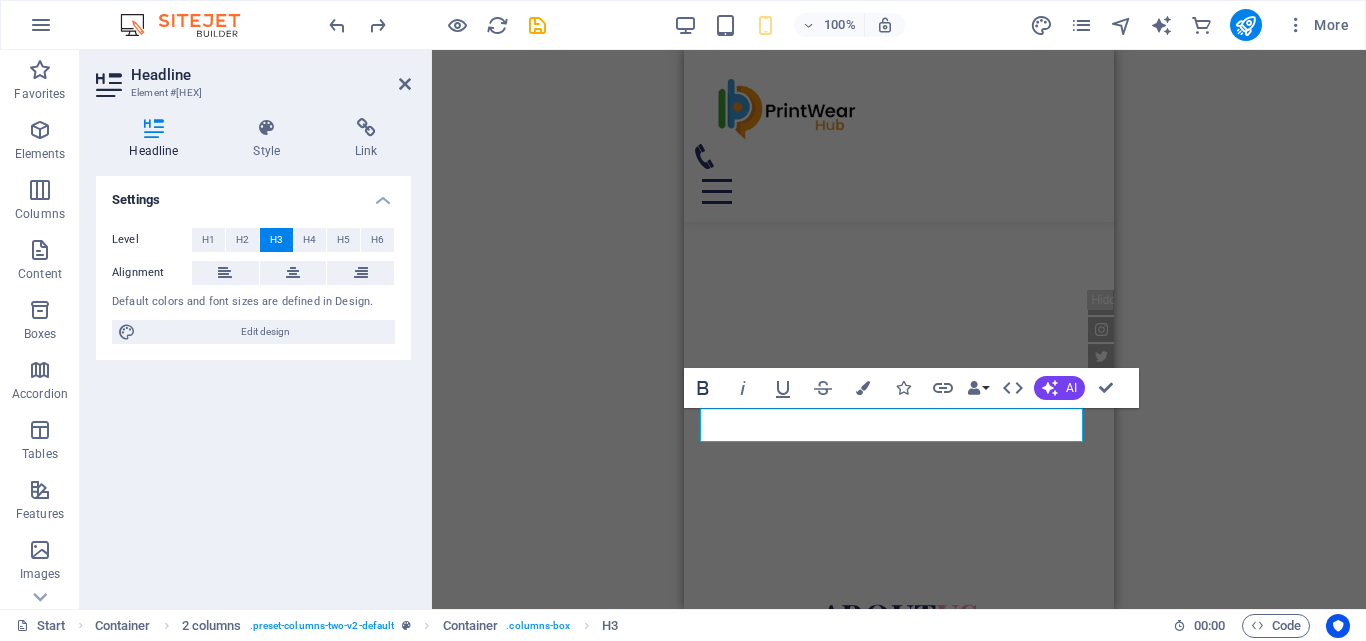 click 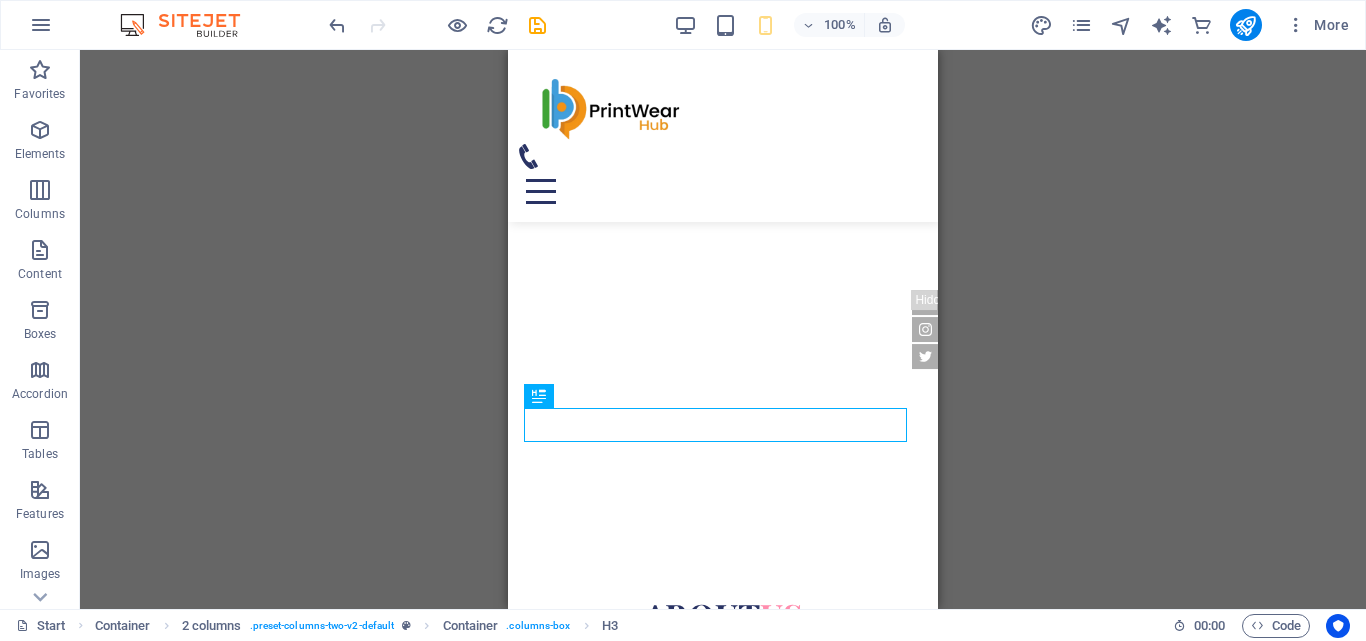 click on "H1 Banner Container Container Container Text Info Bar Container Menu Bar Menu Logo Container Text Container Icon Container Button Spacer Text Icon Social Media Icons Social Media Icons Icon Spacer Icon Container Placeholder H2 2 columns Container H3 2 columns 2 columns Container 2 columns Container Text Spacer Button Button series Spacer Spacer" at bounding box center [723, 329] 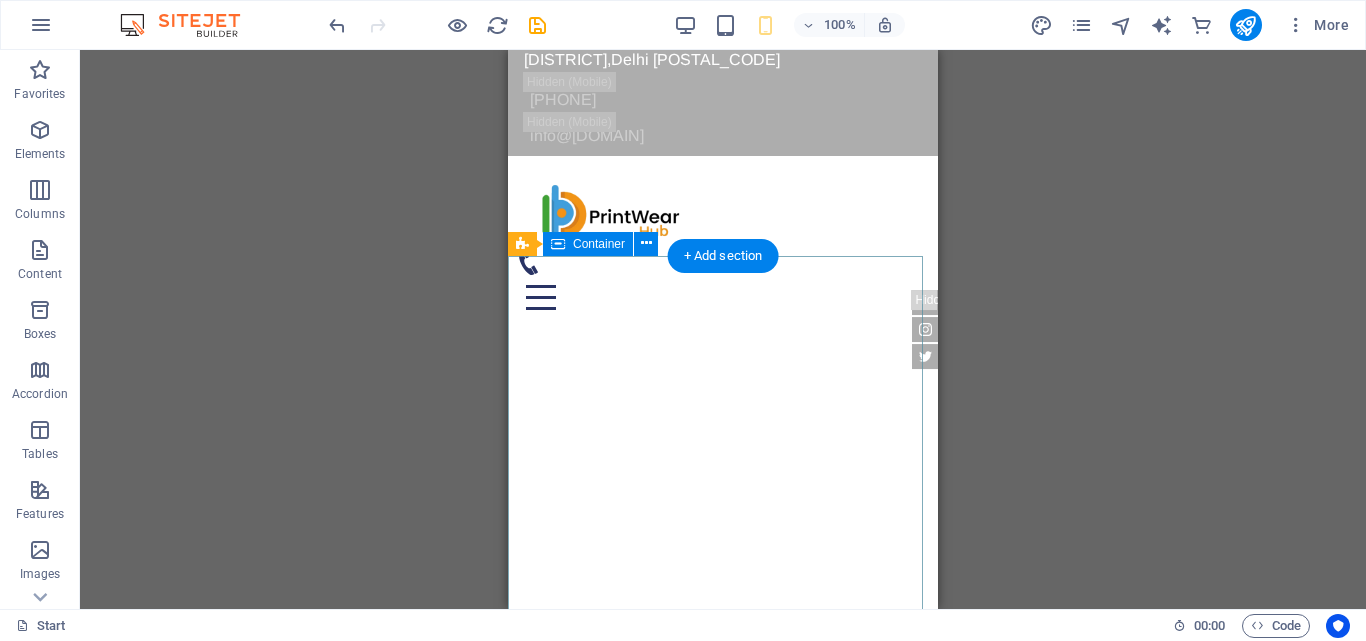 scroll, scrollTop: 100, scrollLeft: 0, axis: vertical 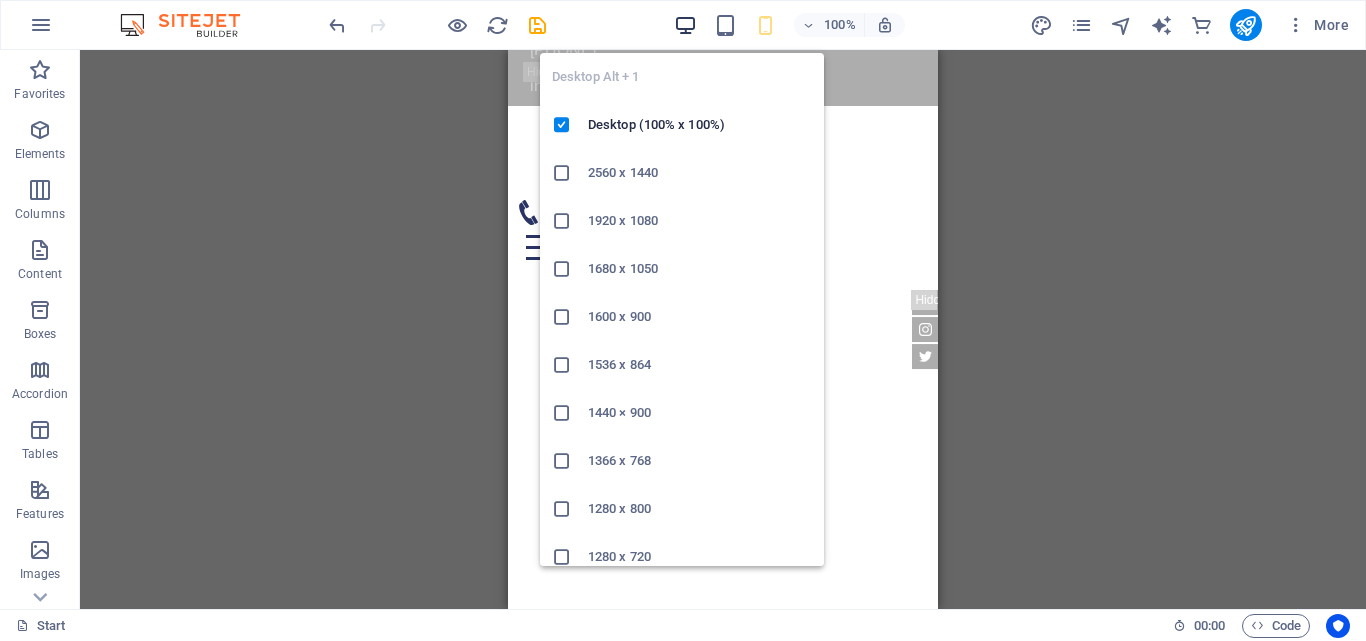 click at bounding box center [685, 25] 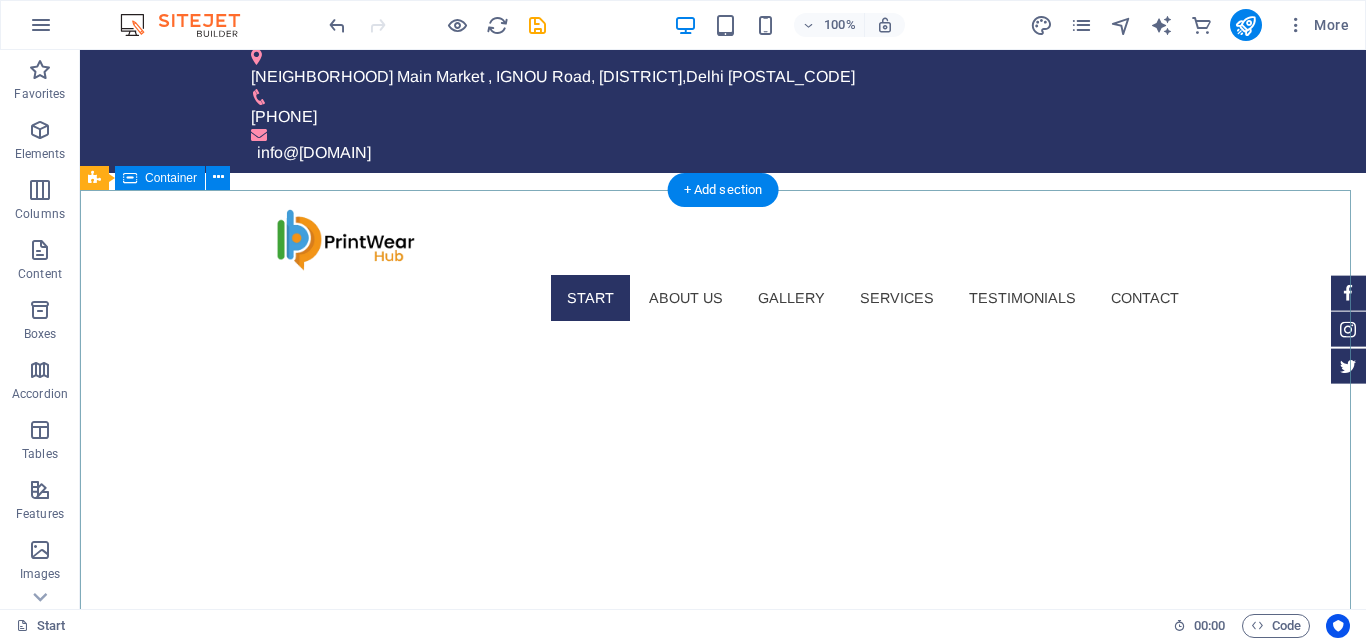 scroll, scrollTop: 0, scrollLeft: 0, axis: both 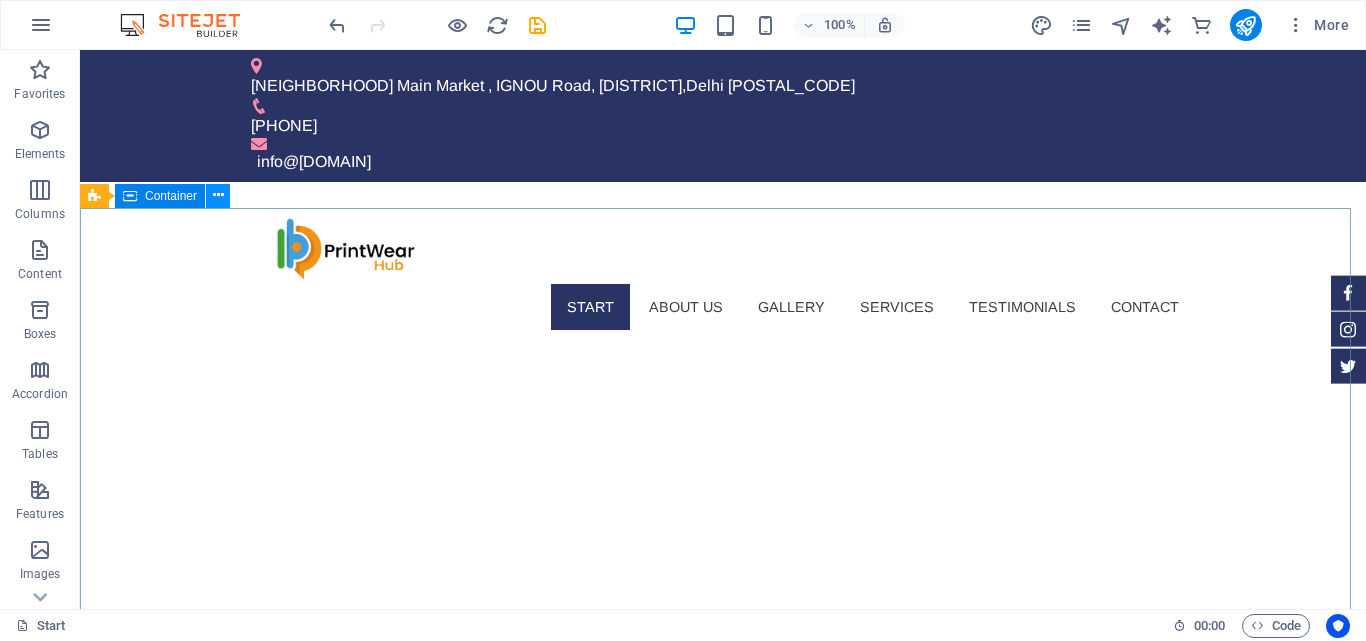 click at bounding box center (218, 195) 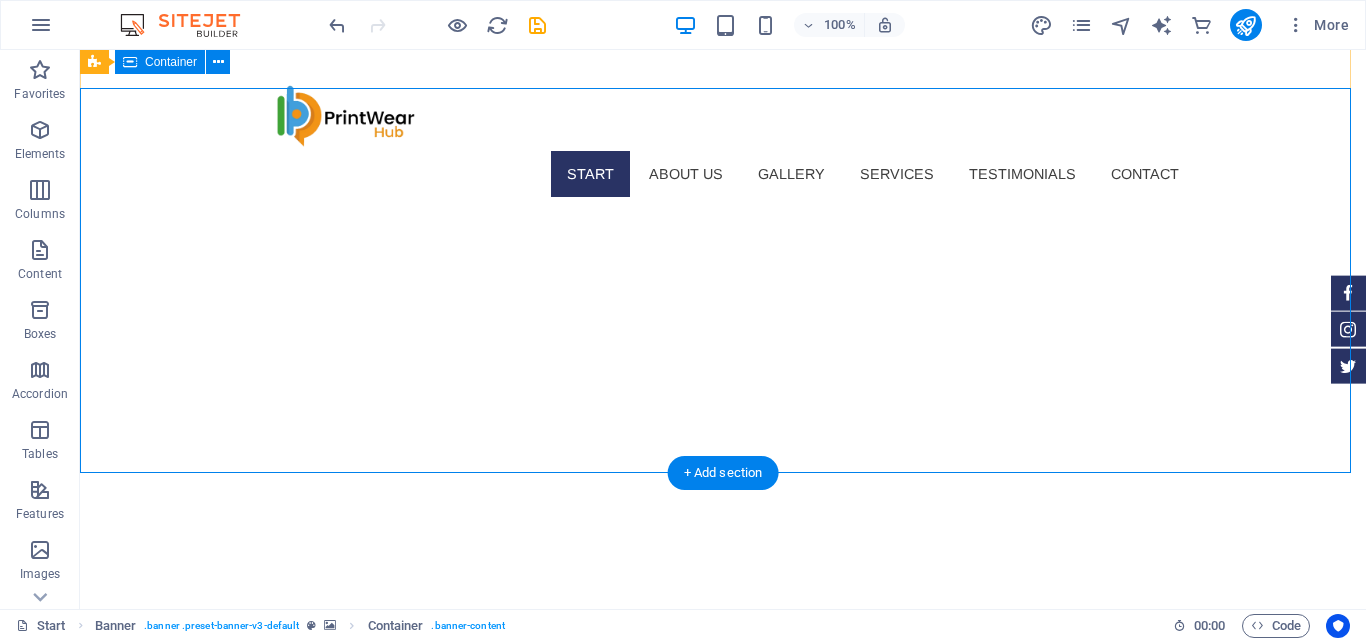 scroll, scrollTop: 100, scrollLeft: 0, axis: vertical 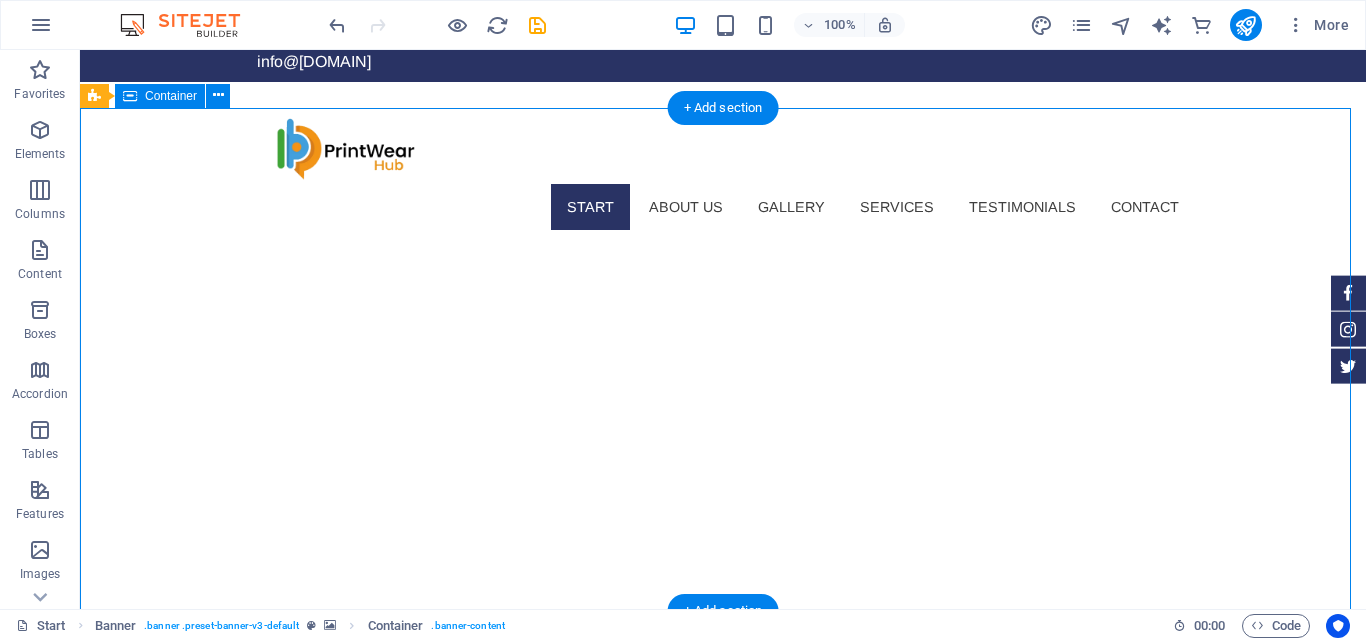 click at bounding box center [723, 829] 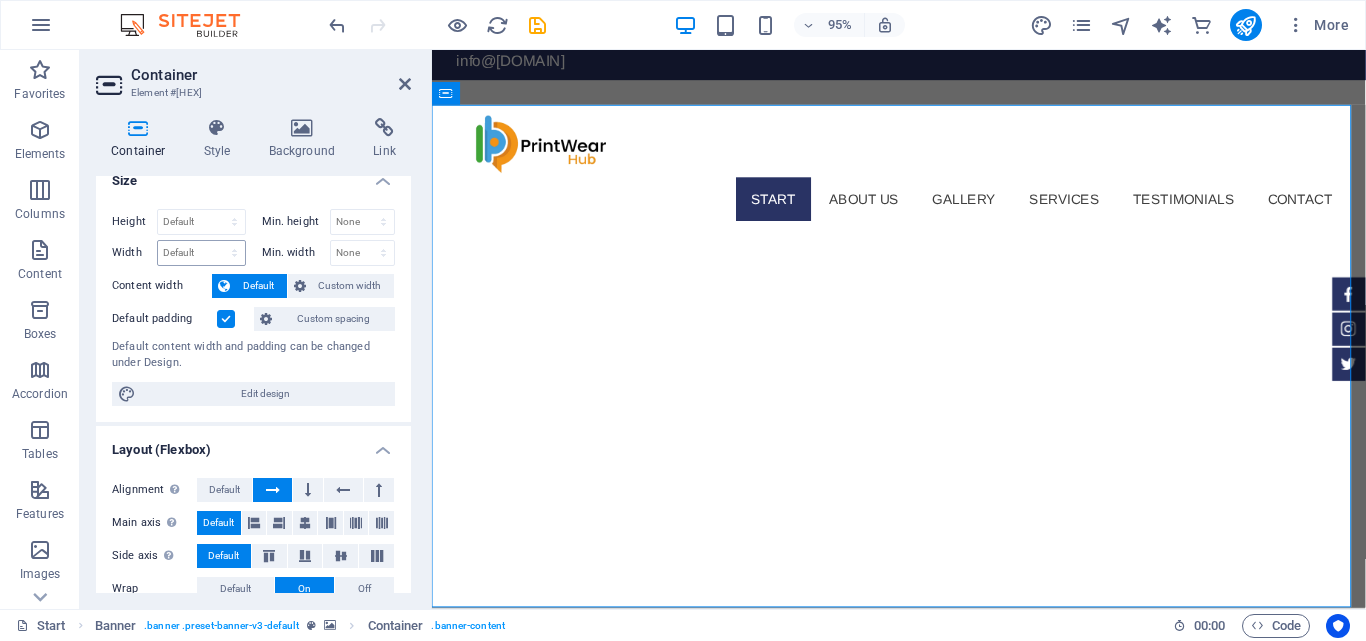 scroll, scrollTop: 0, scrollLeft: 0, axis: both 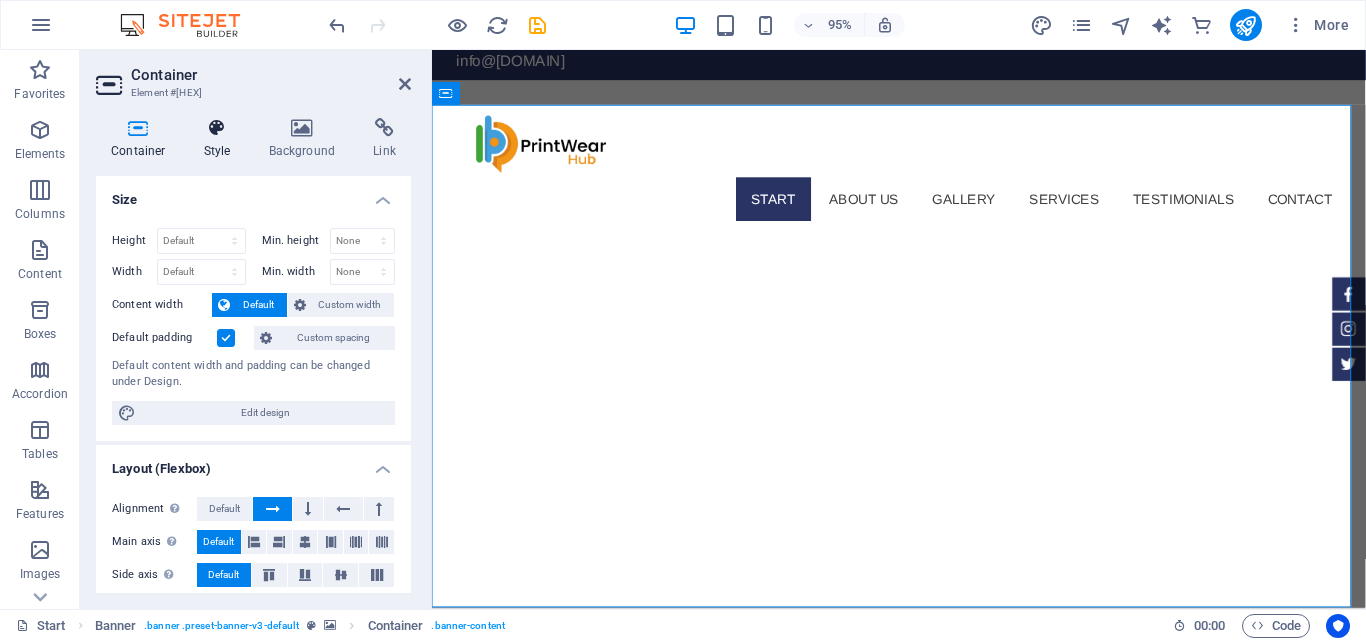 click at bounding box center [217, 128] 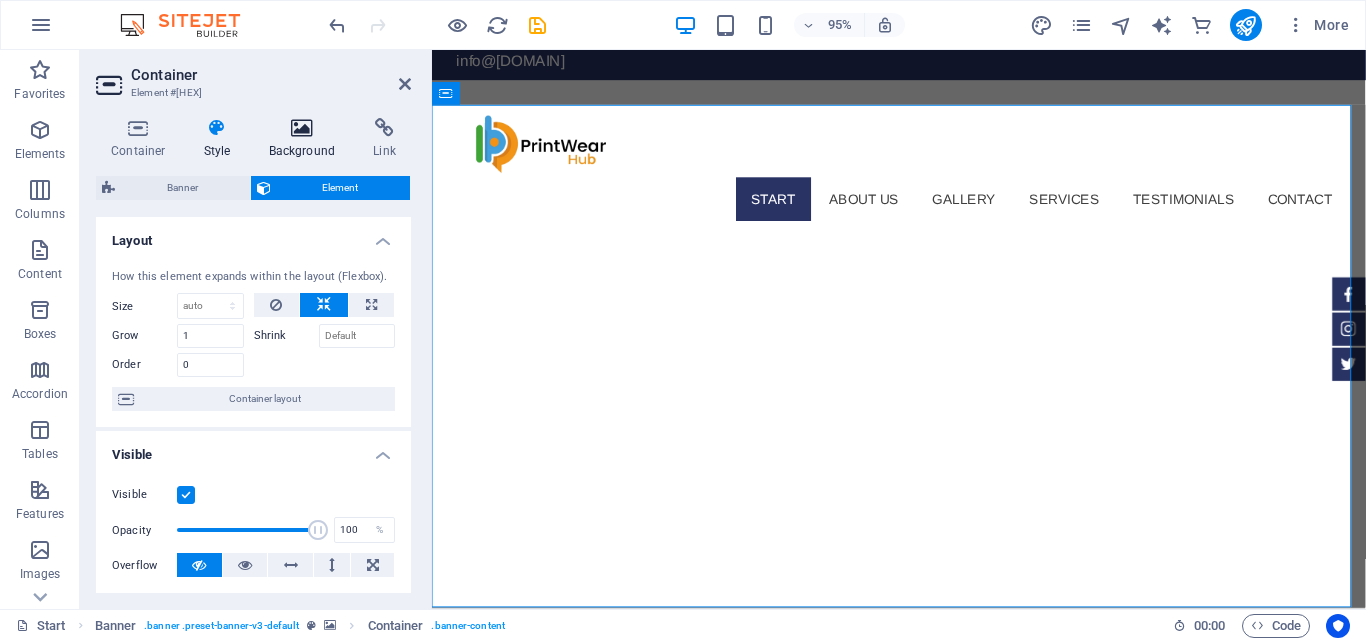 click at bounding box center (302, 128) 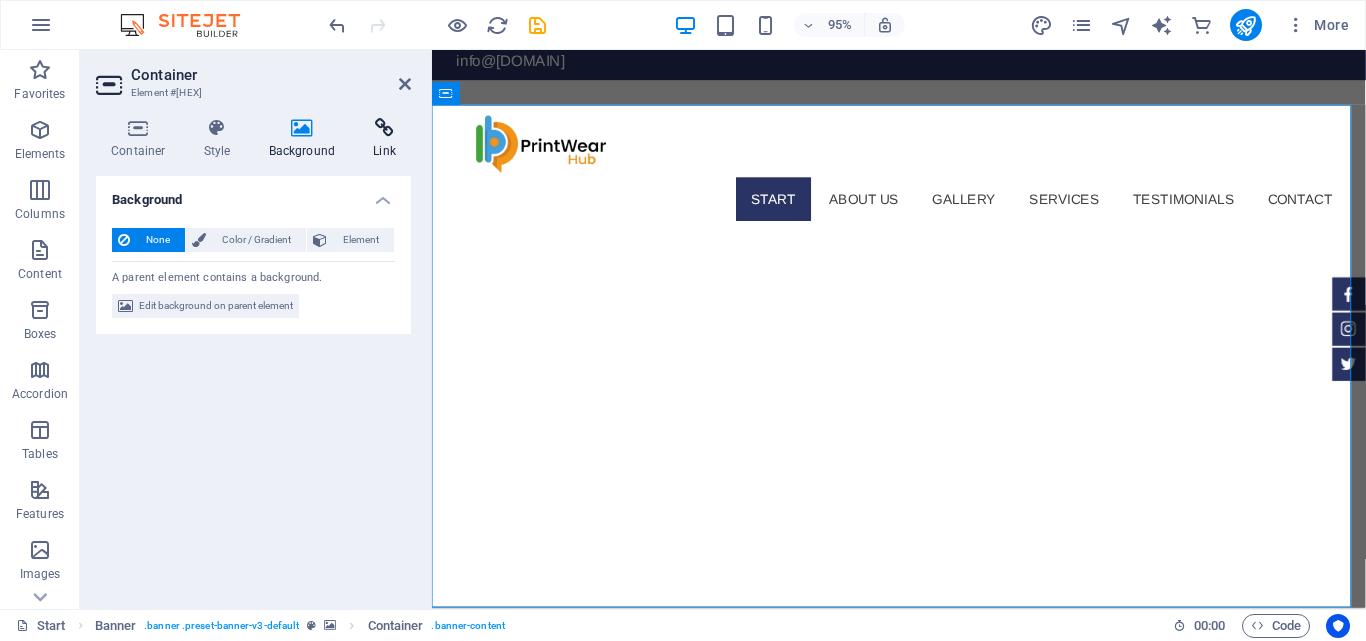 click at bounding box center (384, 128) 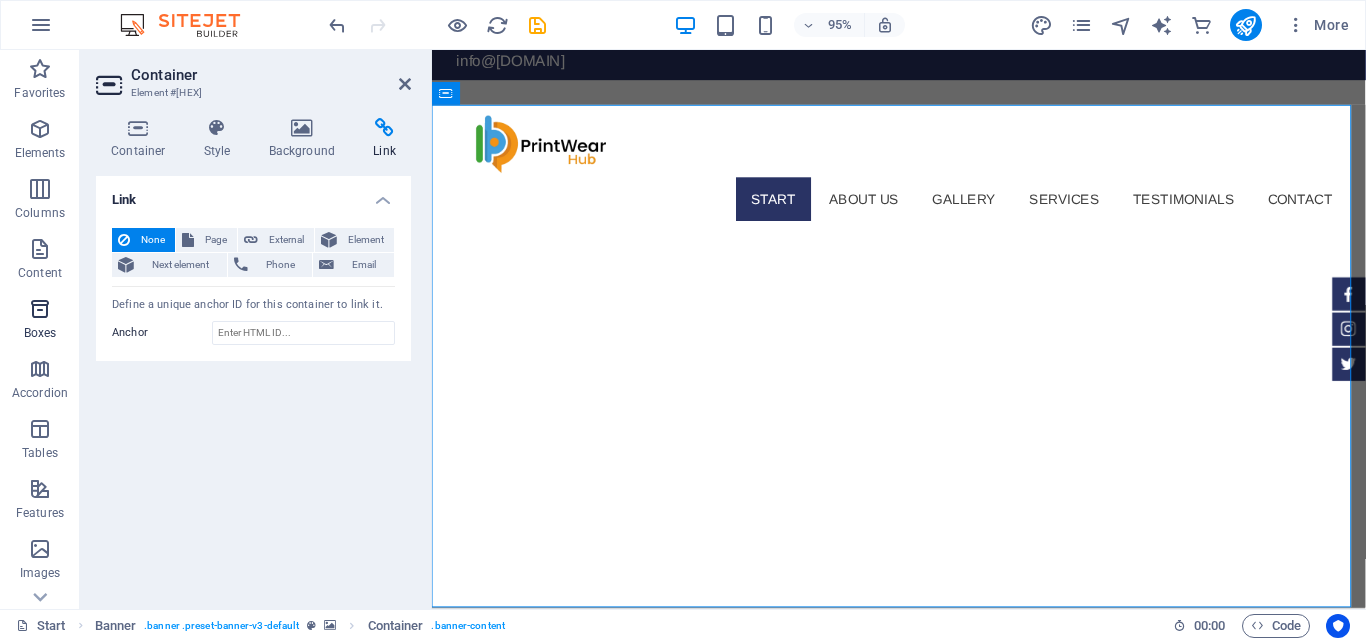 scroll, scrollTop: 0, scrollLeft: 0, axis: both 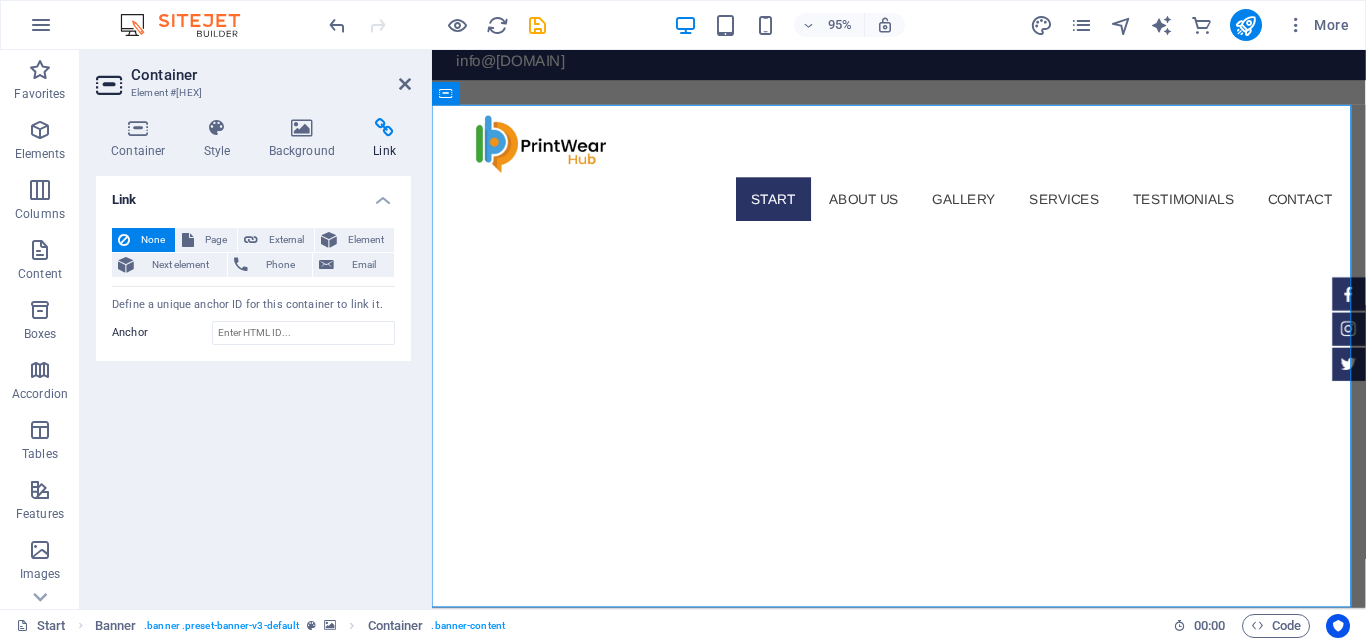 click on "Element #[HEX]" at bounding box center (251, 93) 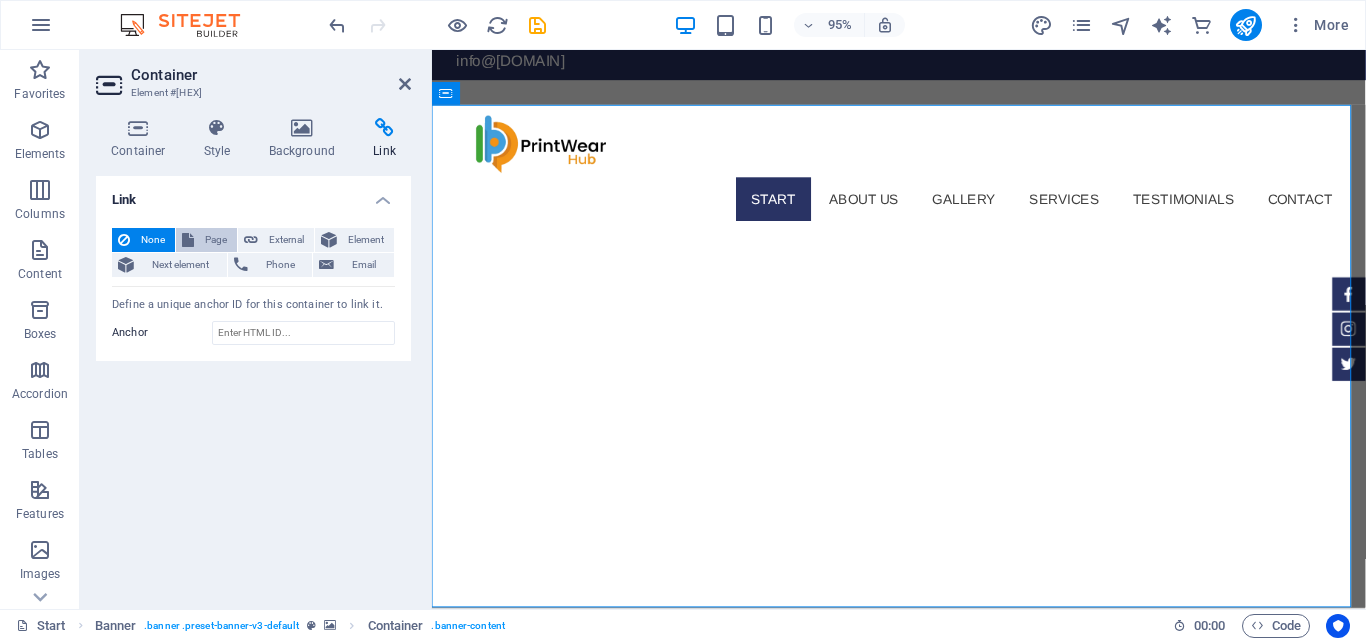 click on "Page" at bounding box center [215, 240] 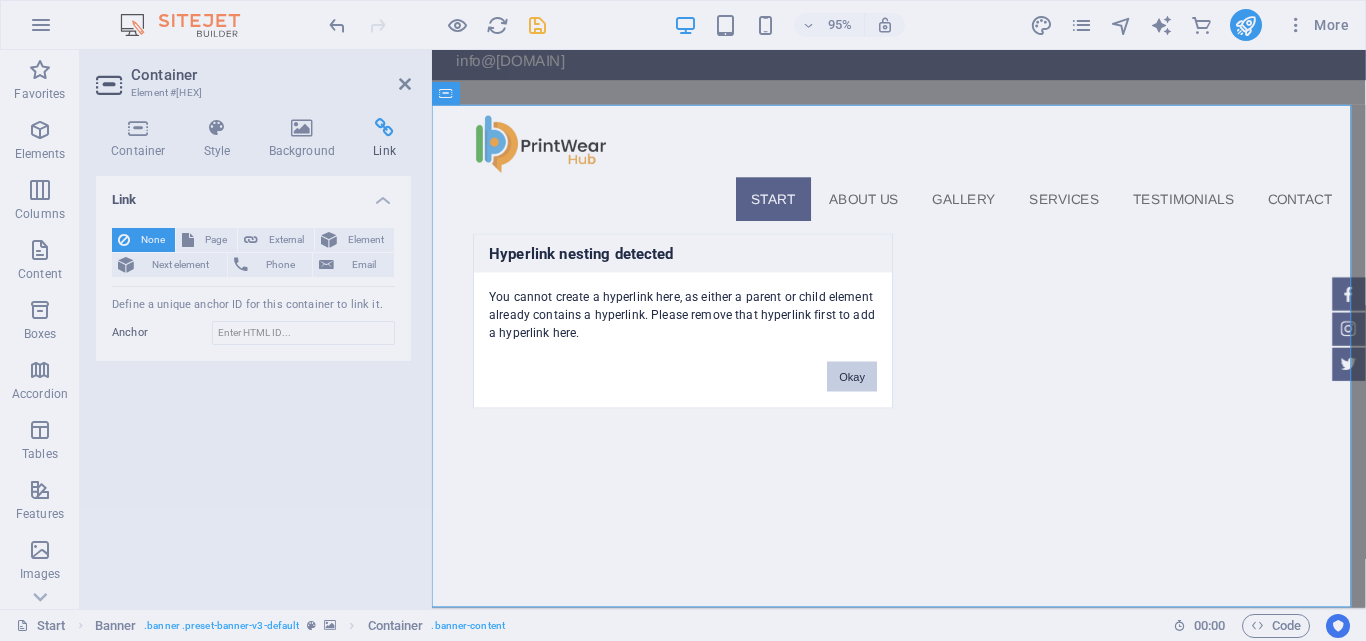click on "Okay" at bounding box center (852, 376) 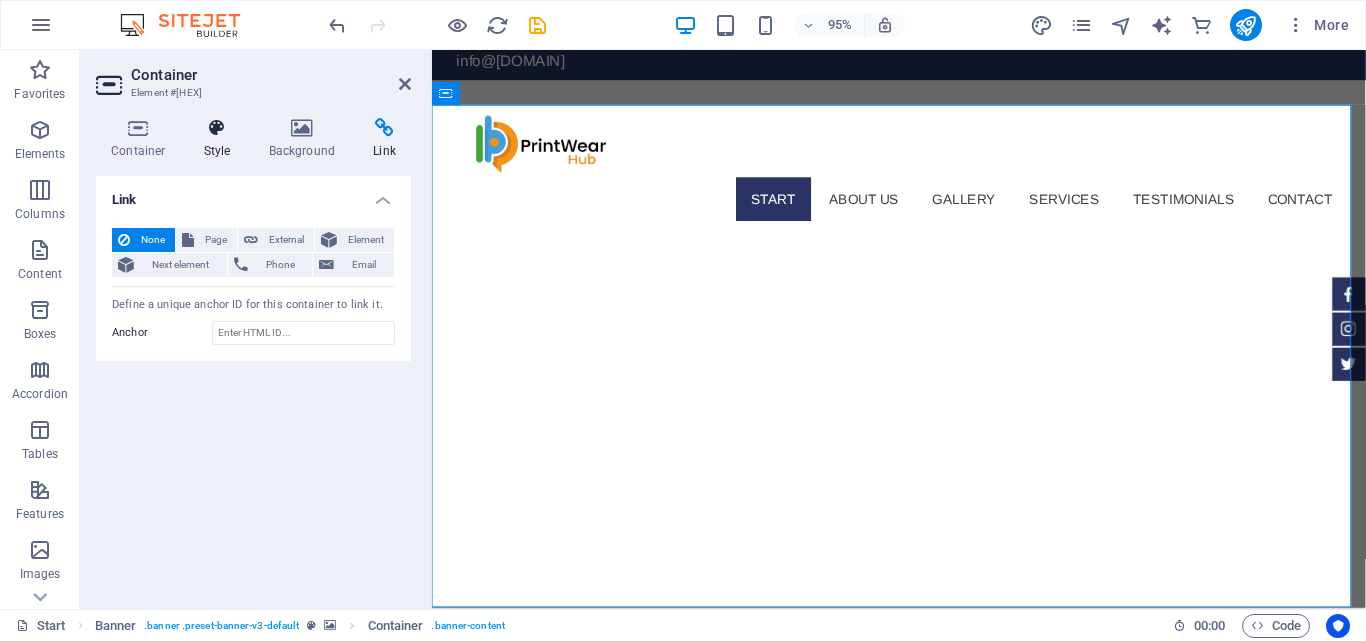 click on "Style" at bounding box center [221, 139] 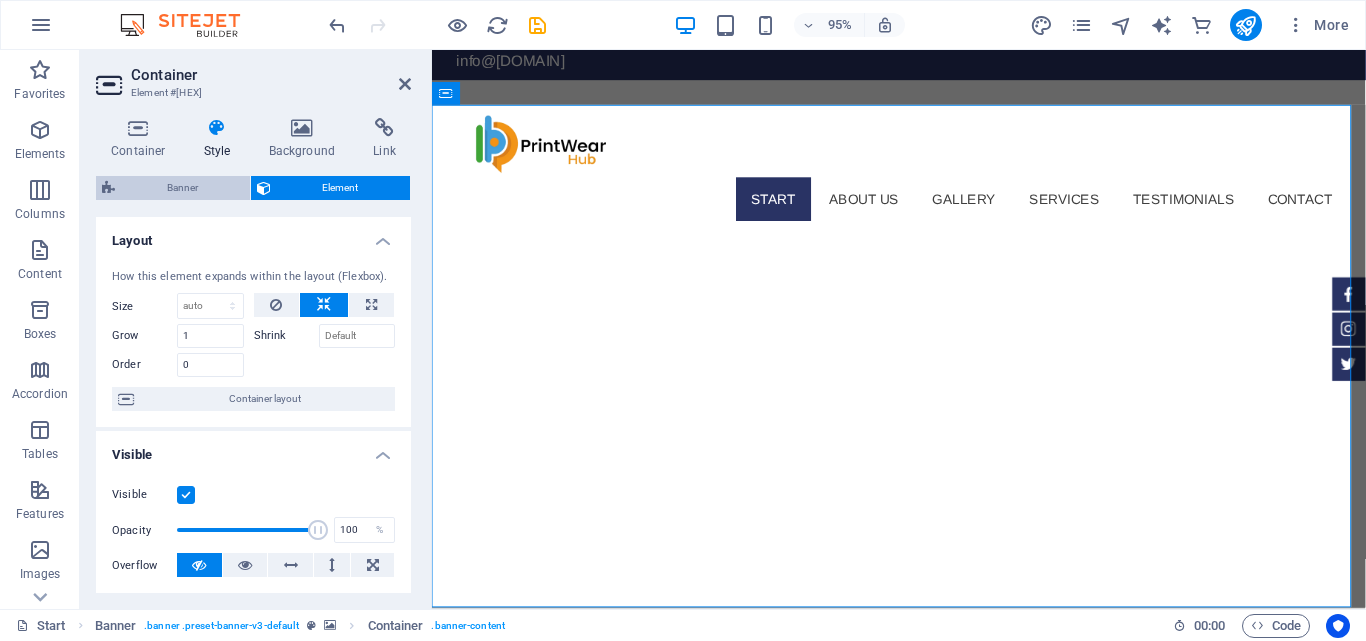 click on "Banner" at bounding box center (182, 188) 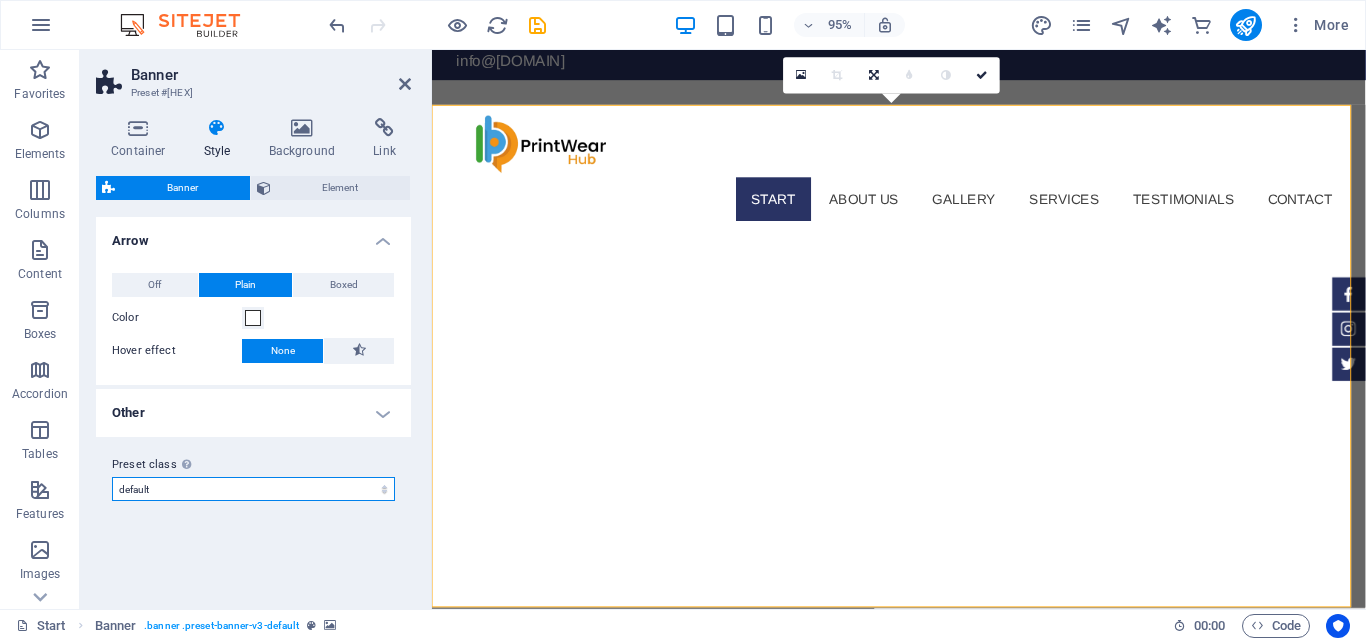 click on "default Add preset class" at bounding box center [253, 489] 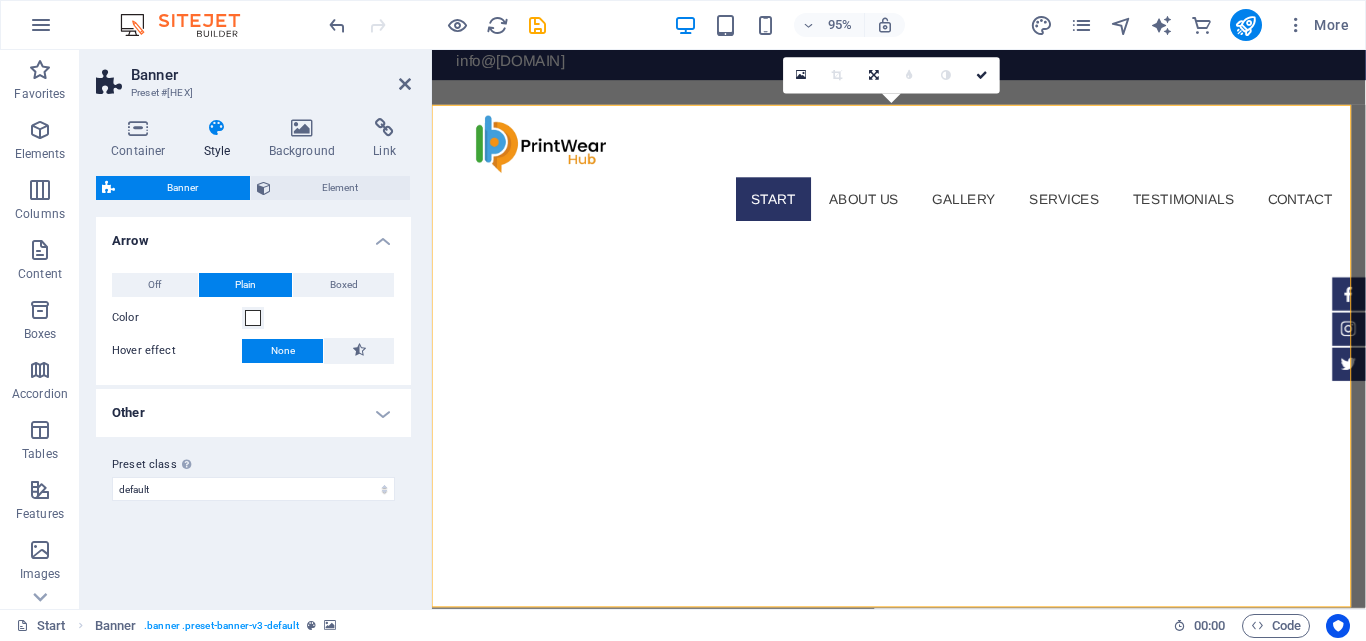 click on "Banner" at bounding box center [182, 188] 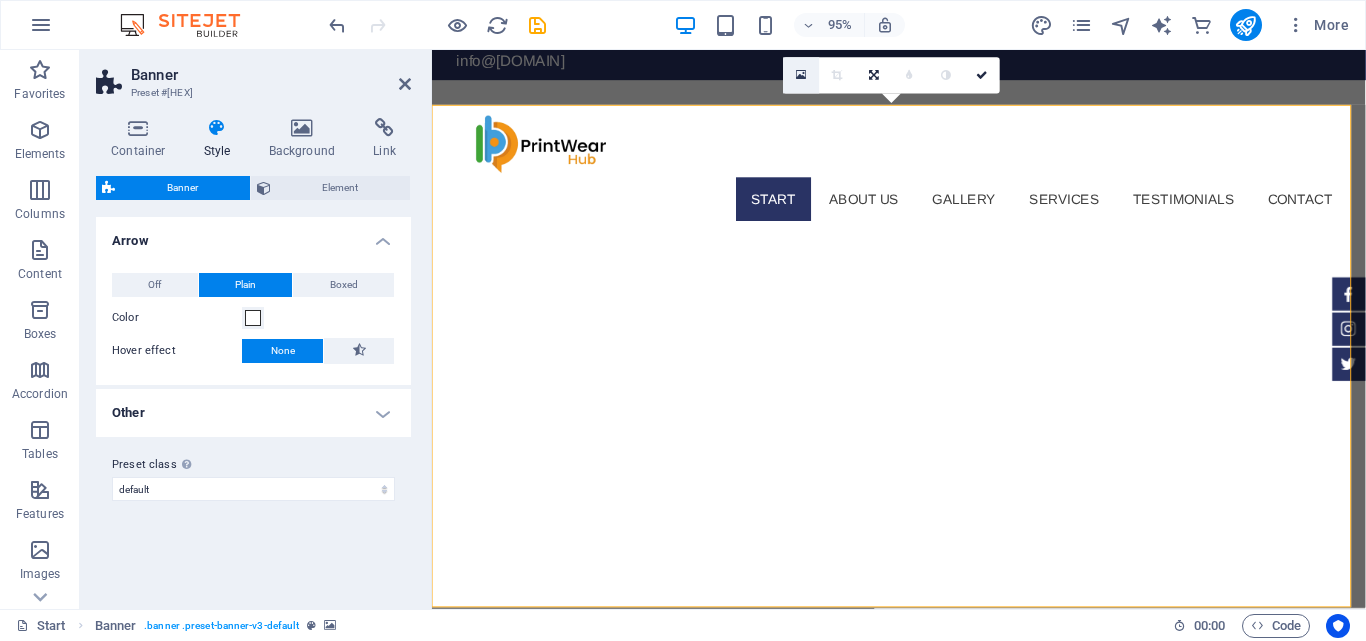 click at bounding box center [802, 76] 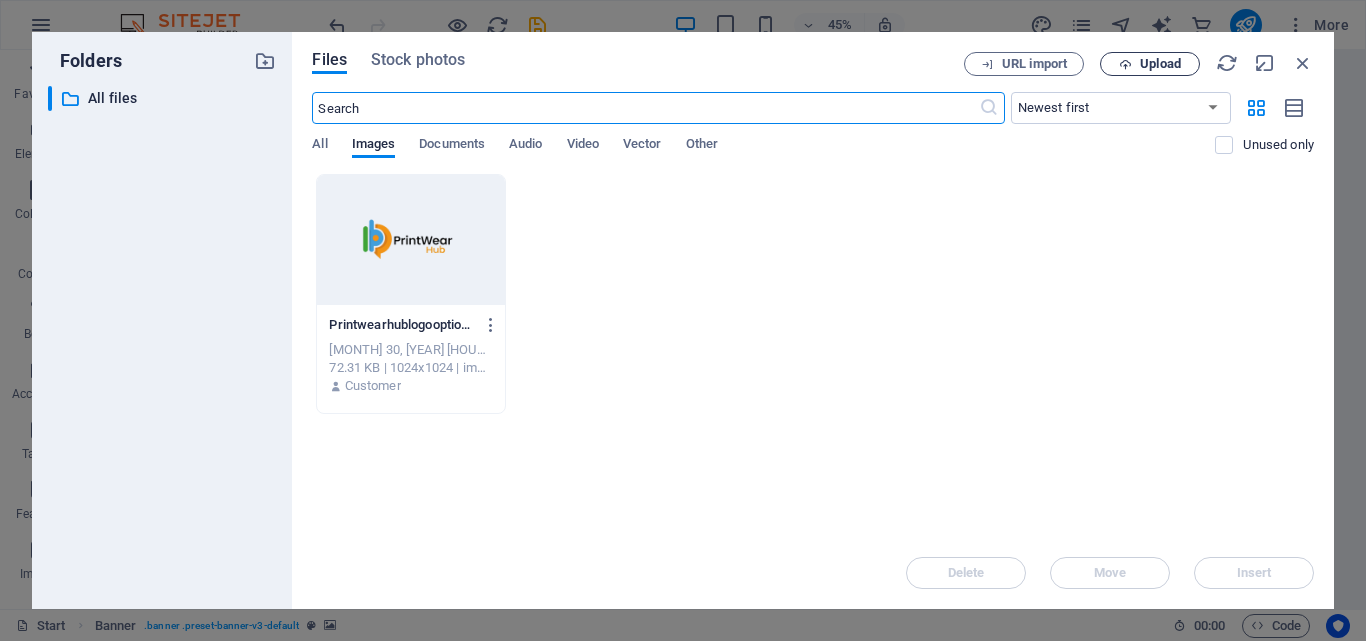 click on "Upload" at bounding box center [1160, 64] 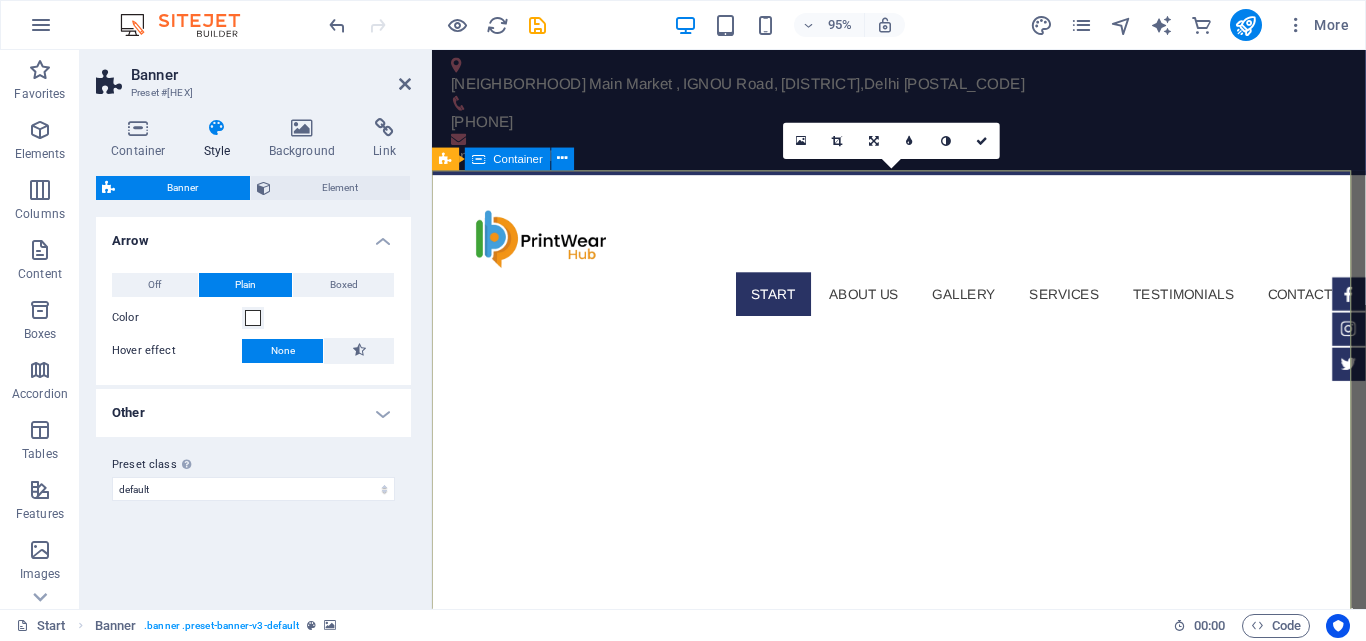 scroll, scrollTop: 100, scrollLeft: 0, axis: vertical 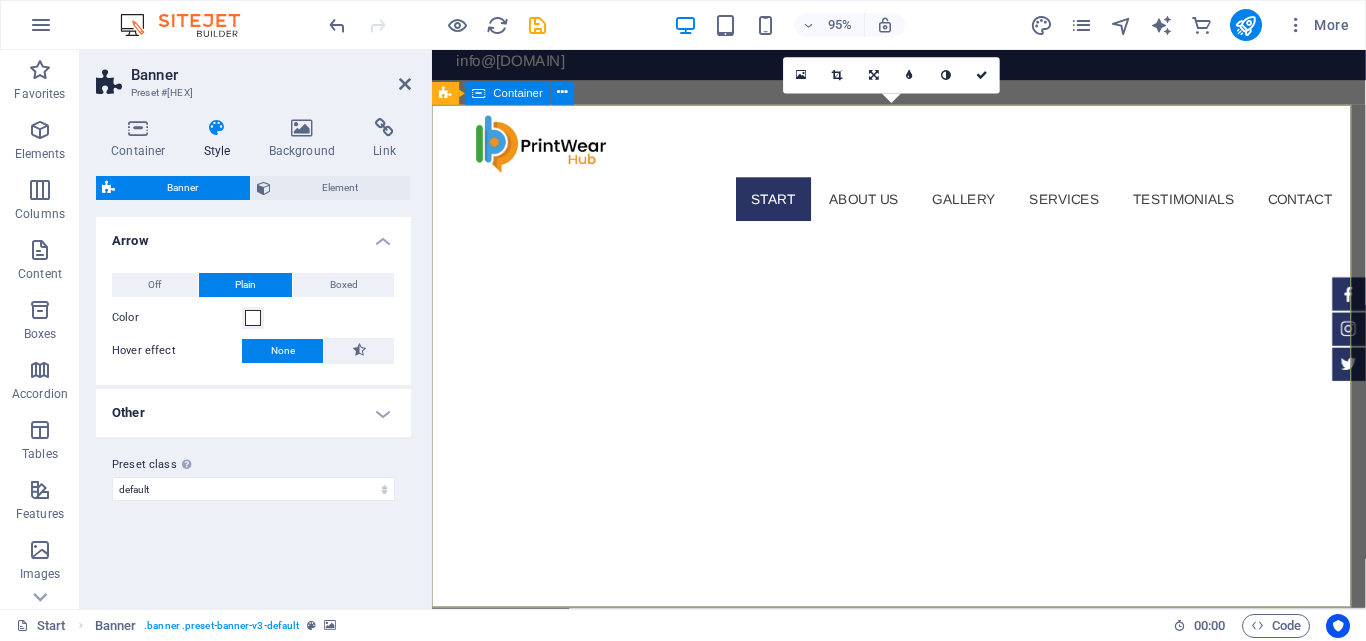click at bounding box center (923, 855) 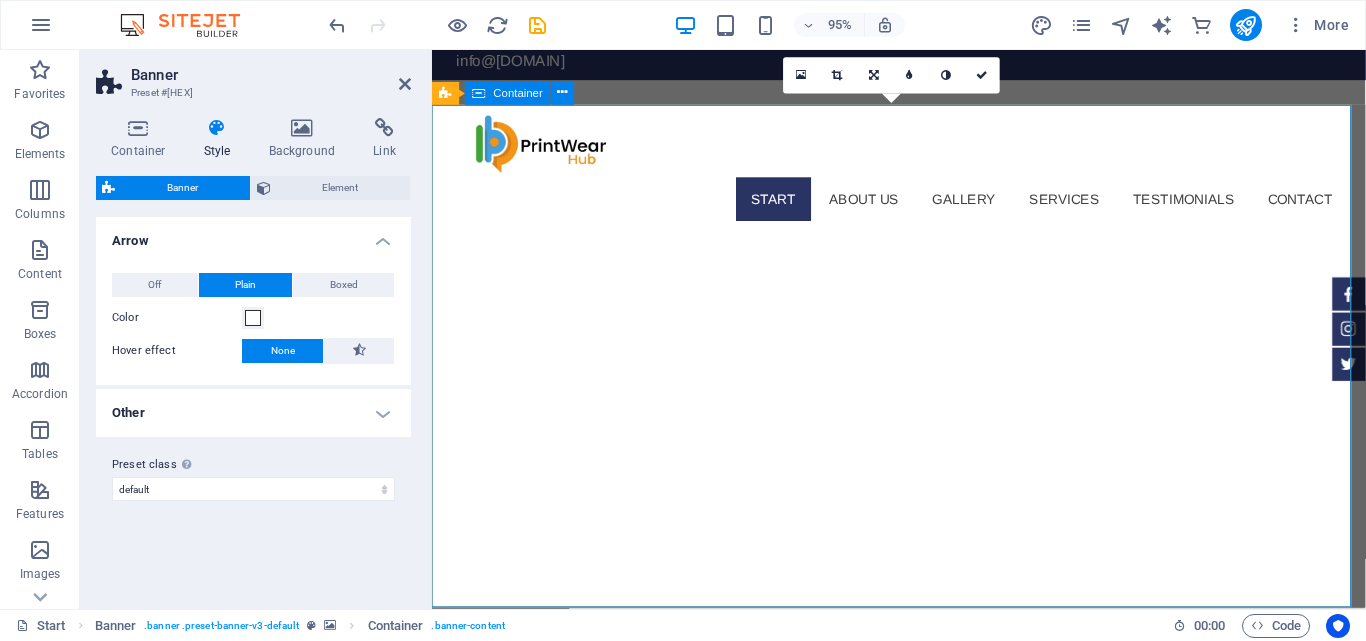 click at bounding box center (923, 855) 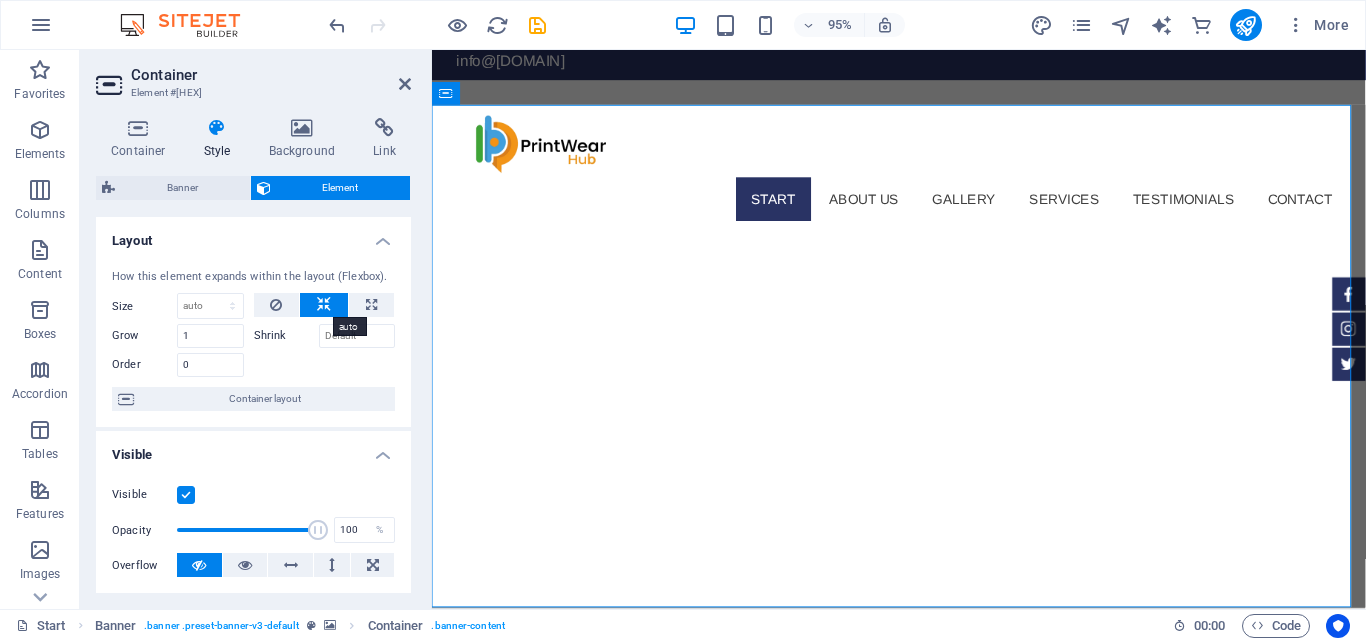 click at bounding box center [324, 305] 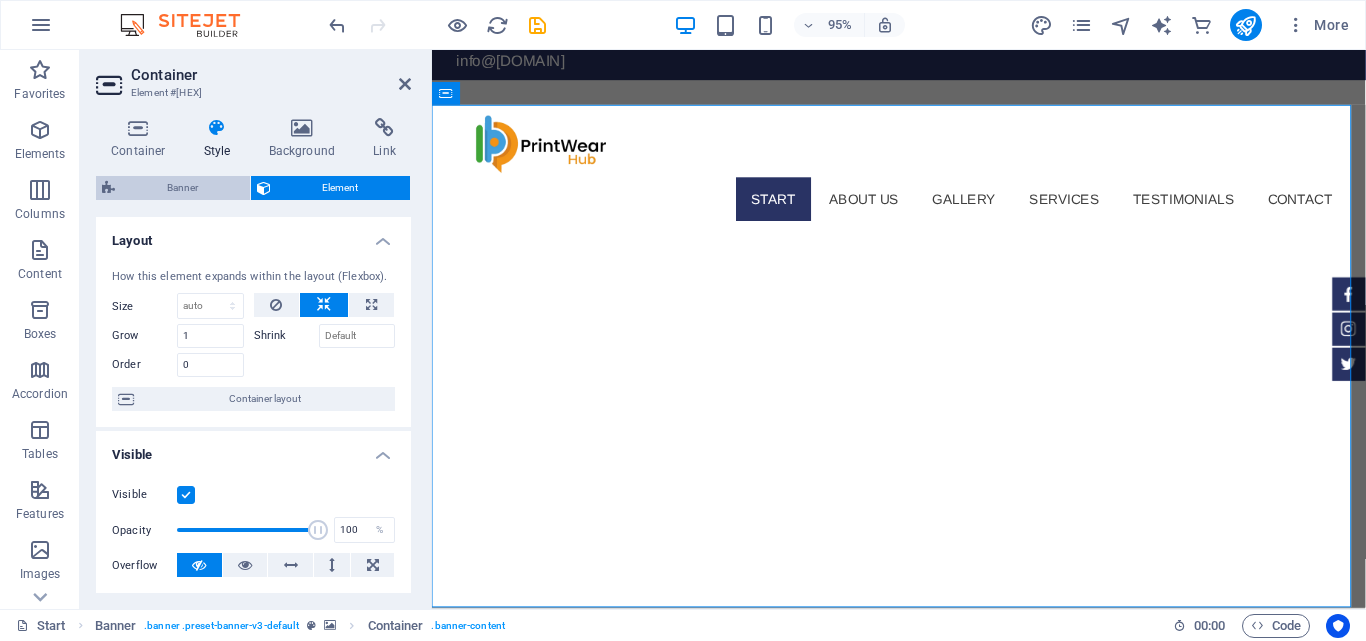 click on "Banner" at bounding box center (182, 188) 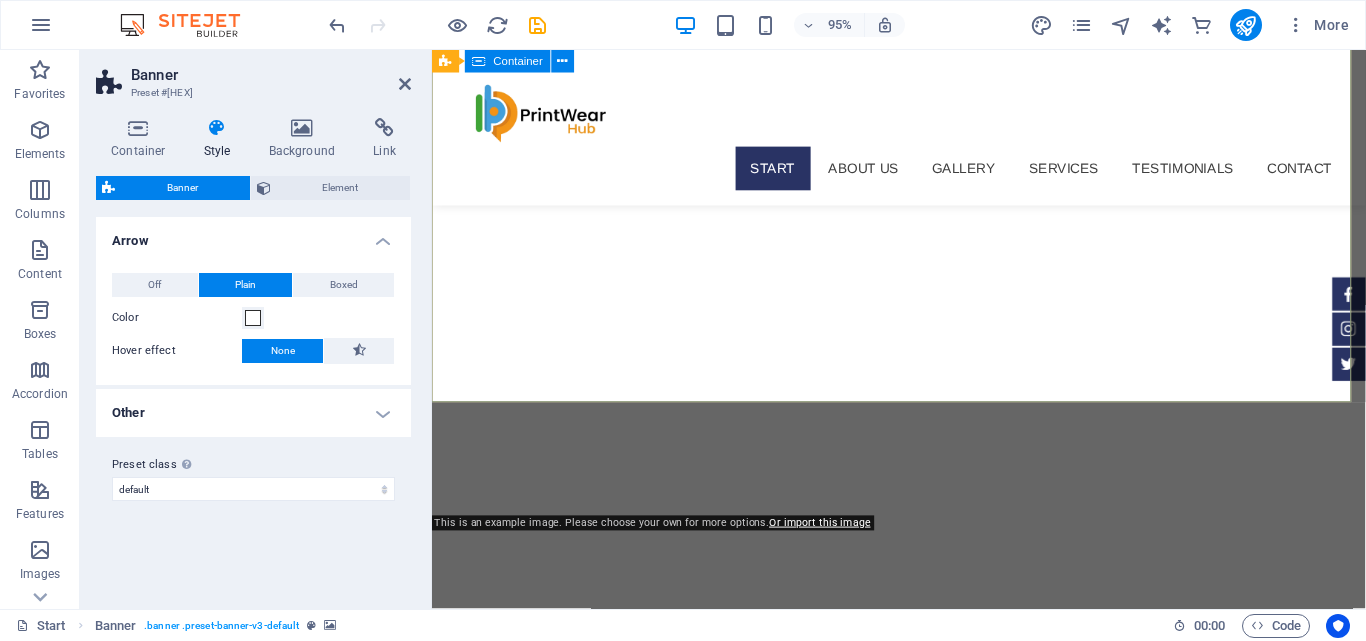 scroll, scrollTop: 0, scrollLeft: 0, axis: both 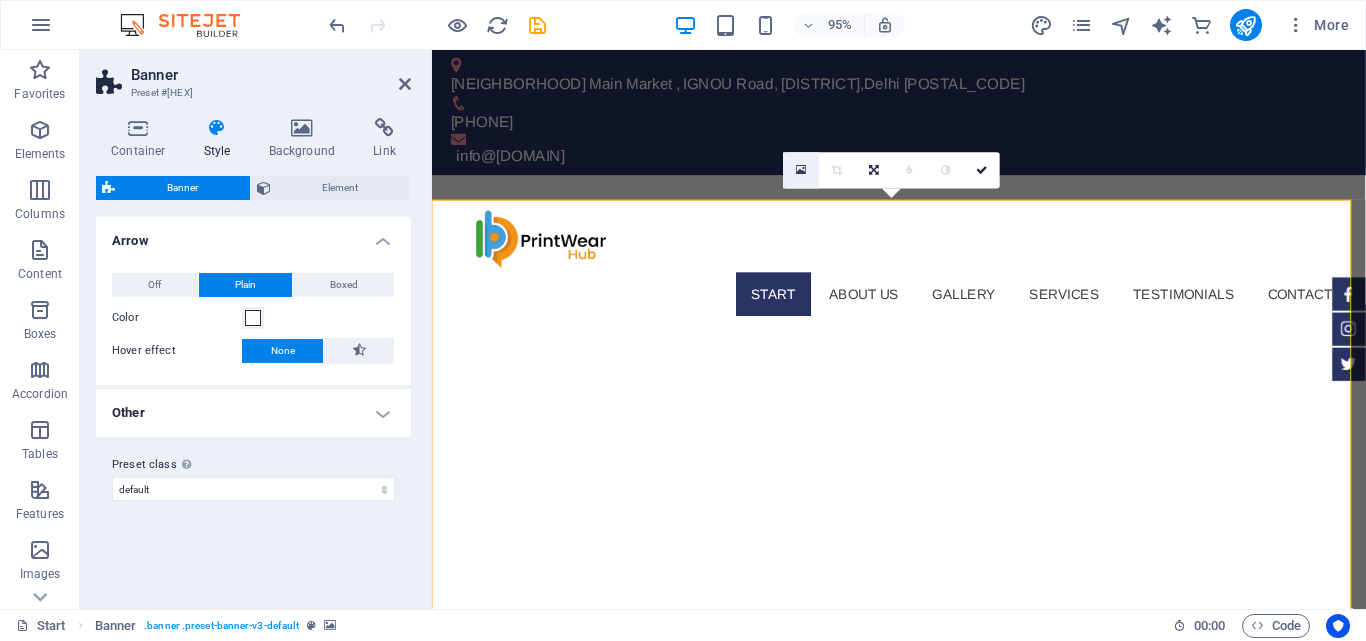 click at bounding box center (802, 171) 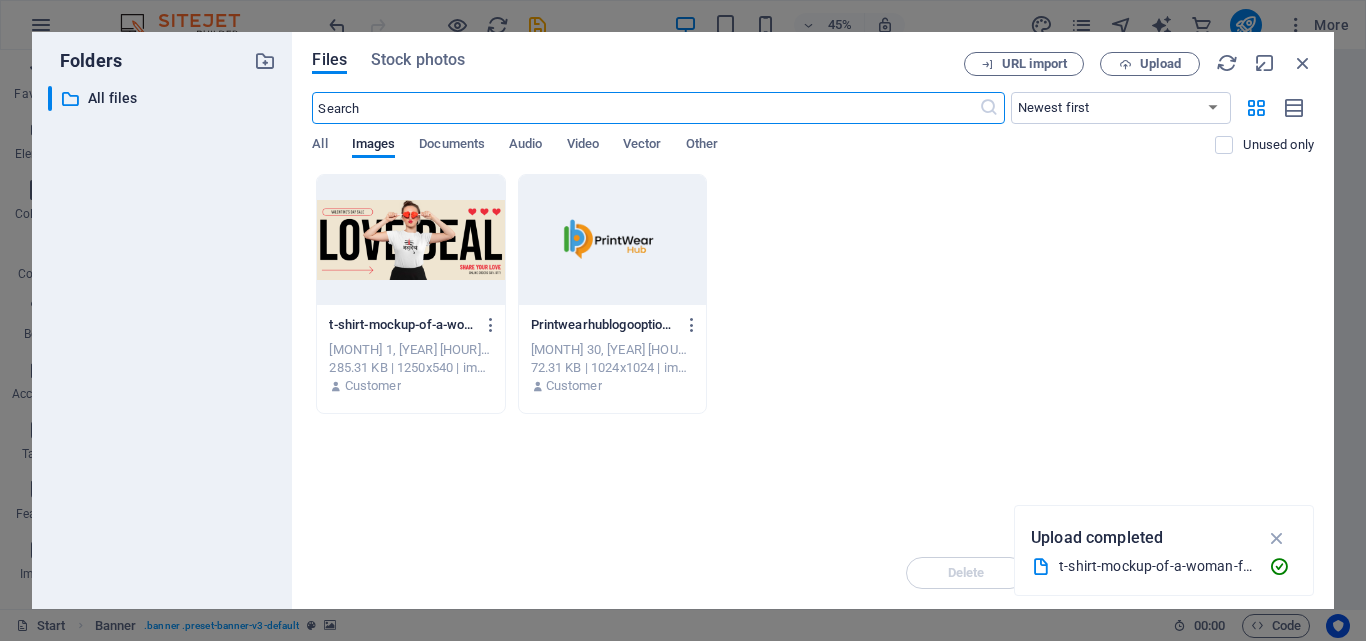 click at bounding box center [410, 240] 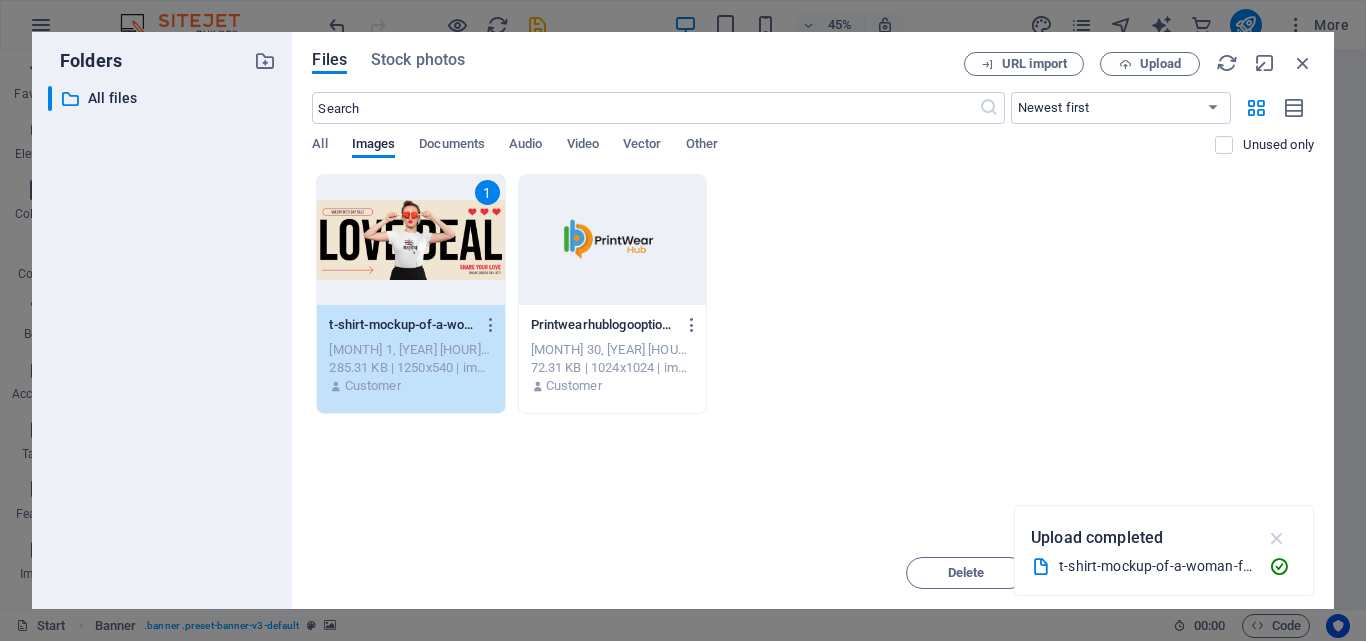 click at bounding box center [1277, 538] 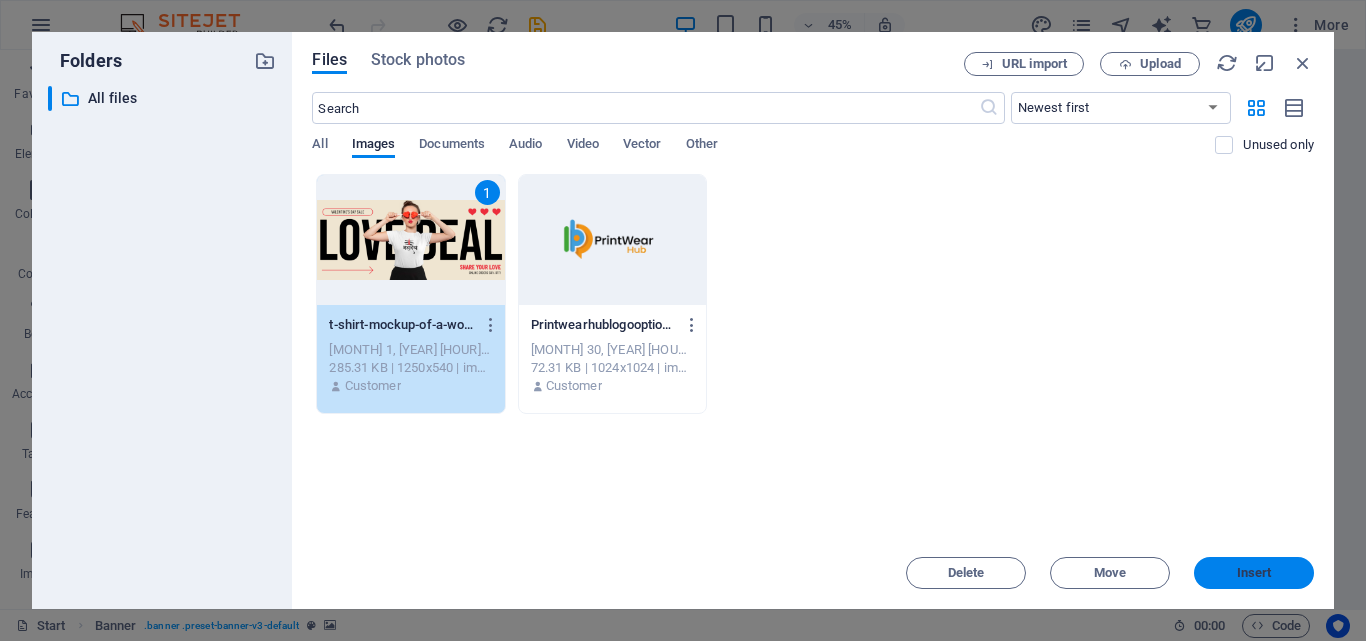 drag, startPoint x: 1251, startPoint y: 569, endPoint x: 611, endPoint y: 446, distance: 651.71234 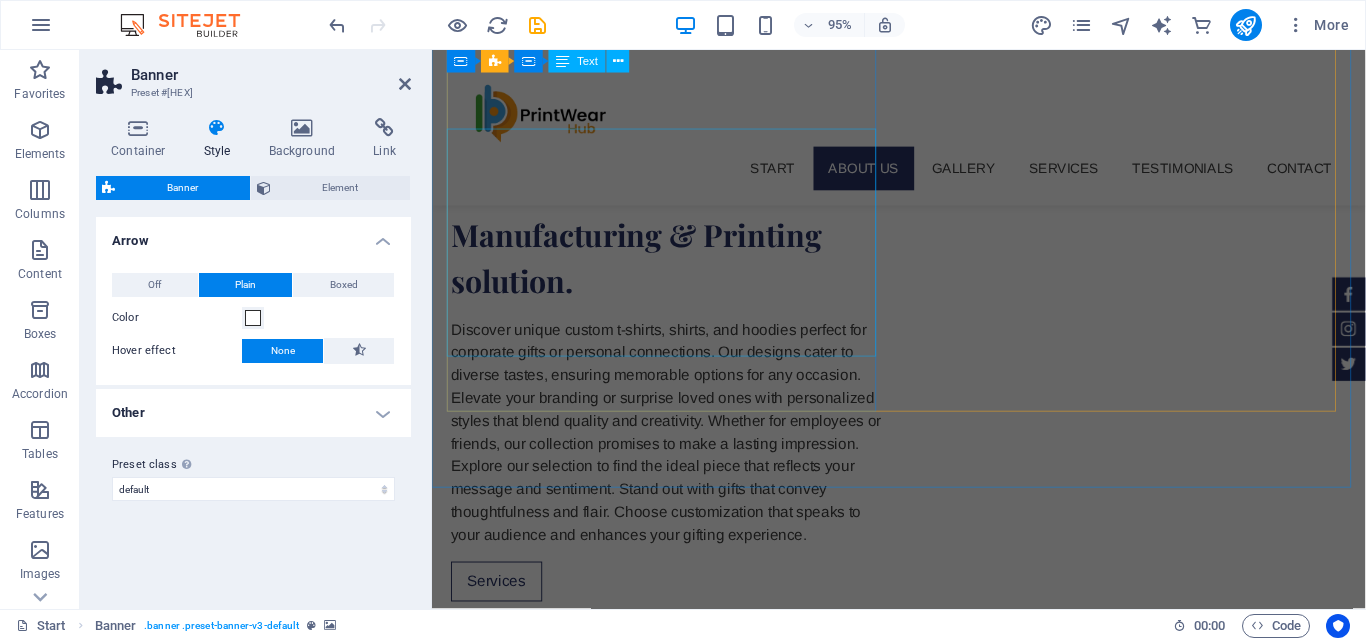 scroll, scrollTop: 800, scrollLeft: 0, axis: vertical 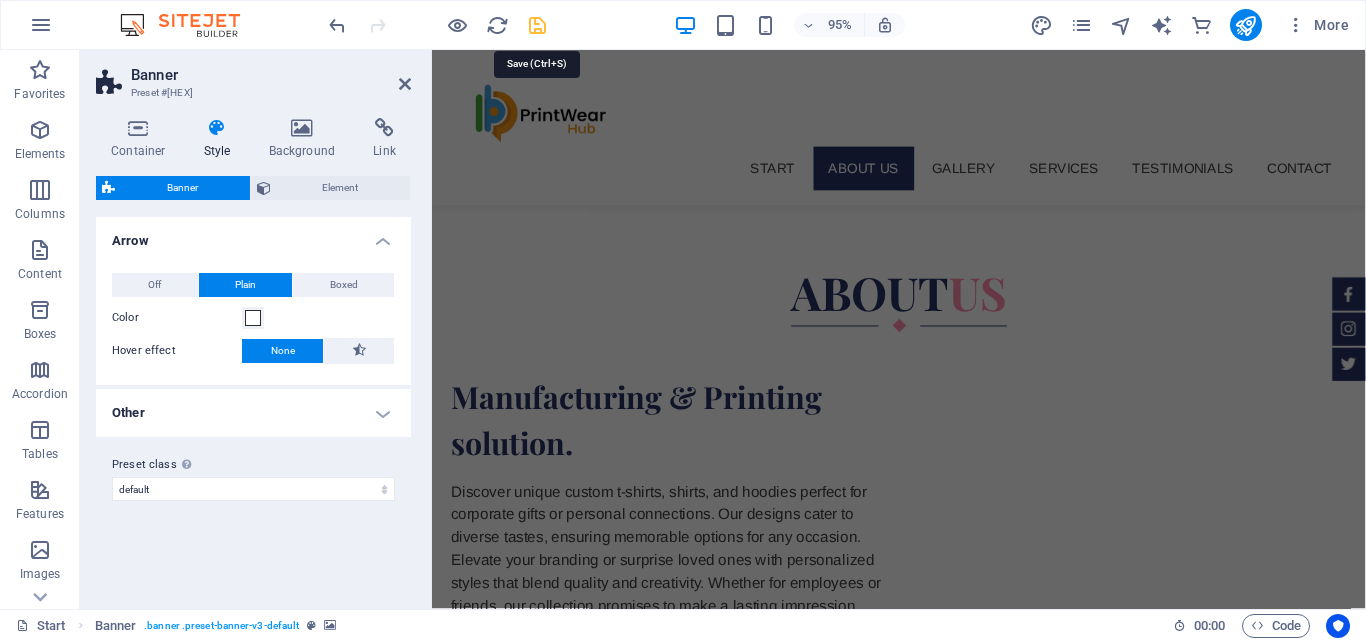 click at bounding box center [537, 25] 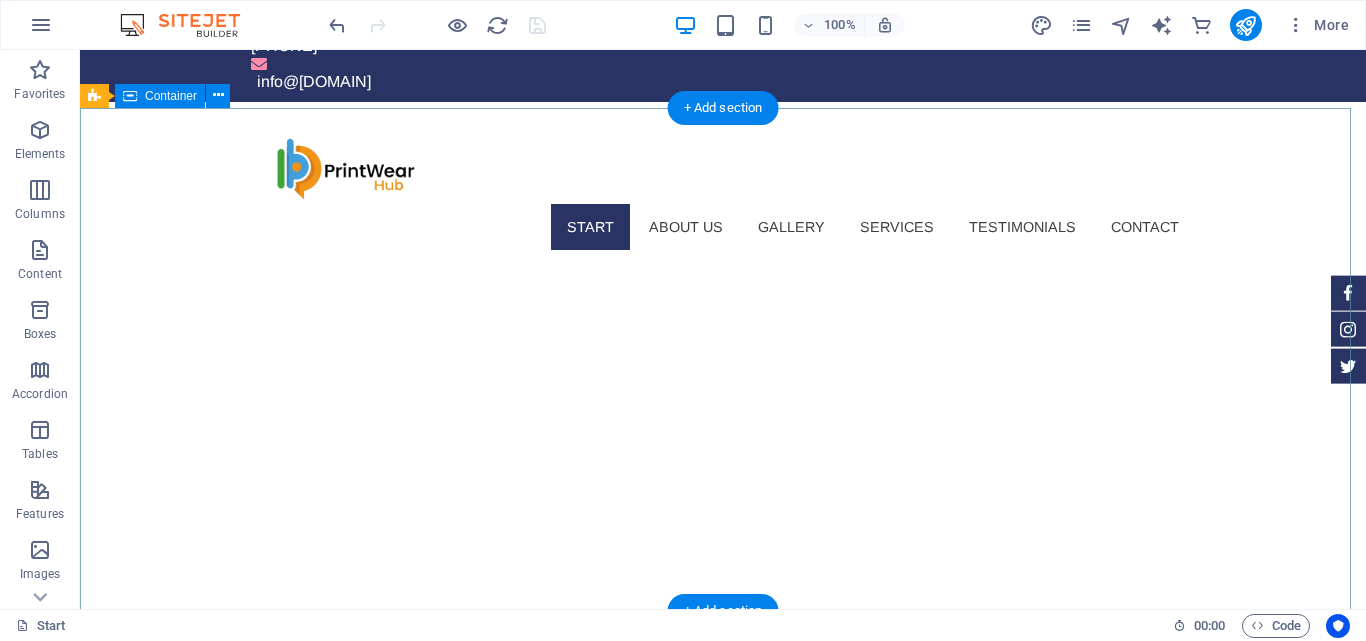 scroll, scrollTop: 100, scrollLeft: 0, axis: vertical 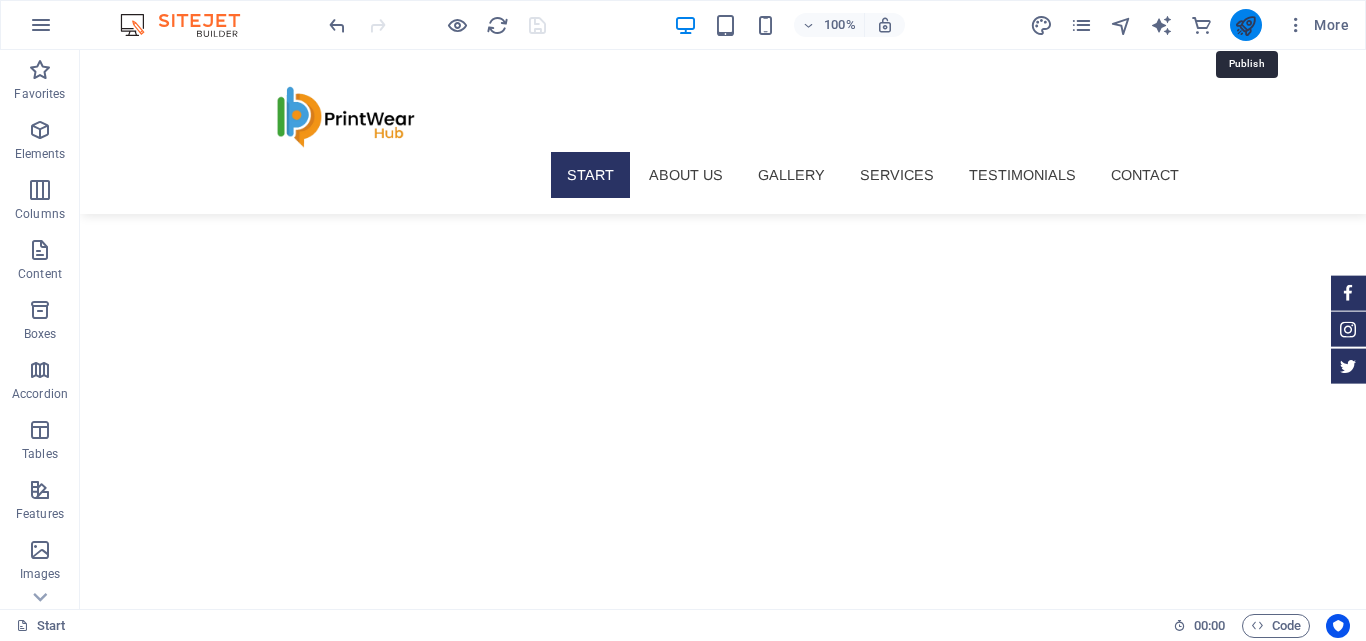 click at bounding box center [1245, 25] 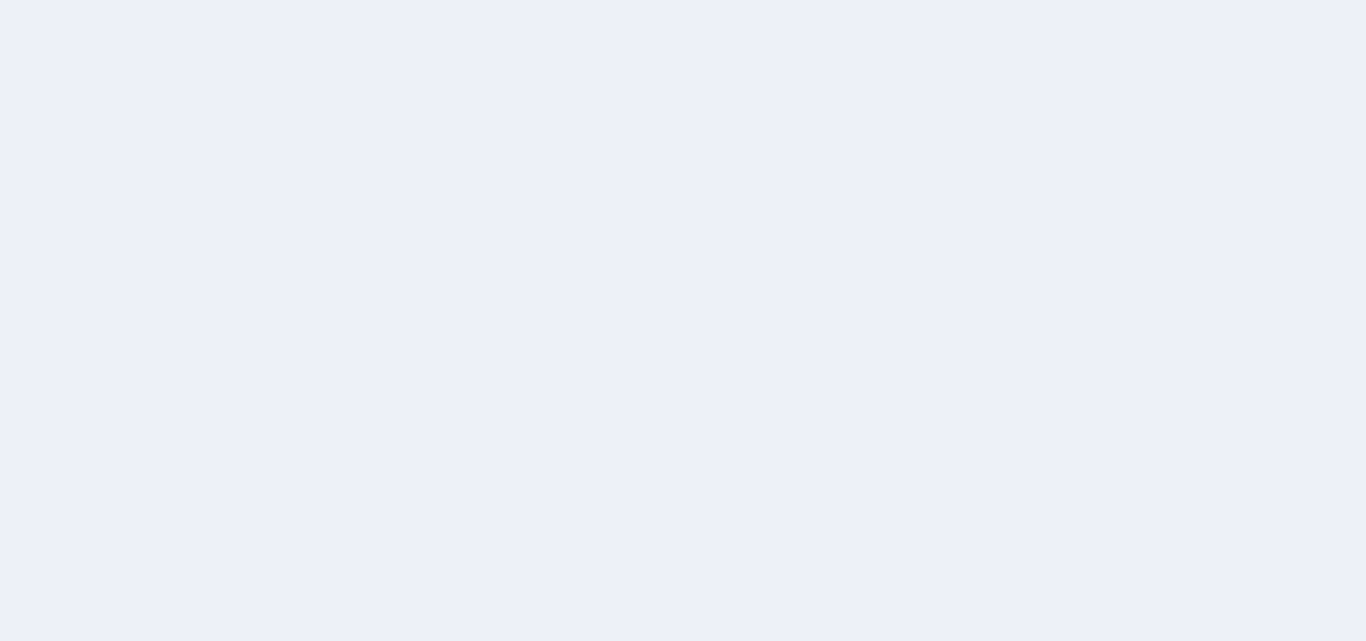 scroll, scrollTop: 0, scrollLeft: 0, axis: both 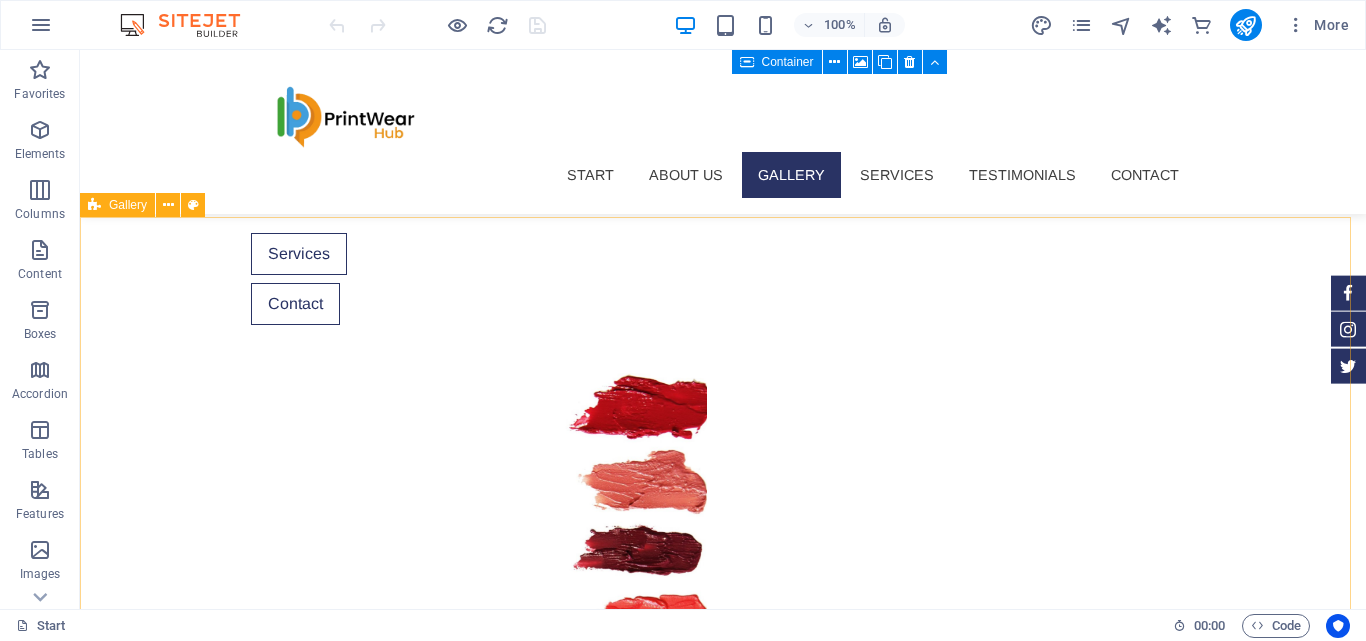 click on "Gallery" at bounding box center (128, 205) 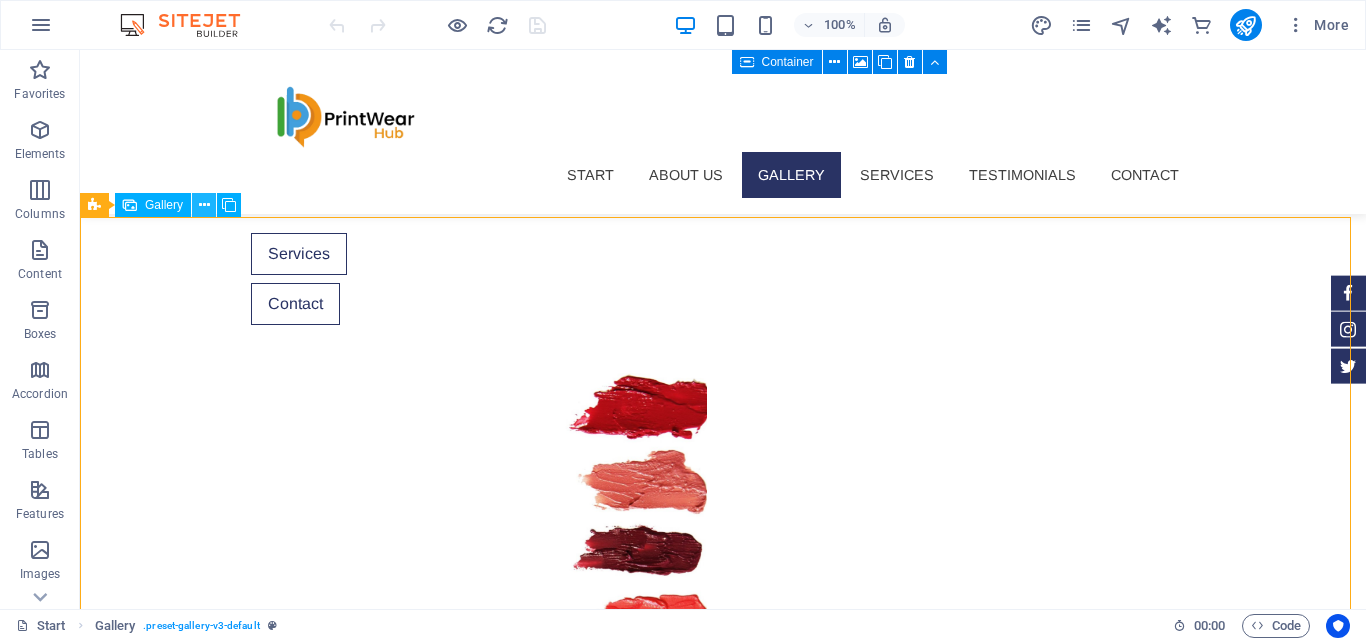 click at bounding box center [204, 205] 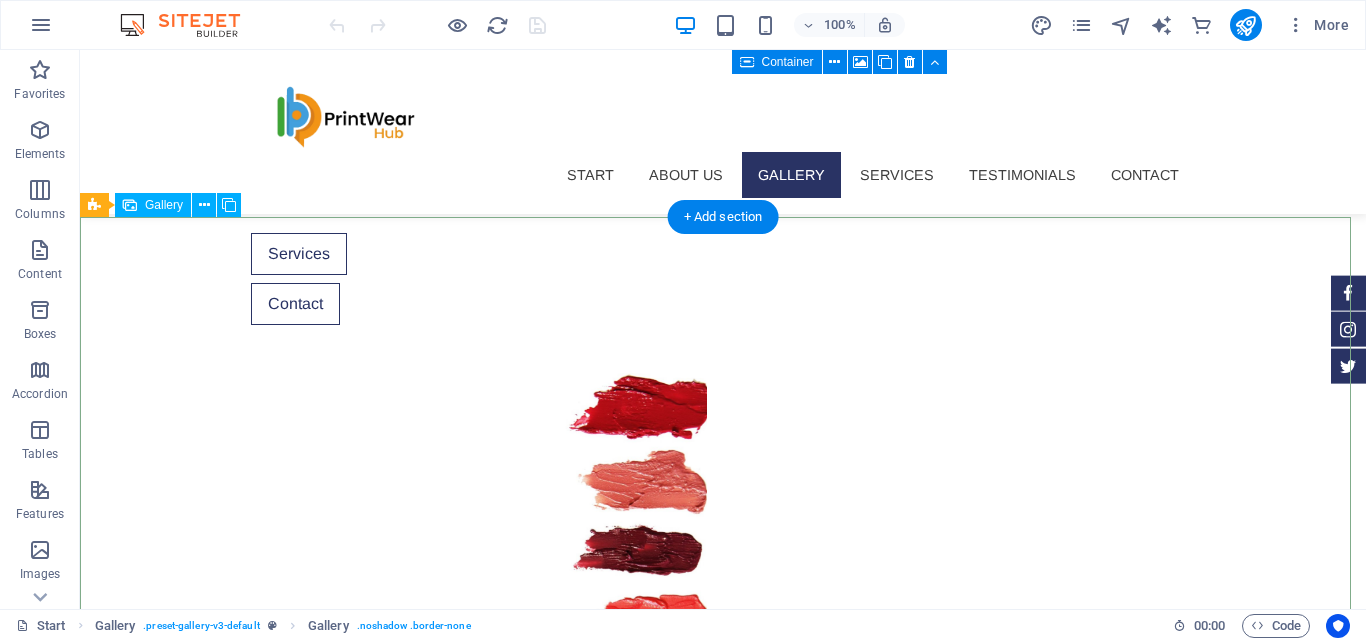 click at bounding box center (241, 2439) 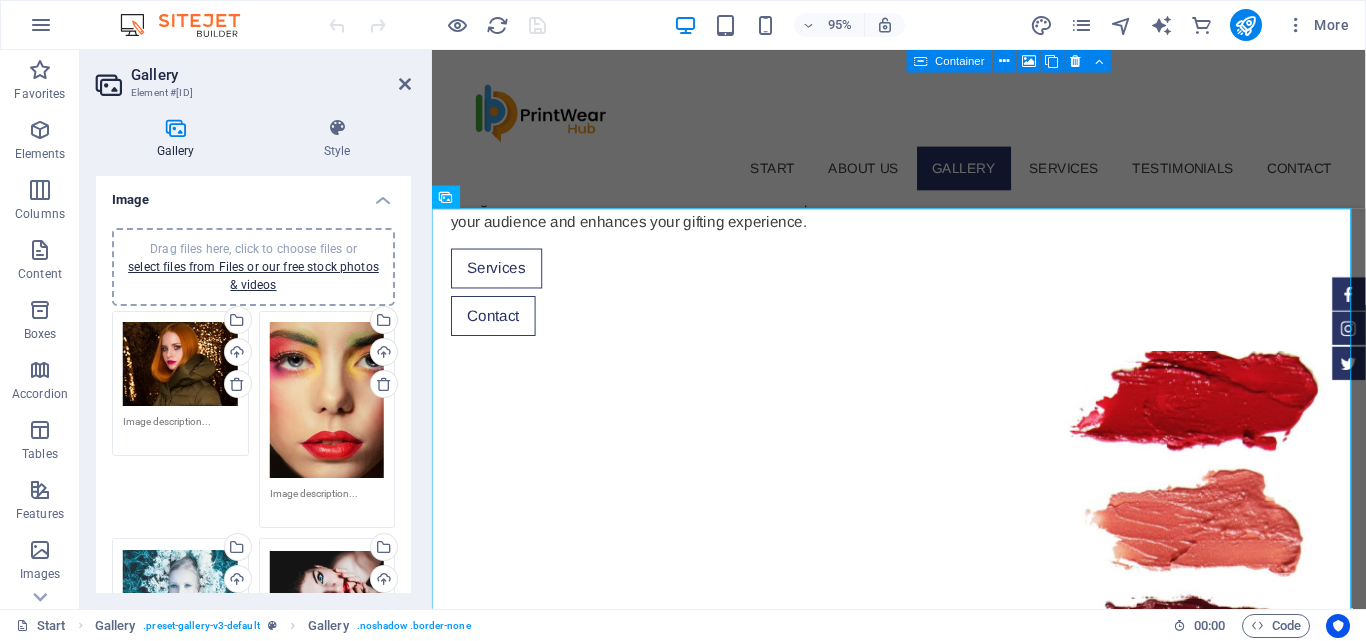 scroll, scrollTop: 1326, scrollLeft: 0, axis: vertical 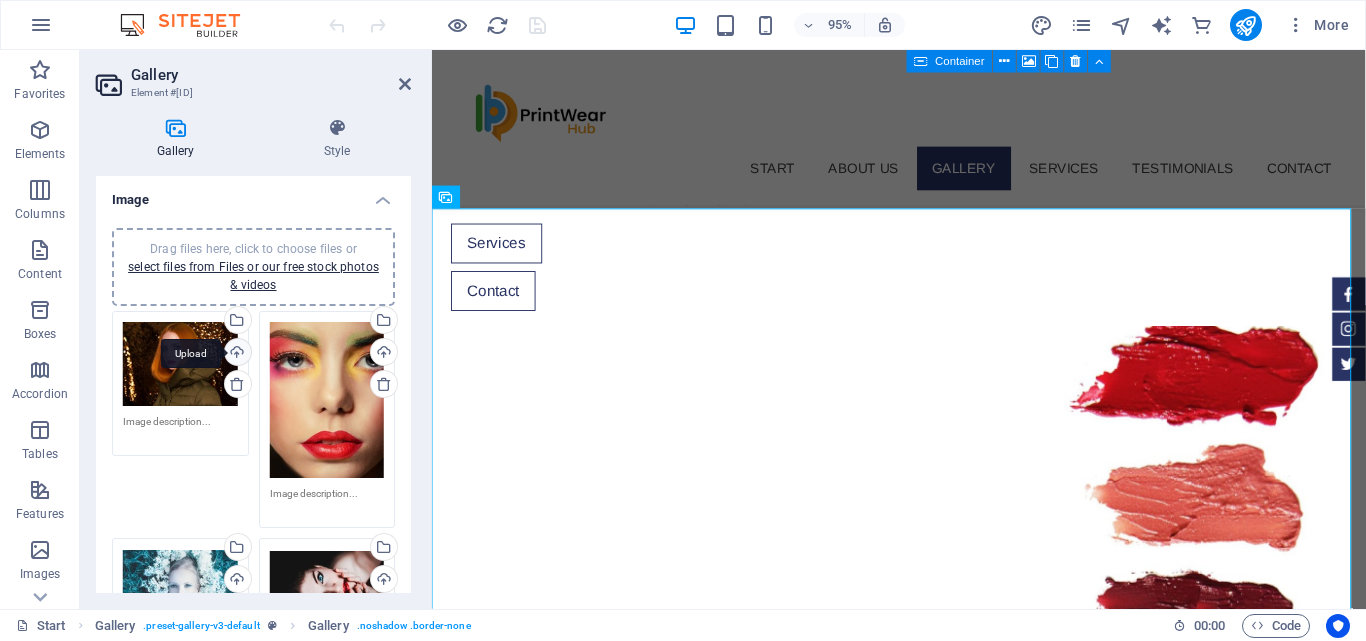 click on "Upload" at bounding box center (236, 354) 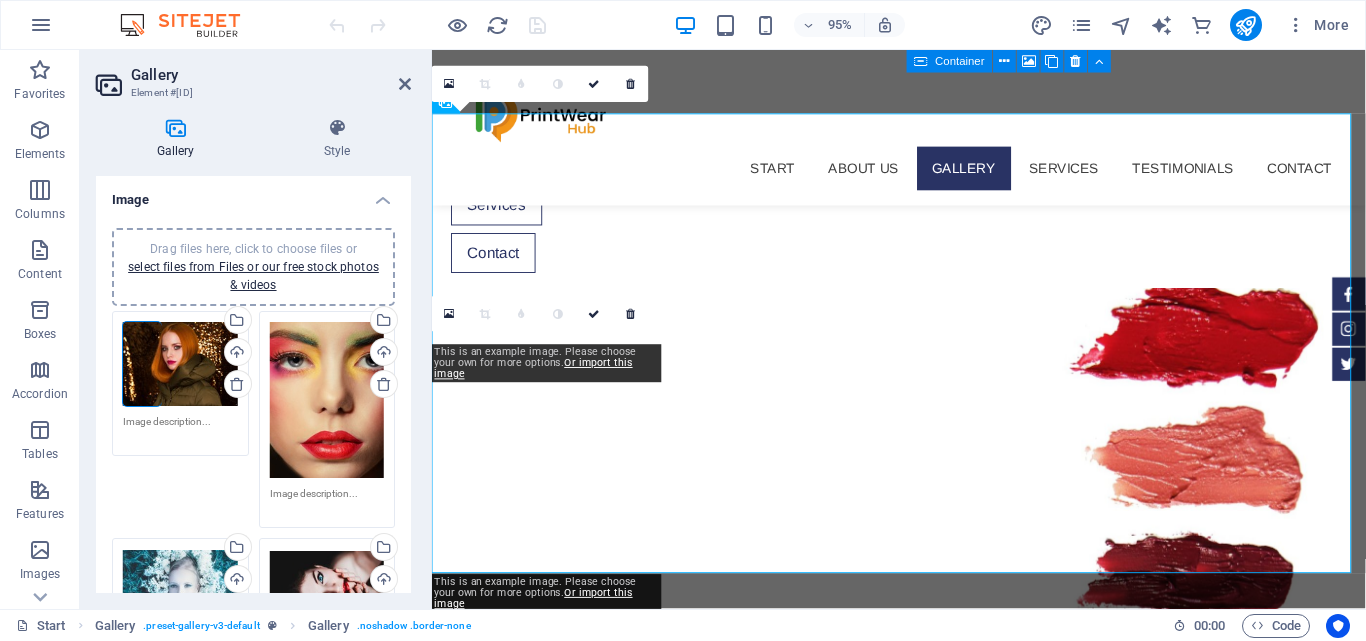 scroll, scrollTop: 1426, scrollLeft: 0, axis: vertical 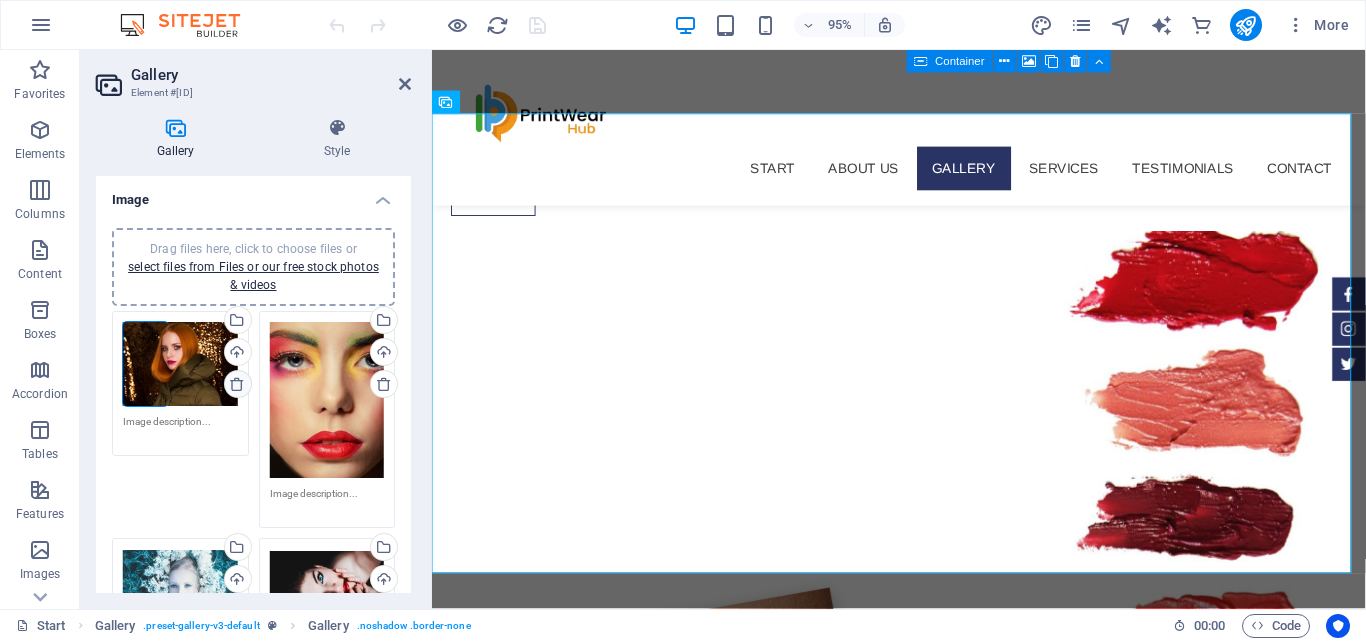 click at bounding box center [237, 384] 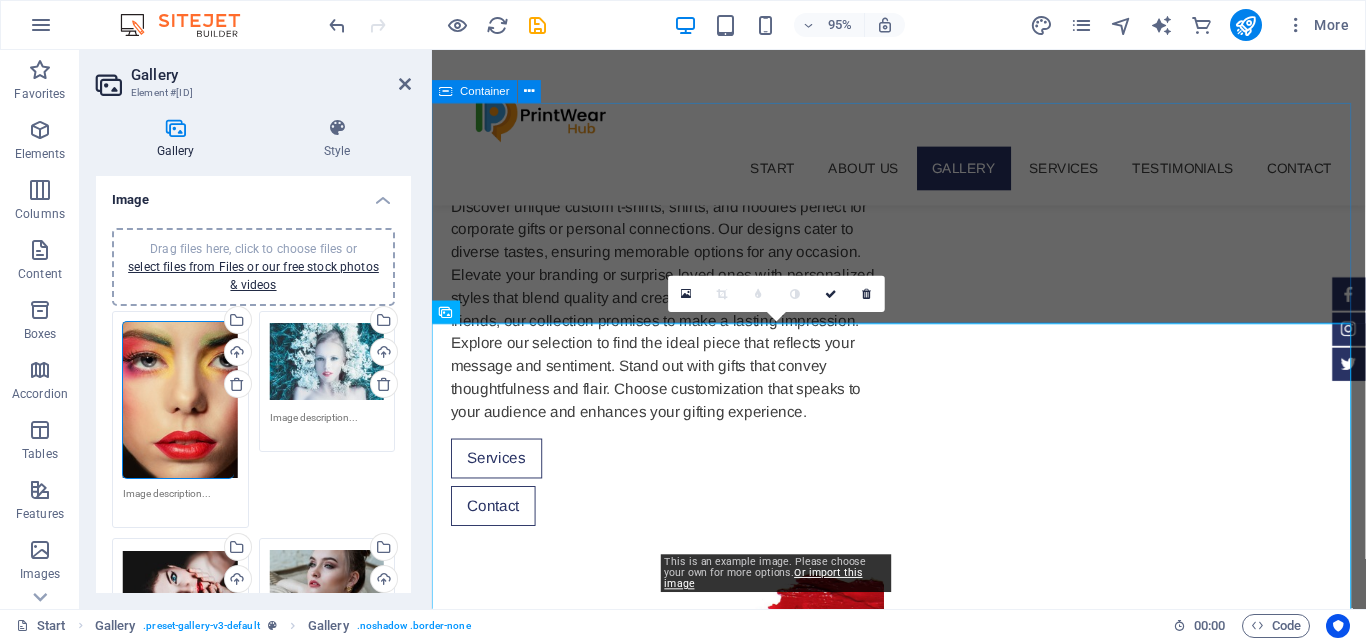 scroll, scrollTop: 1400, scrollLeft: 0, axis: vertical 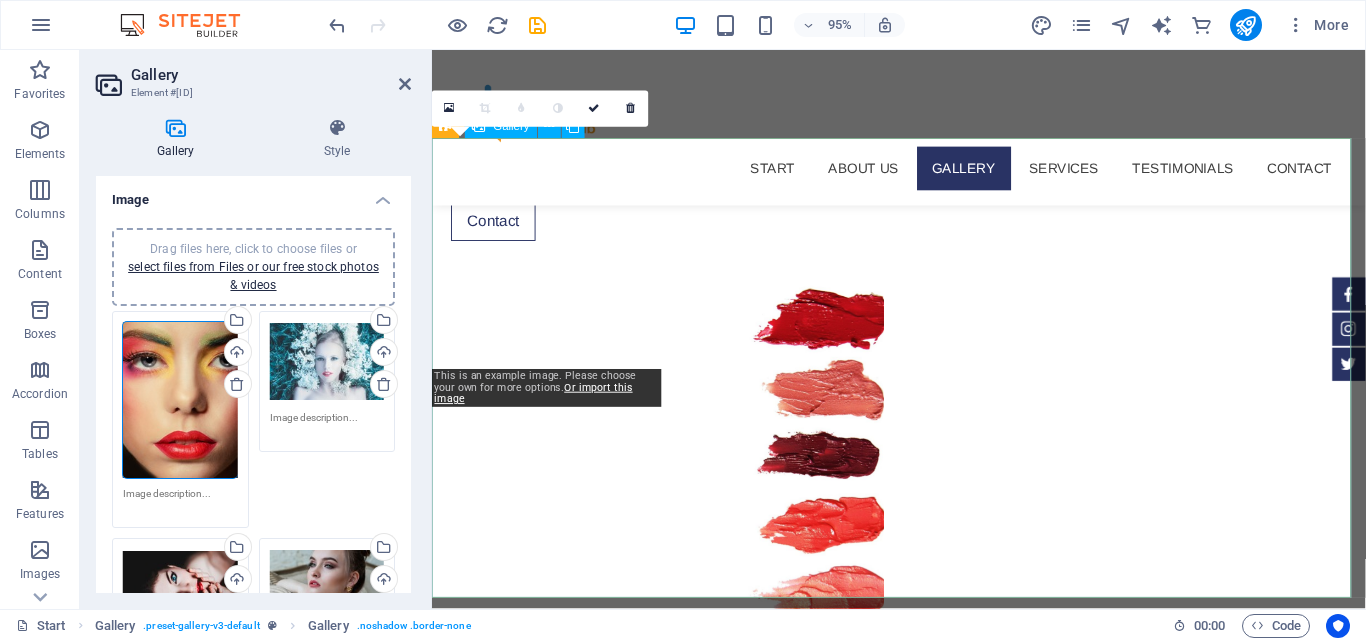 click at bounding box center [555, 2327] 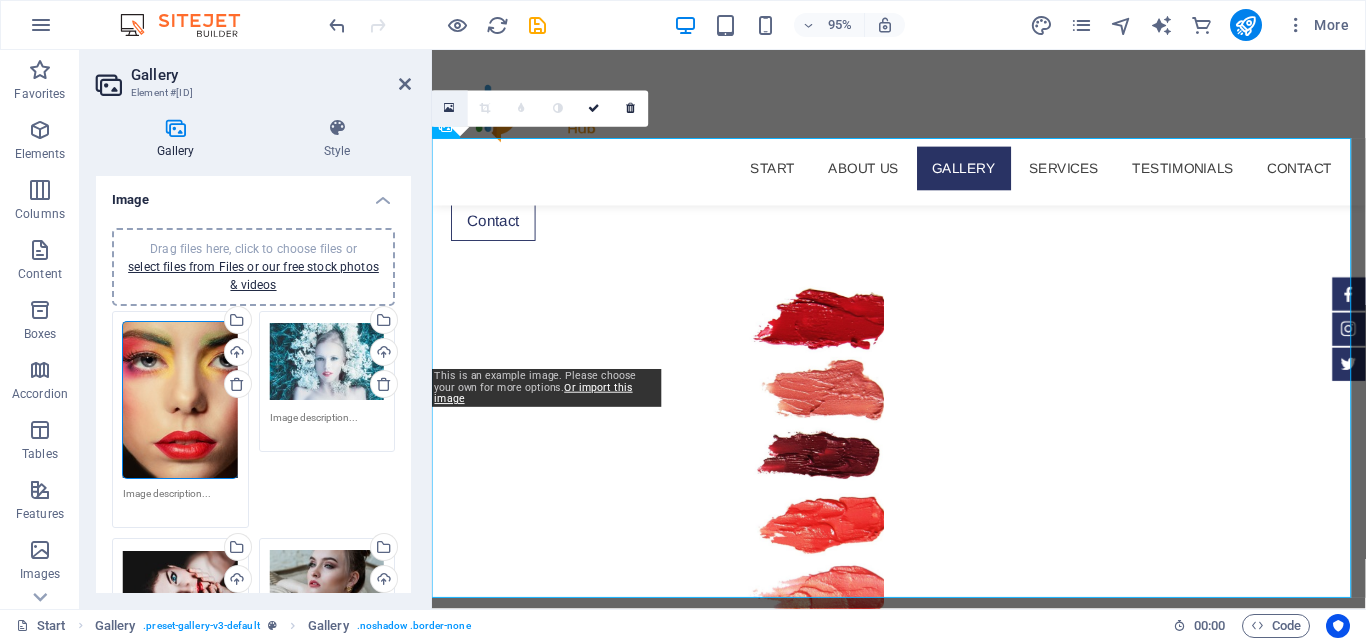 click at bounding box center [450, 109] 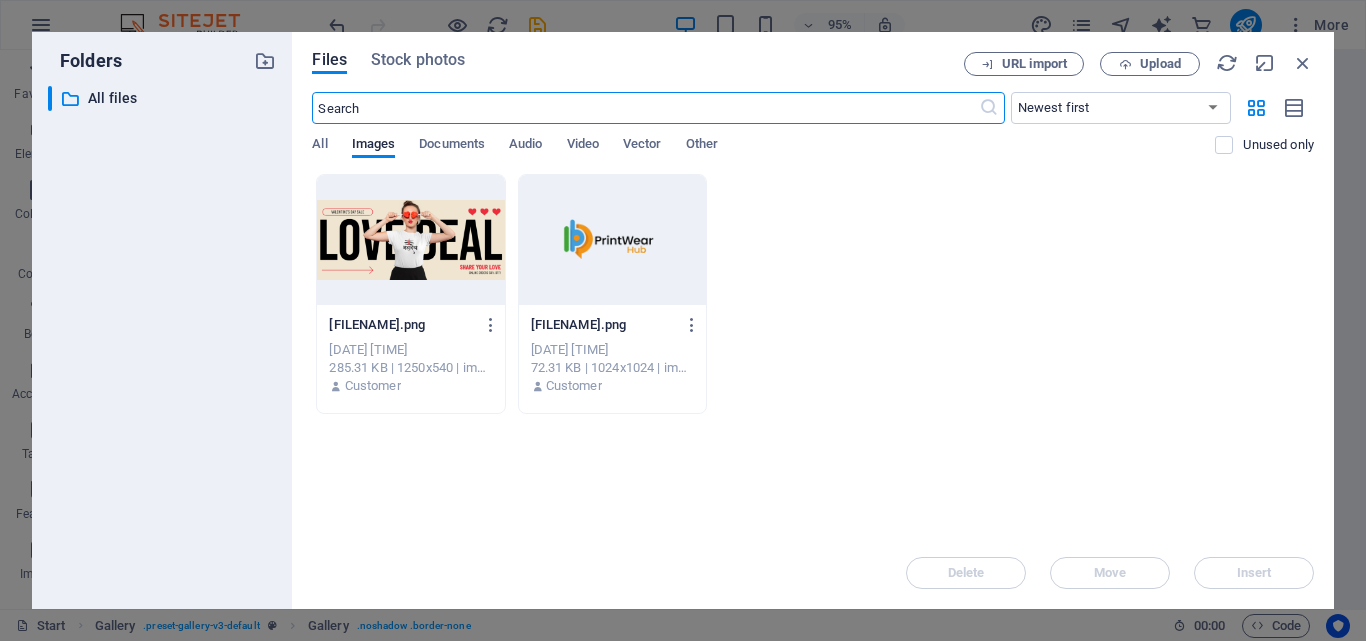 scroll, scrollTop: 1989, scrollLeft: 0, axis: vertical 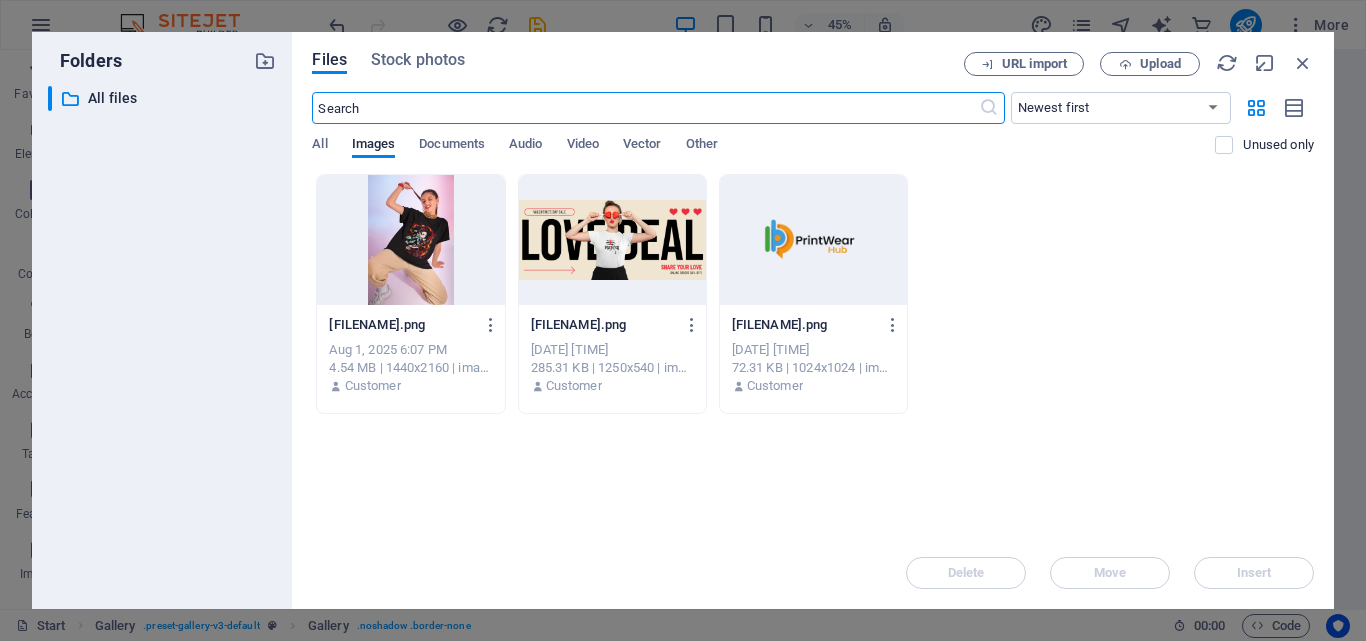 click at bounding box center [410, 240] 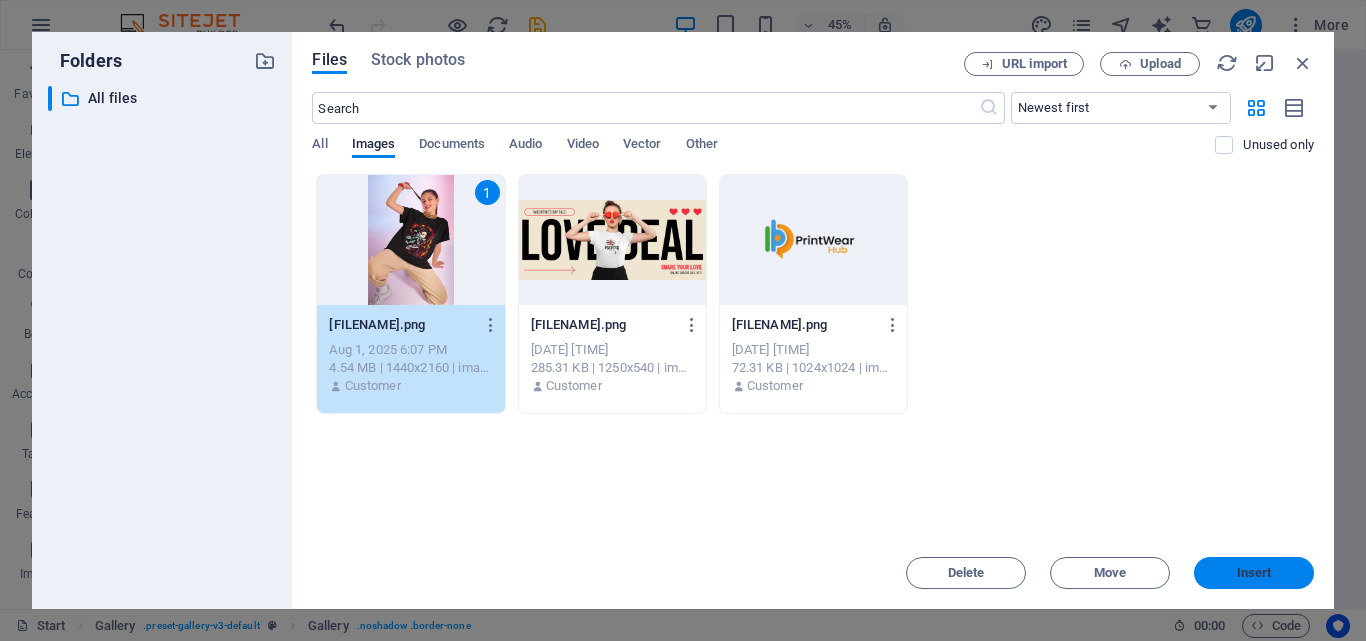 click on "Insert" at bounding box center (1254, 573) 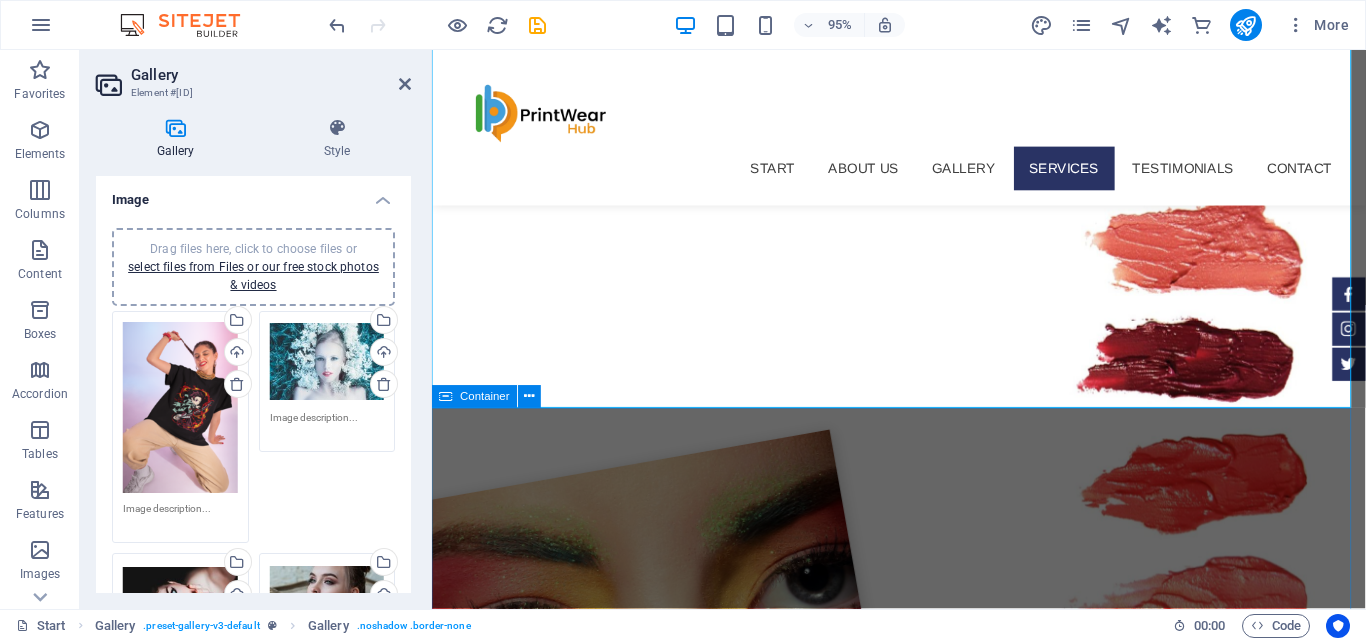 scroll, scrollTop: 1600, scrollLeft: 0, axis: vertical 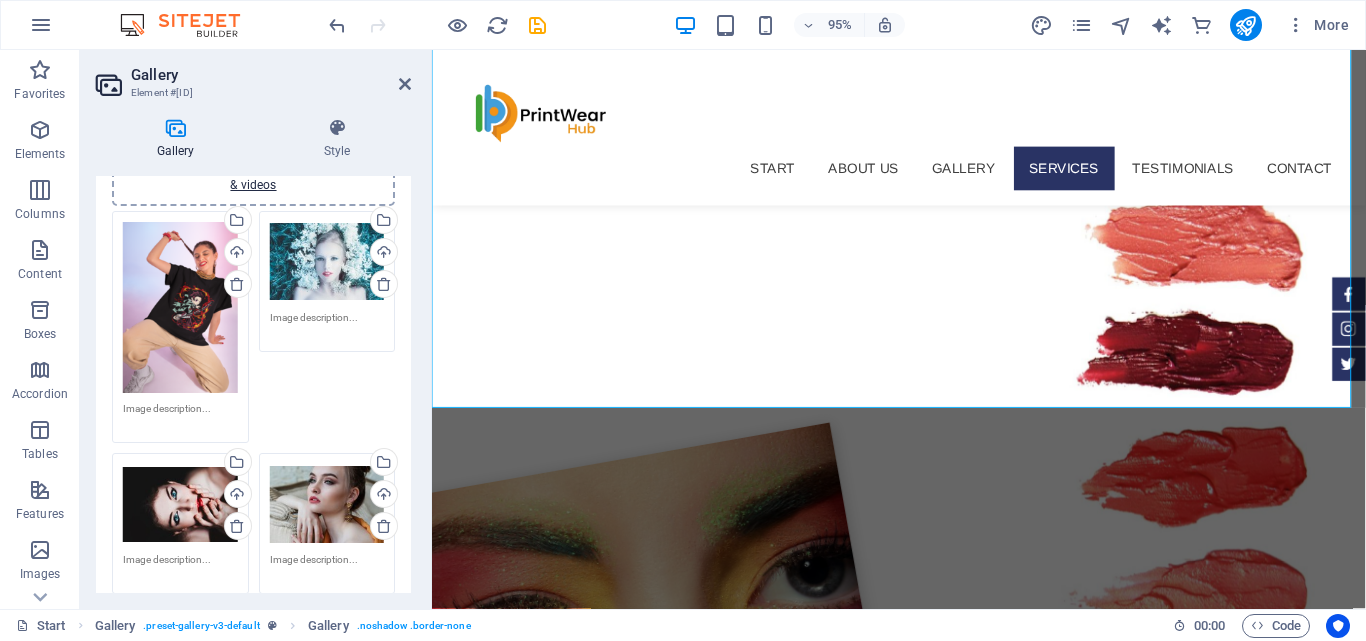 click on "Drag files here, click to choose files or select files from Files or our free stock photos & videos Select files from the file manager, stock photos, or upload file(s) Upload Drag files here, click to choose files or select files from Files or our free stock photos & videos Select files from the file manager, stock photos, or upload file(s) Upload Drag files here, click to choose files or select files from Files or our free stock photos & videos Select files from the file manager, stock photos, or upload file(s) Upload Drag files here, click to choose files or select files from Files or our free stock photos & videos Select files from the file manager, stock photos, or upload file(s) Upload Drag files here, click to choose files or select files from Files or our free stock photos & videos Select files from the file manager, stock photos, or upload file(s) Upload Drag files here, click to choose files or select files from Files or our free stock photos & videos Upload Drag files here, click to choose files or" at bounding box center (253, 598) 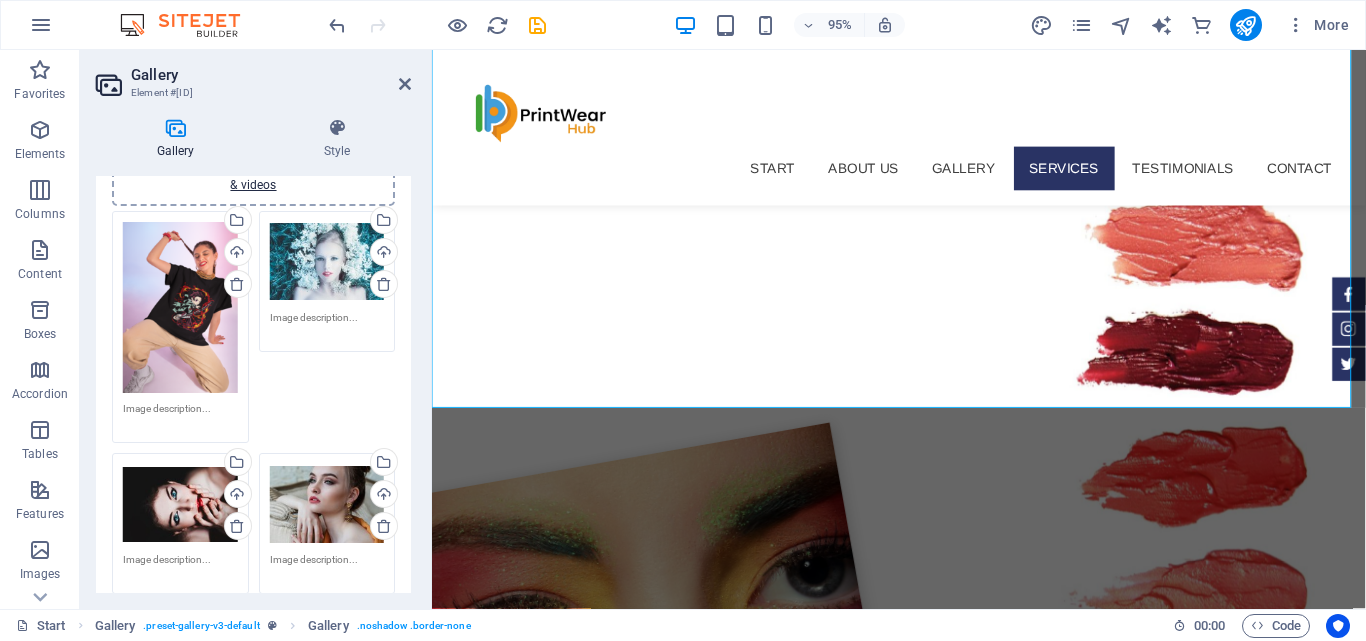 click on "Drag files here, click to choose files or select files from Files or our free stock photos & videos Select files from the file manager, stock photos, or upload file(s) Upload Drag files here, click to choose files or select files from Files or our free stock photos & videos Select files from the file manager, stock photos, or upload file(s) Upload Drag files here, click to choose files or select files from Files or our free stock photos & videos Select files from the file manager, stock photos, or upload file(s) Upload Drag files here, click to choose files or select files from Files or our free stock photos & videos Select files from the file manager, stock photos, or upload file(s) Upload Drag files here, click to choose files or select files from Files or our free stock photos & videos Select files from the file manager, stock photos, or upload file(s) Upload Drag files here, click to choose files or select files from Files or our free stock photos & videos Upload Drag files here, click to choose files or" at bounding box center (253, 598) 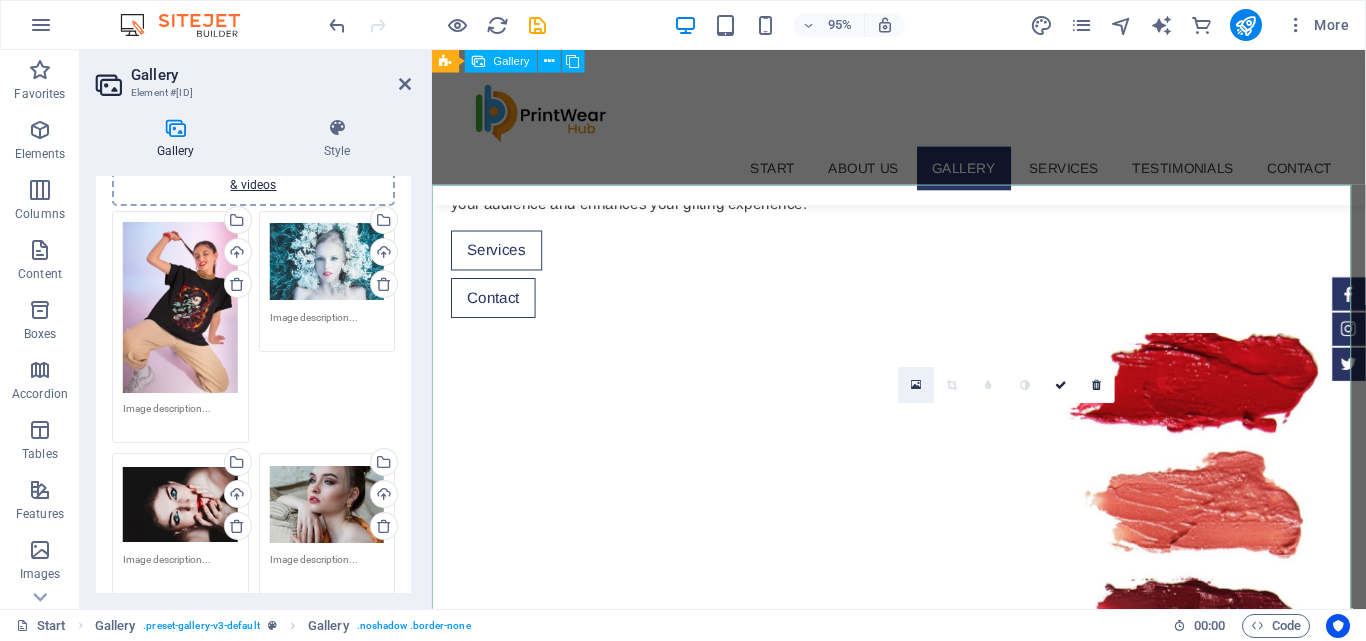 scroll, scrollTop: 1300, scrollLeft: 0, axis: vertical 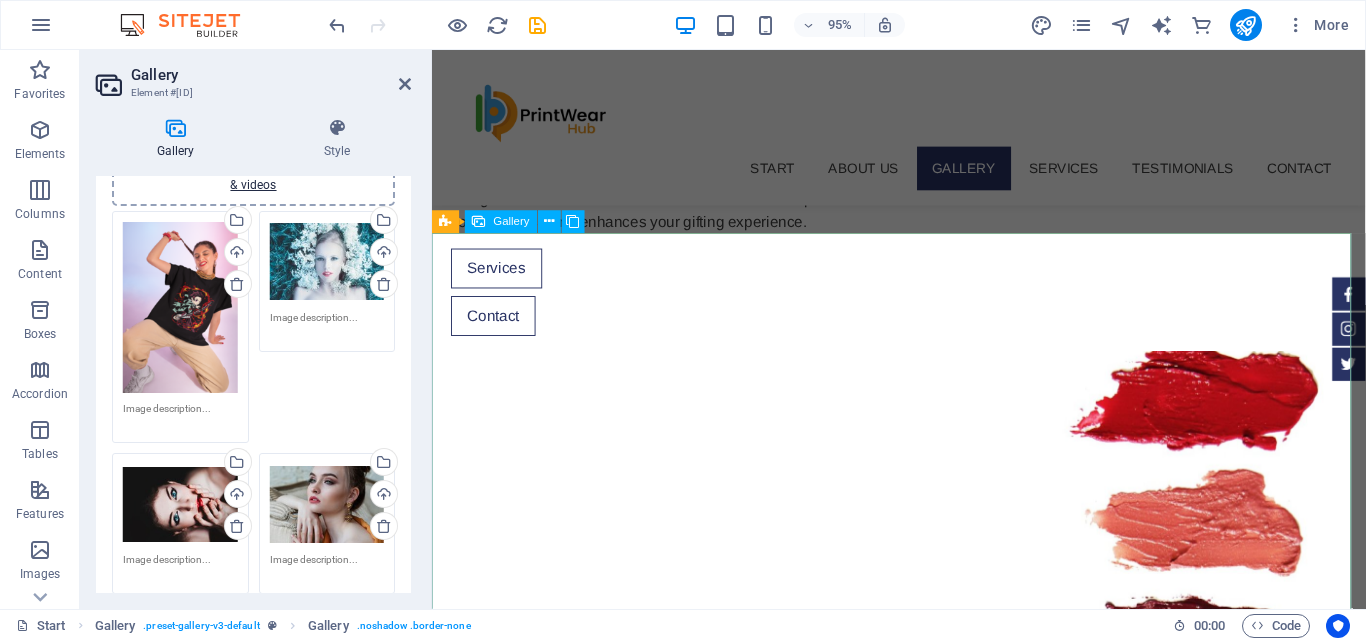 click at bounding box center [923, 2550] 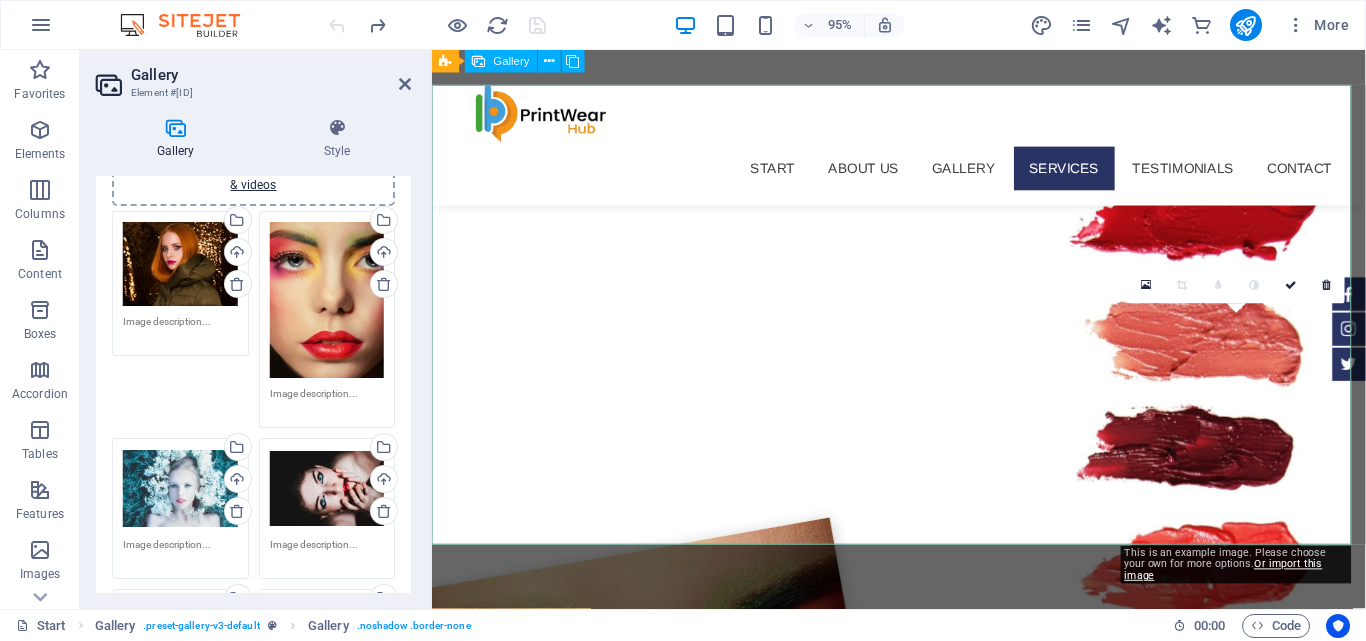 scroll, scrollTop: 1300, scrollLeft: 0, axis: vertical 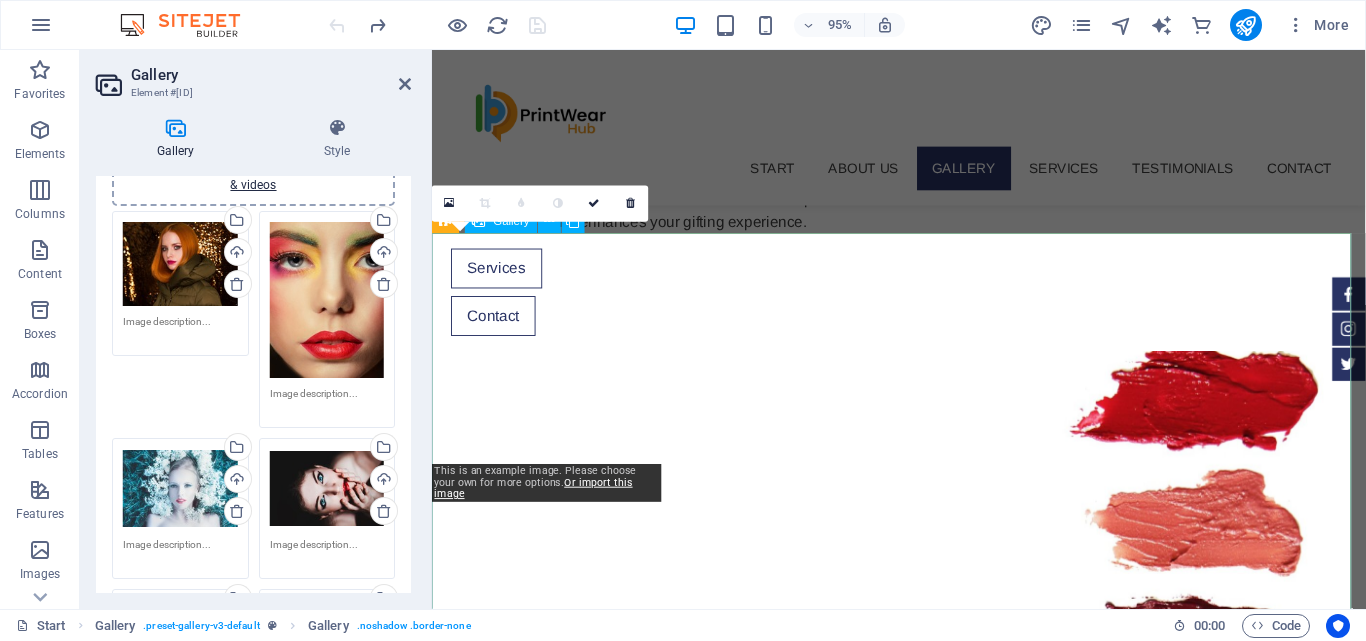 click at bounding box center (555, 2427) 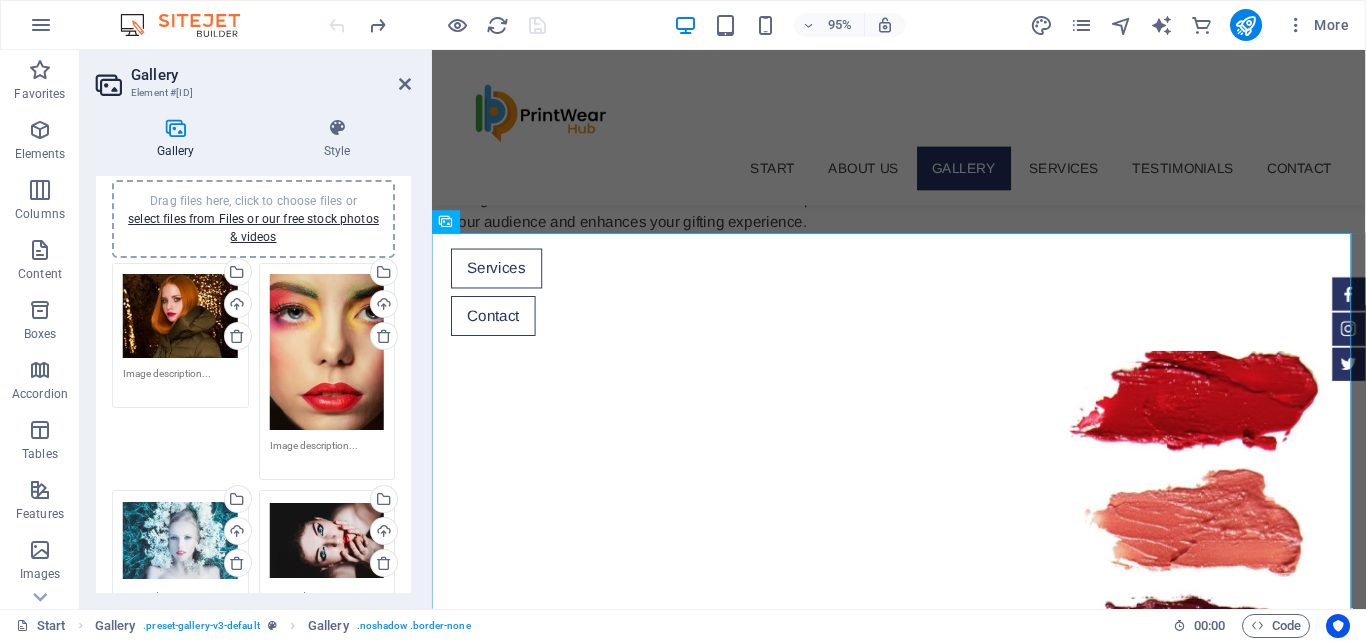 scroll, scrollTop: 0, scrollLeft: 0, axis: both 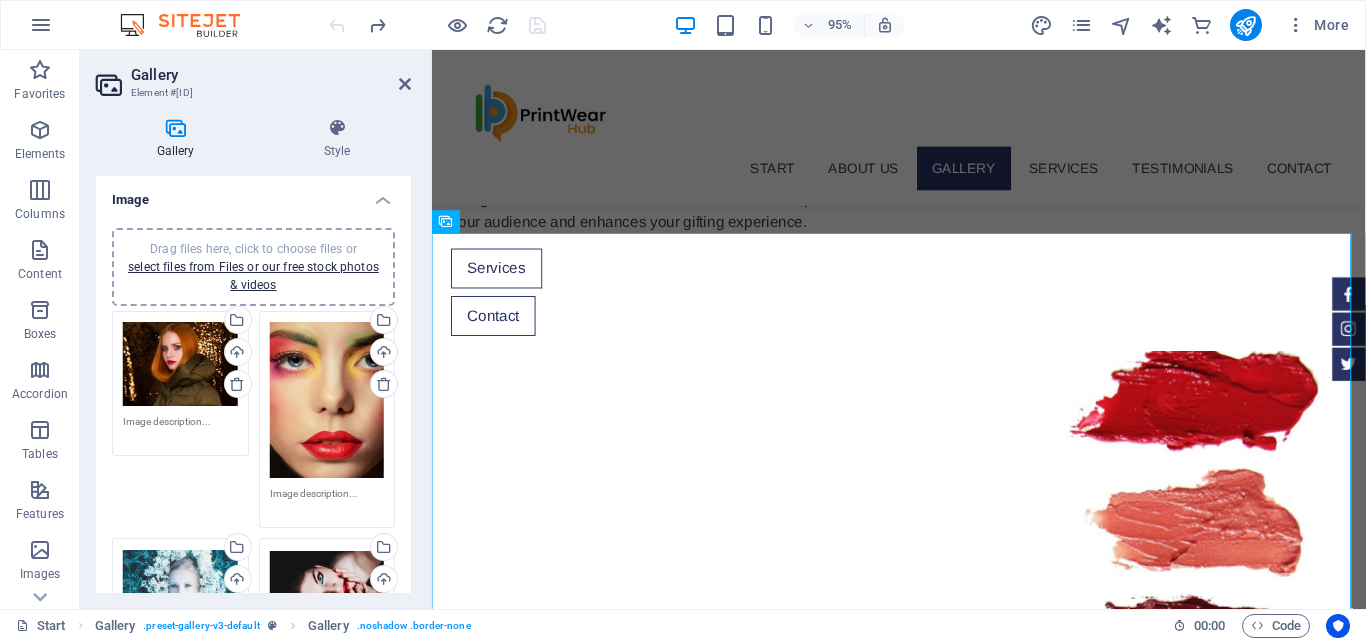 click on "Drag files here, click to choose files or select files from Files or our free stock photos & videos" at bounding box center (180, 364) 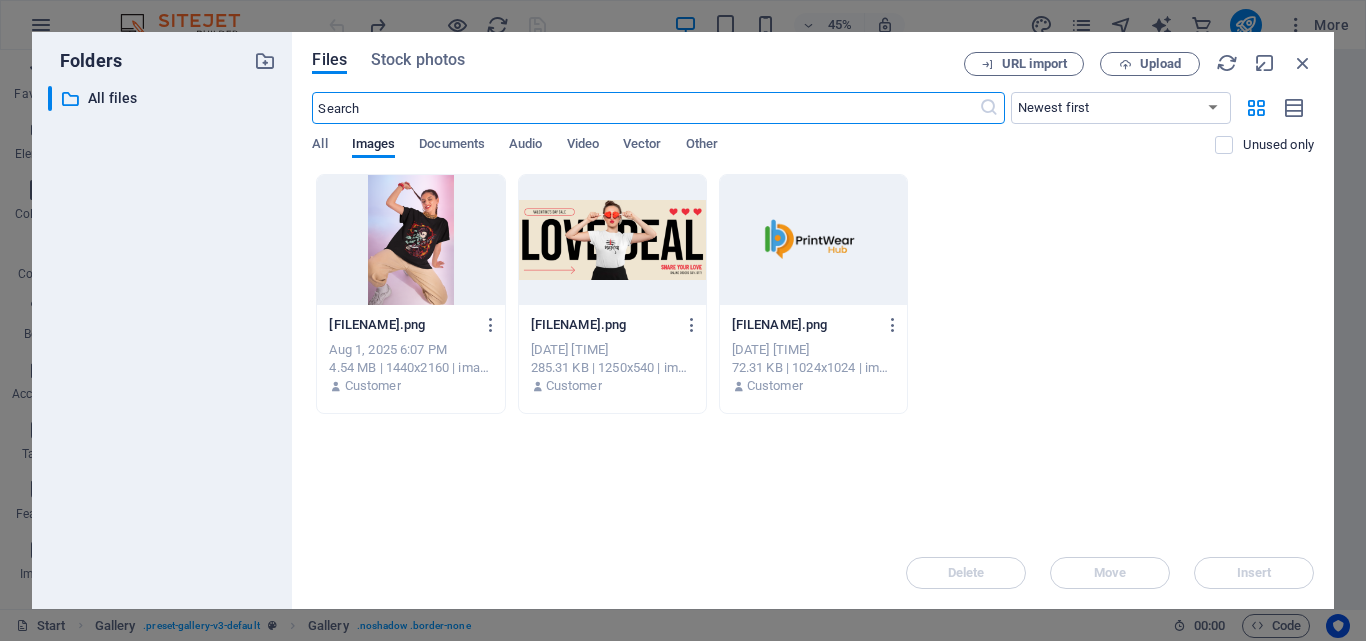 click at bounding box center [410, 240] 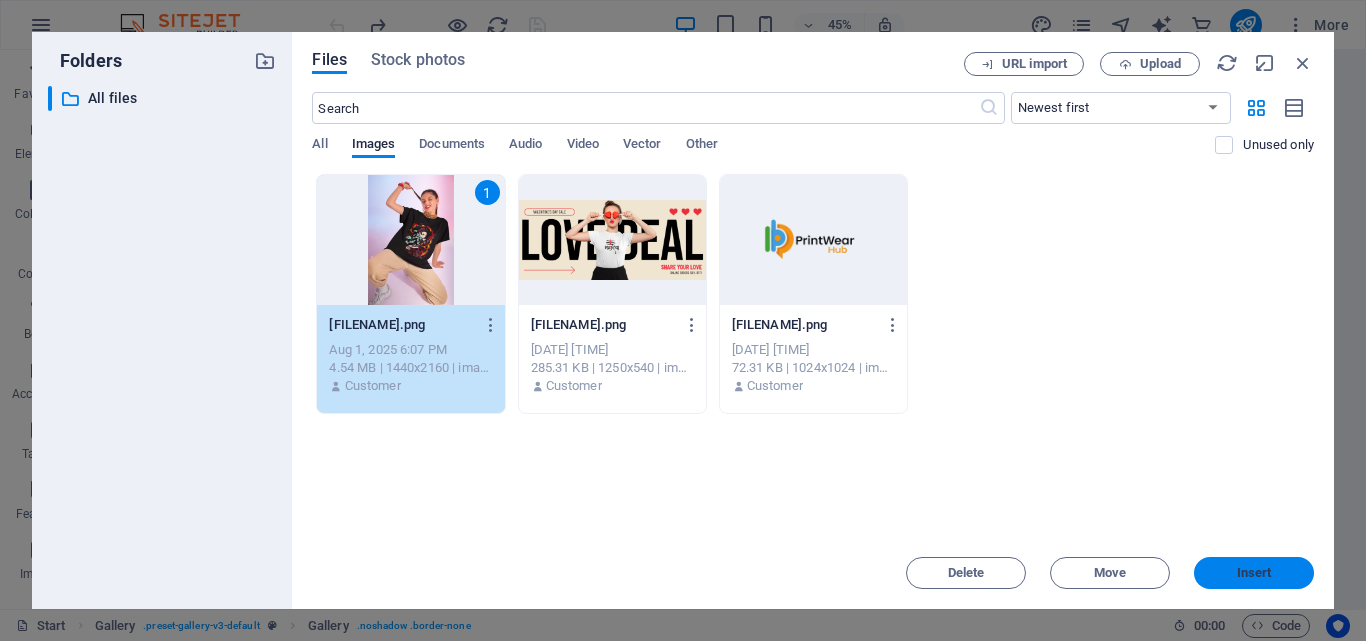 click on "Insert" at bounding box center [1254, 573] 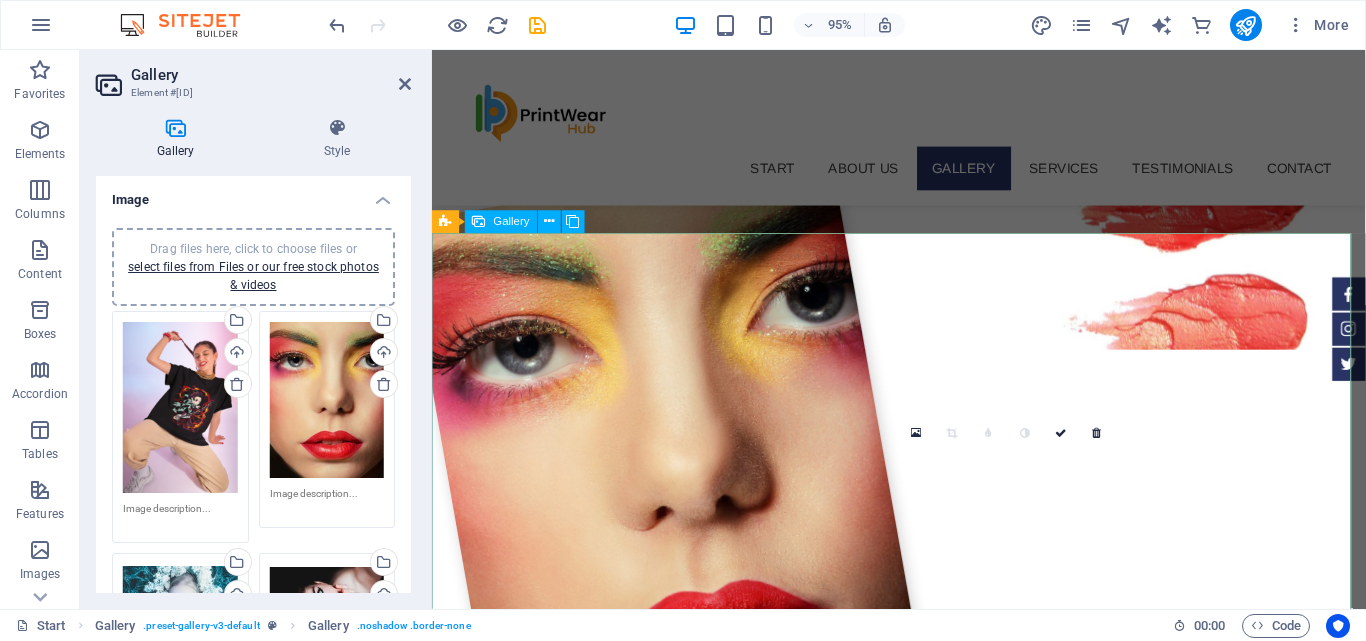 scroll, scrollTop: 1300, scrollLeft: 0, axis: vertical 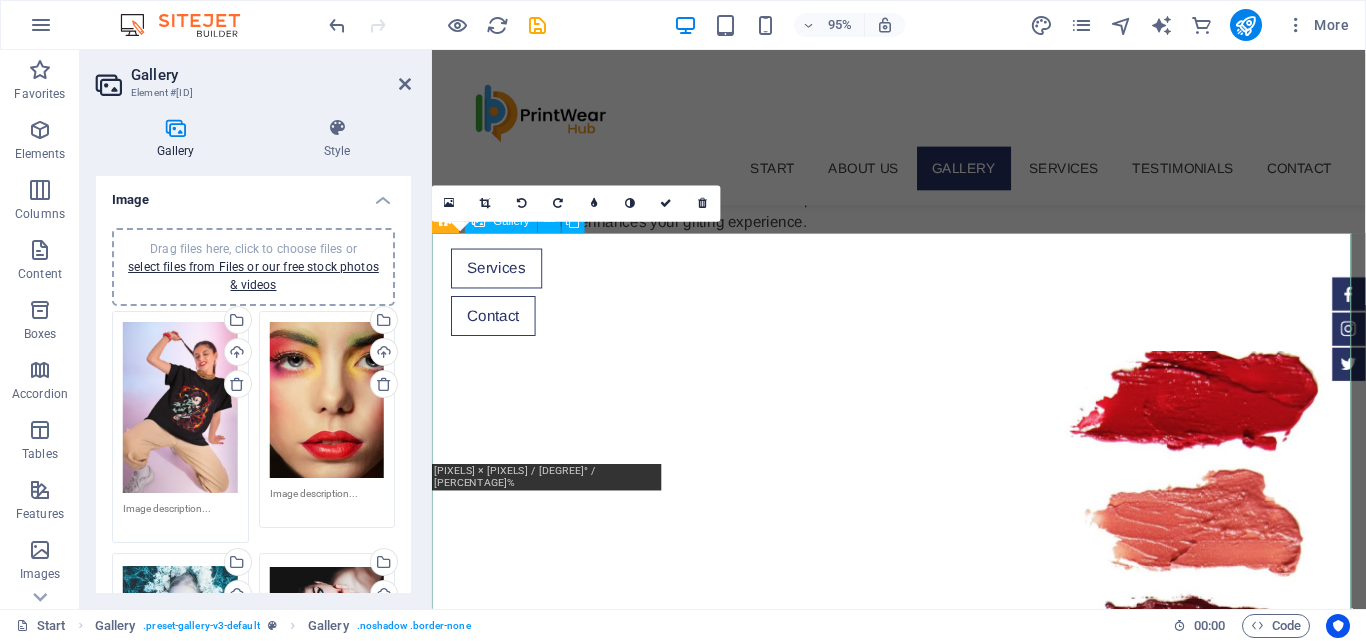 drag, startPoint x: 591, startPoint y: 388, endPoint x: 597, endPoint y: 376, distance: 13.416408 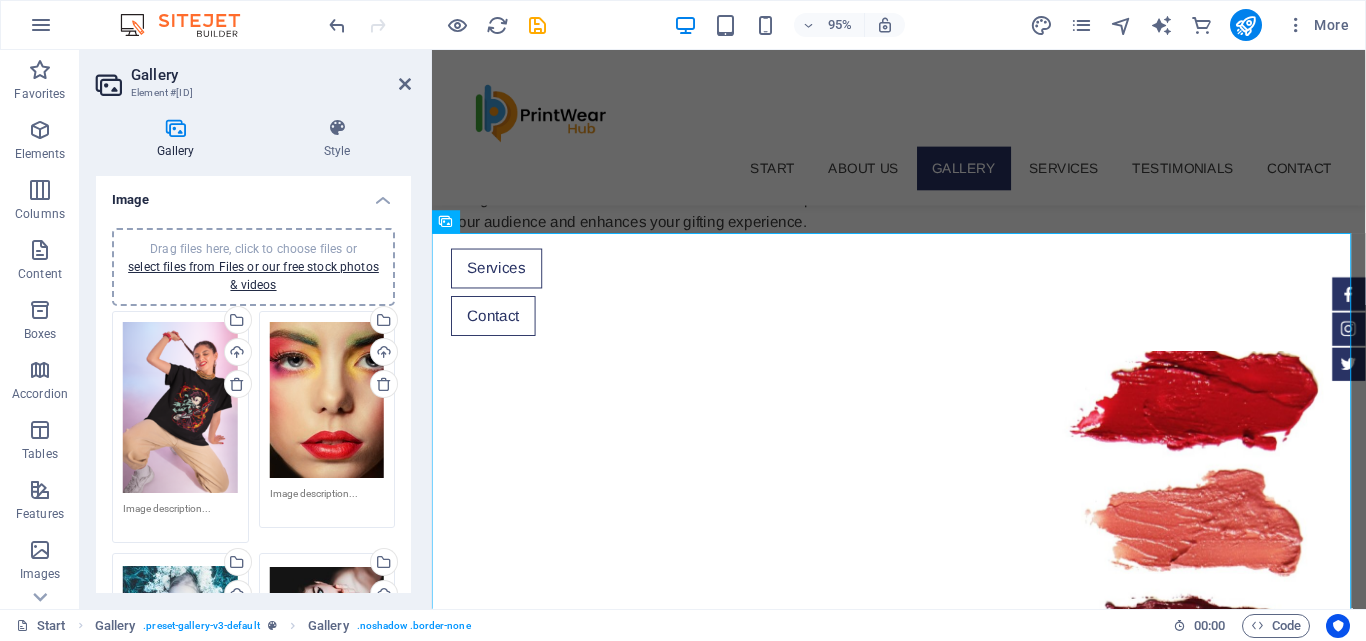 click on "Drag files here, click to choose files or select files from Files or our free stock photos & videos" at bounding box center (327, 400) 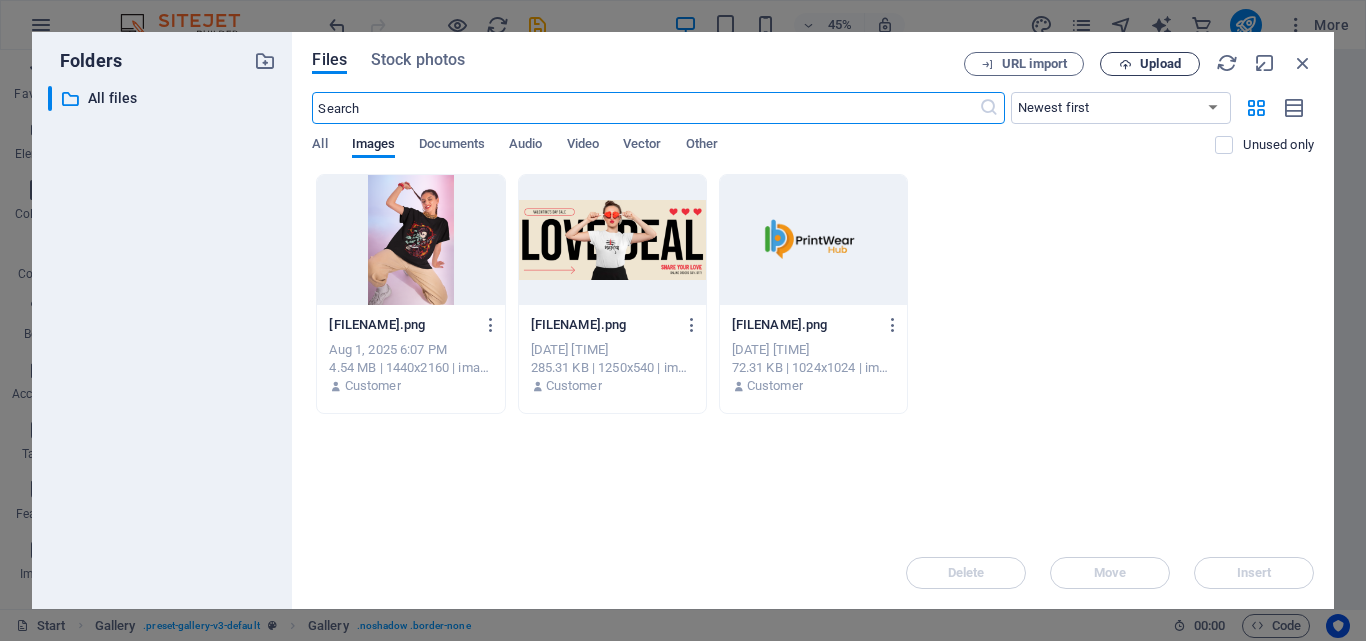 click on "Upload" at bounding box center [1160, 64] 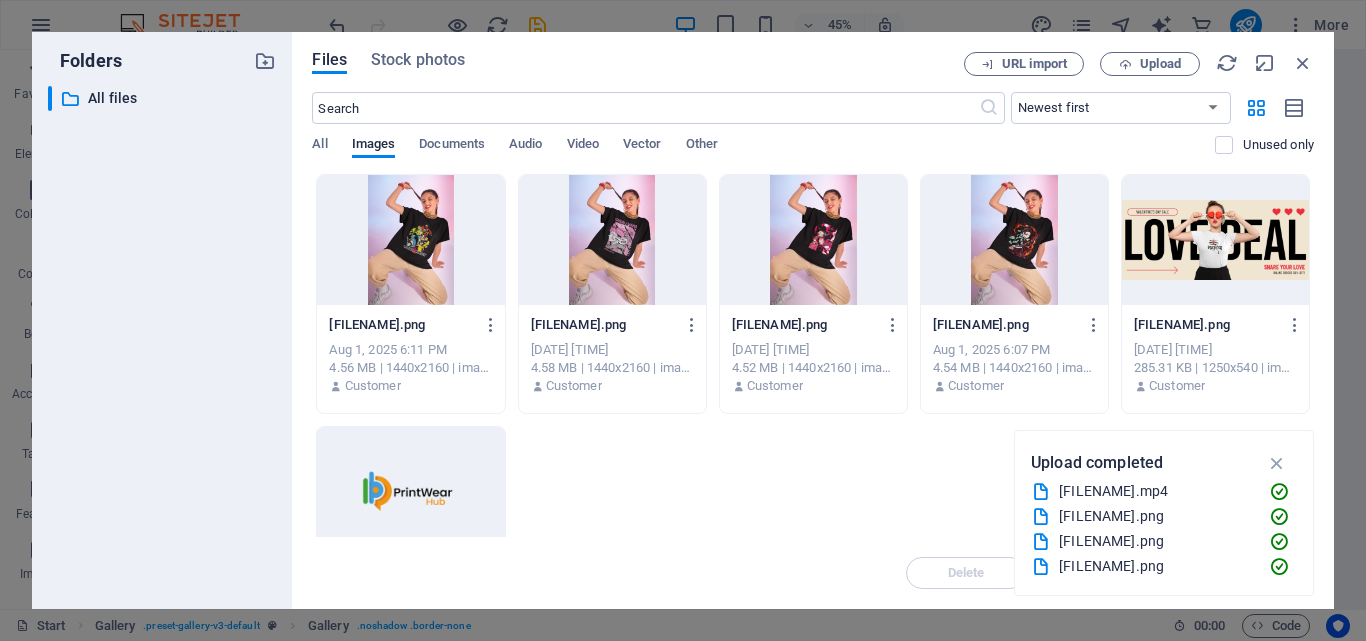 click at bounding box center (410, 240) 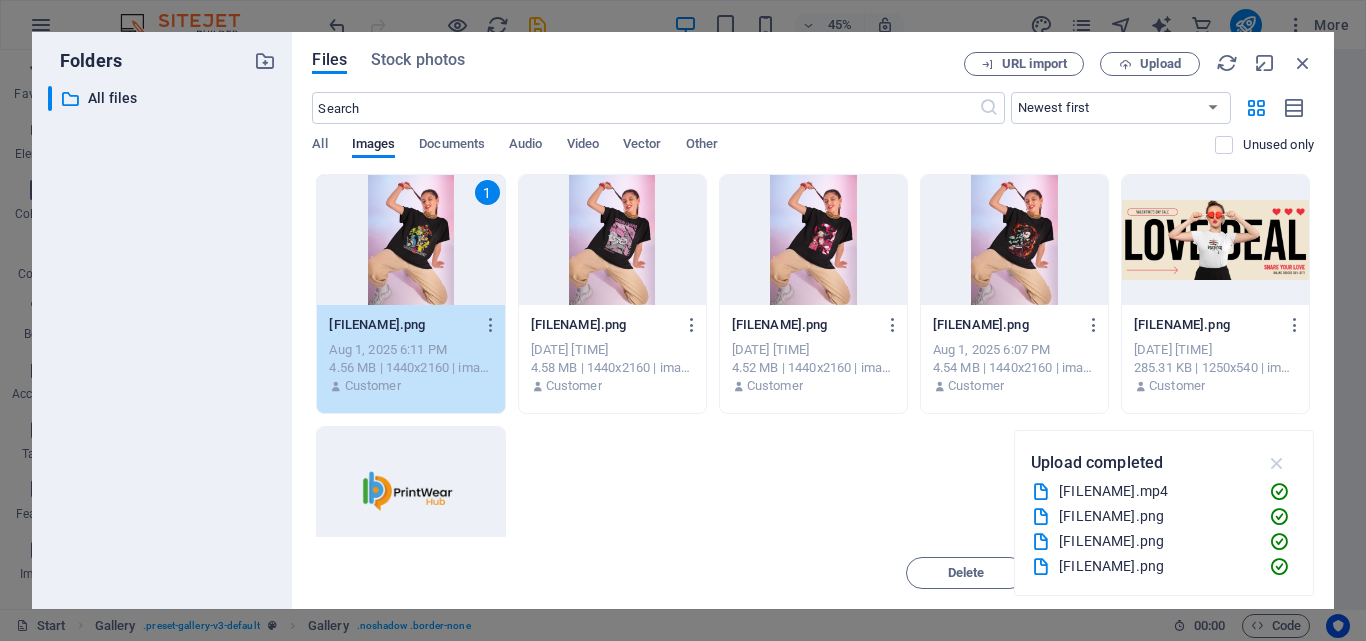 click at bounding box center [1277, 463] 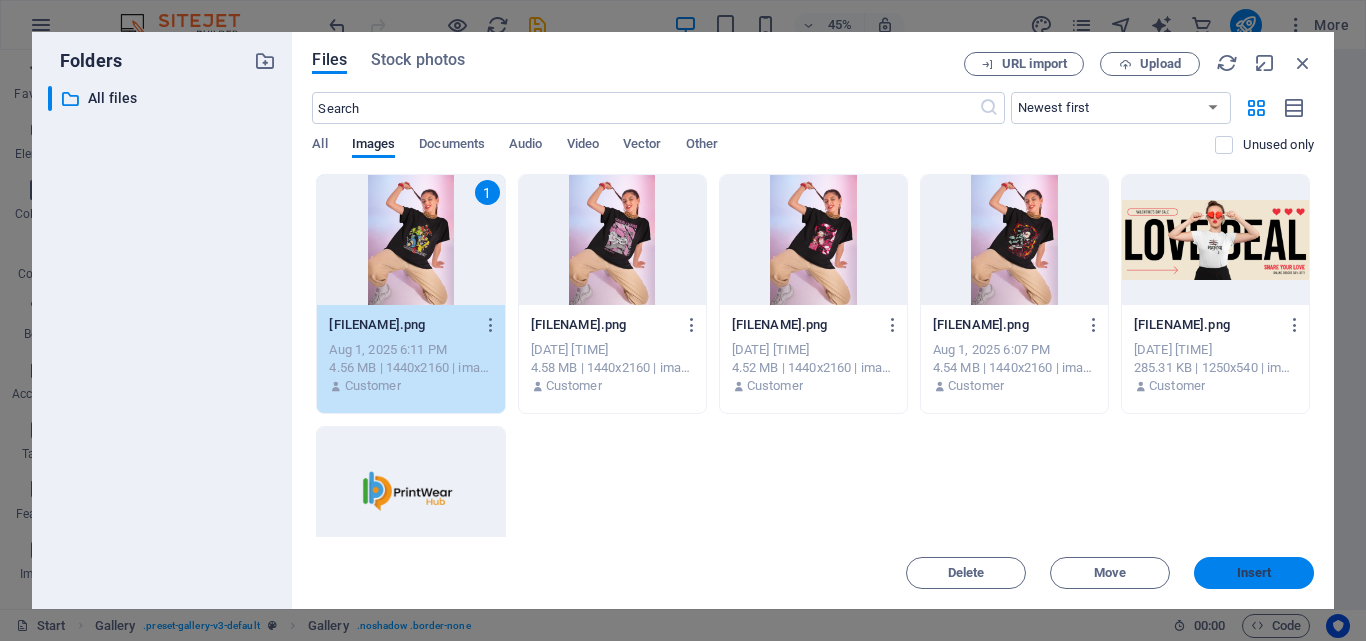 click on "Insert" at bounding box center (1254, 573) 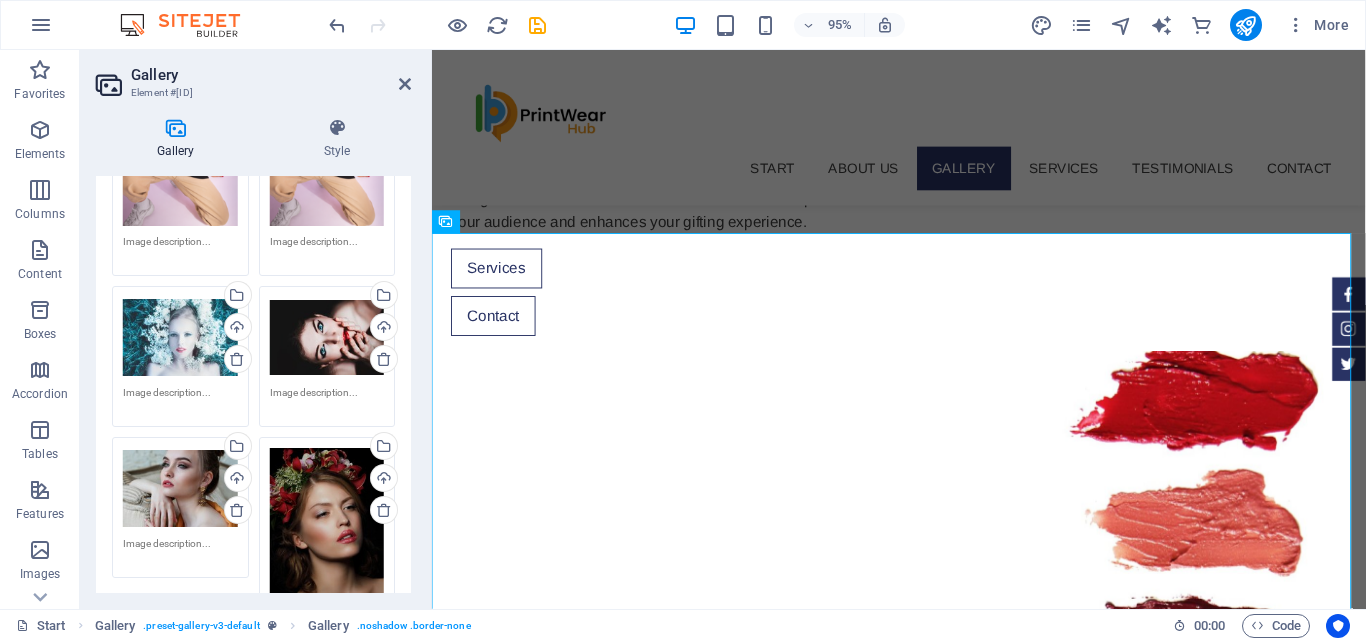 scroll, scrollTop: 300, scrollLeft: 0, axis: vertical 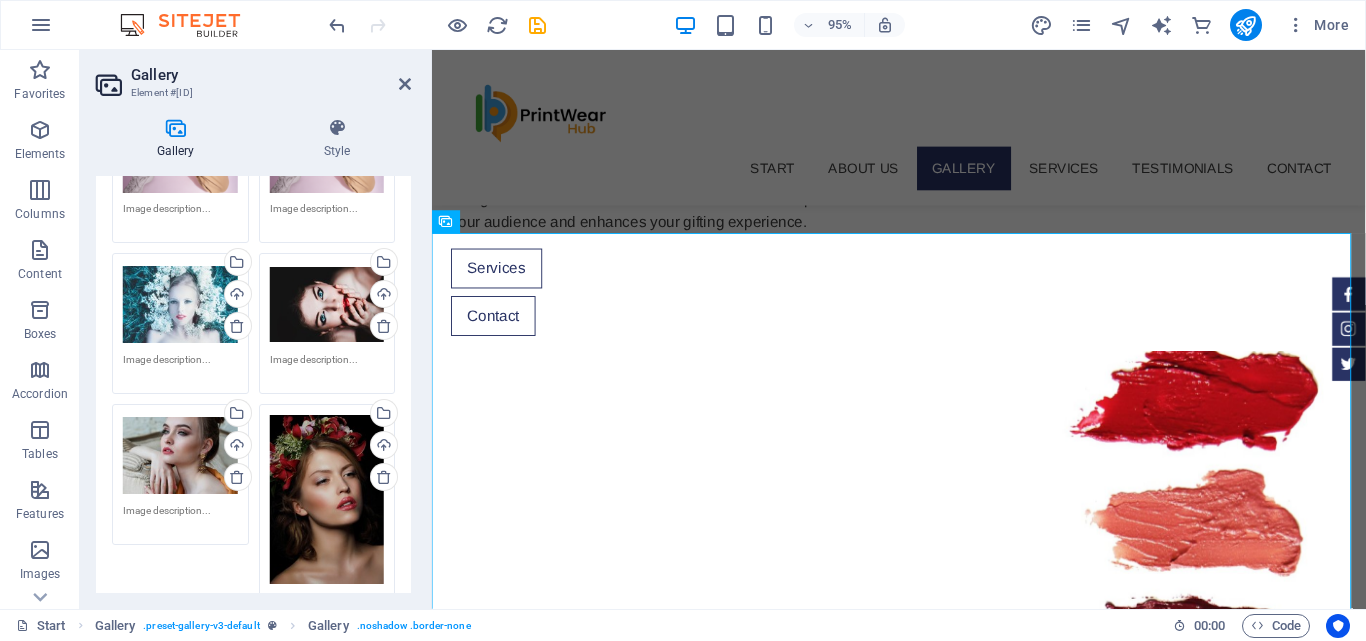 click on "Drag files here, click to choose files or select files from Files or our free stock photos & videos" at bounding box center (180, 304) 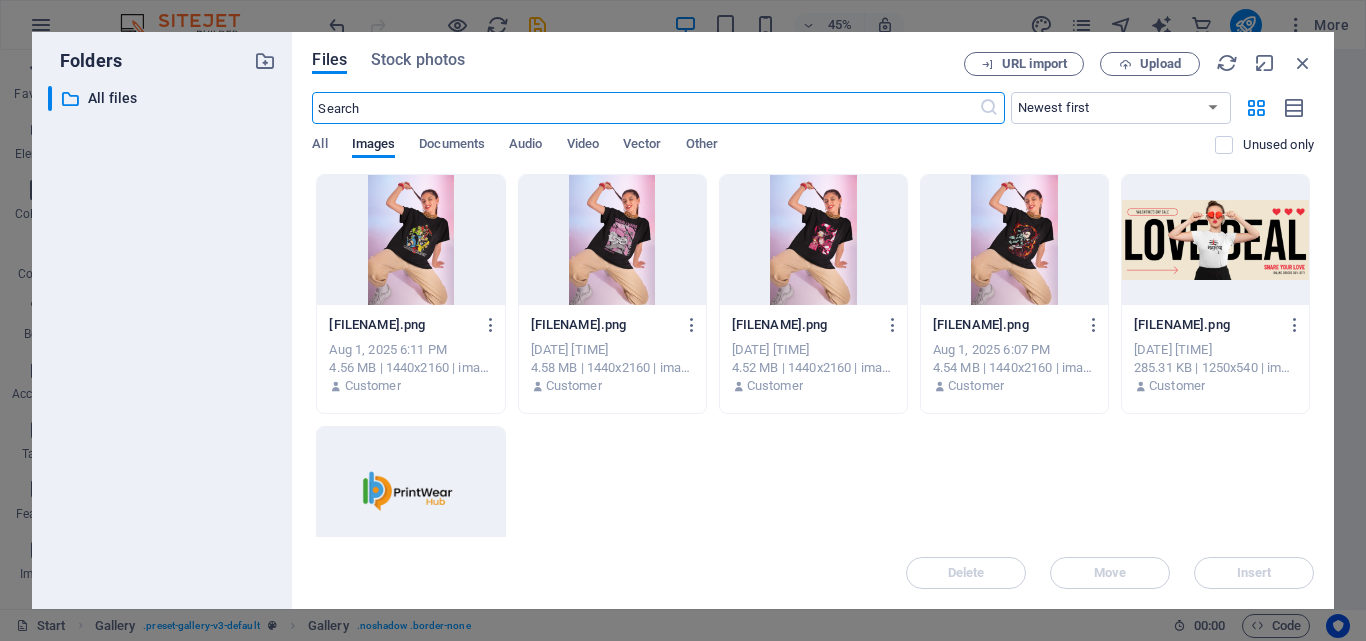 scroll, scrollTop: 1889, scrollLeft: 0, axis: vertical 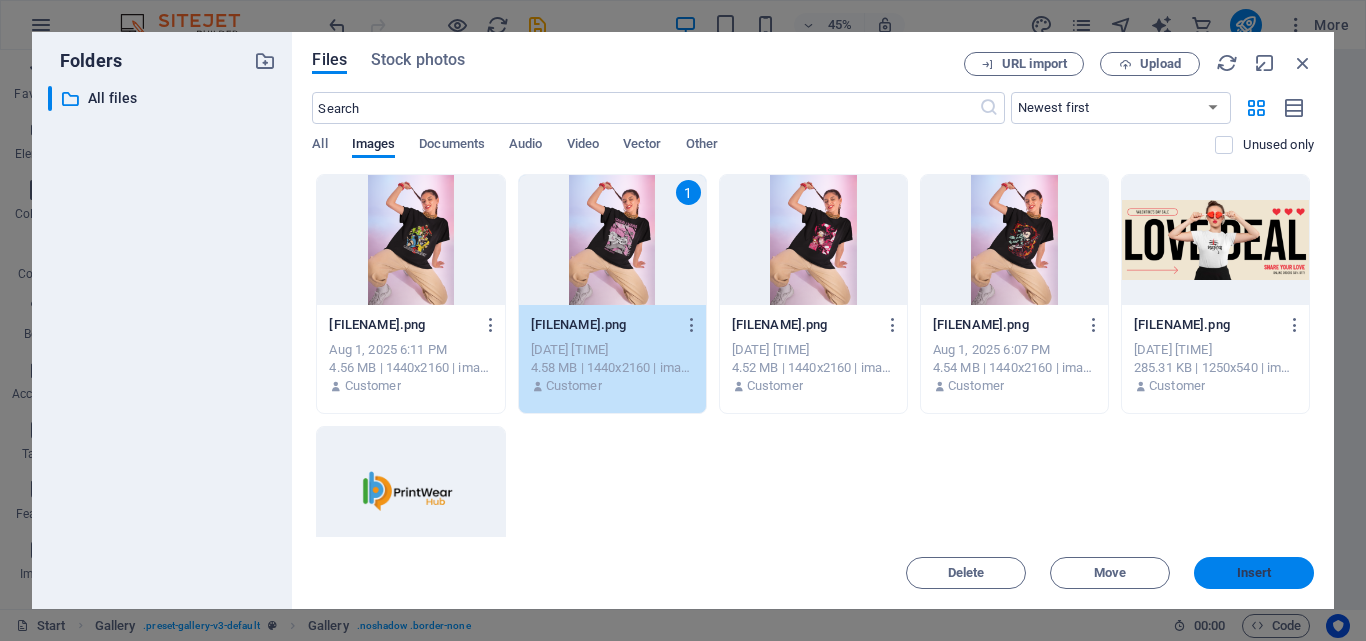 click on "Insert" at bounding box center (1254, 573) 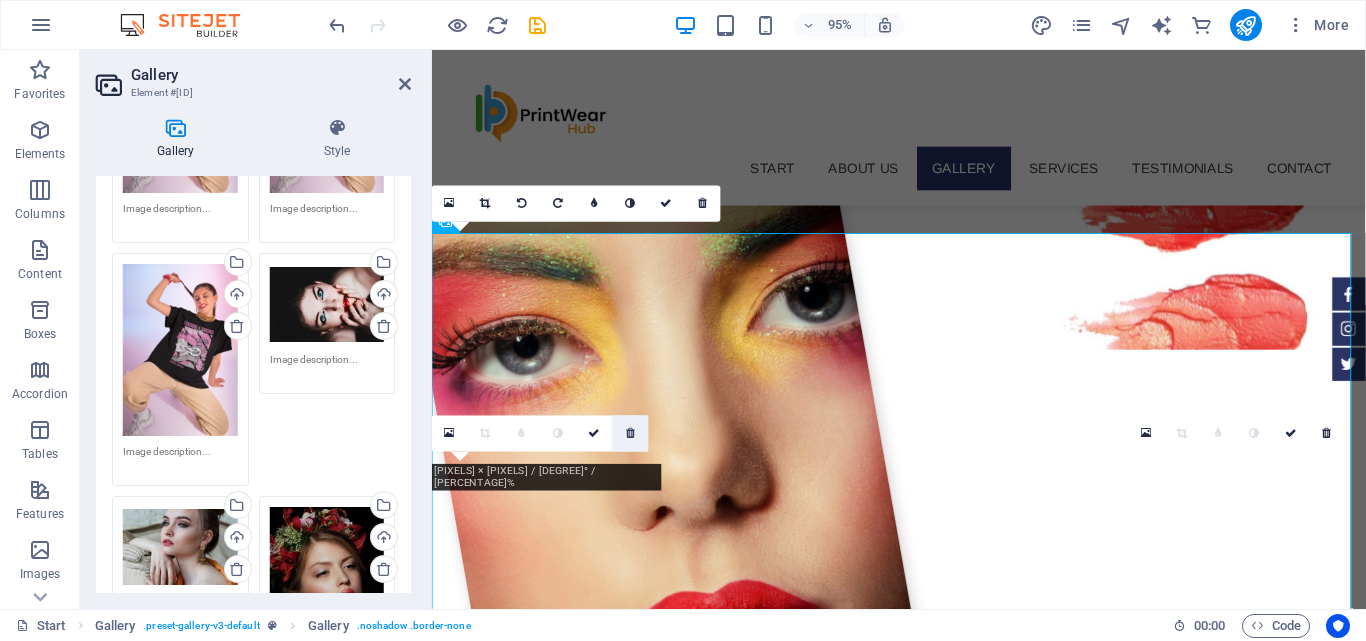 scroll, scrollTop: 1300, scrollLeft: 0, axis: vertical 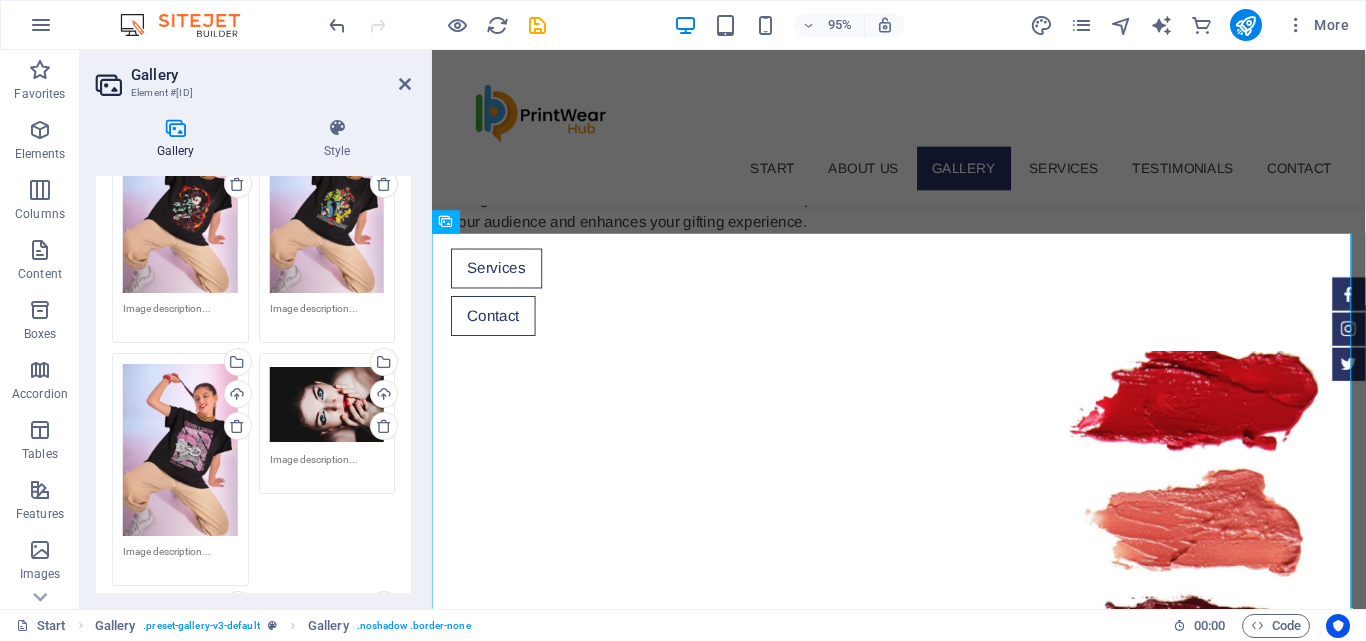 click on "Drag files here, click to choose files or select files from Files or our free stock photos & videos" at bounding box center (327, 404) 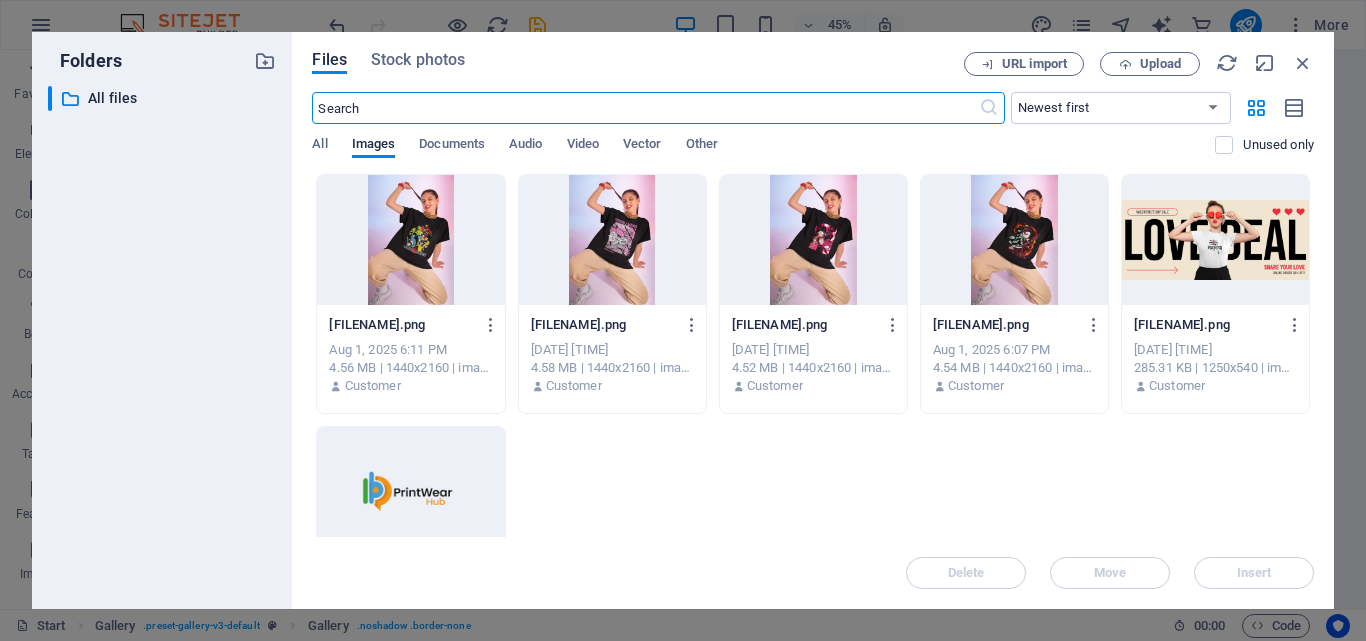 scroll, scrollTop: 1889, scrollLeft: 0, axis: vertical 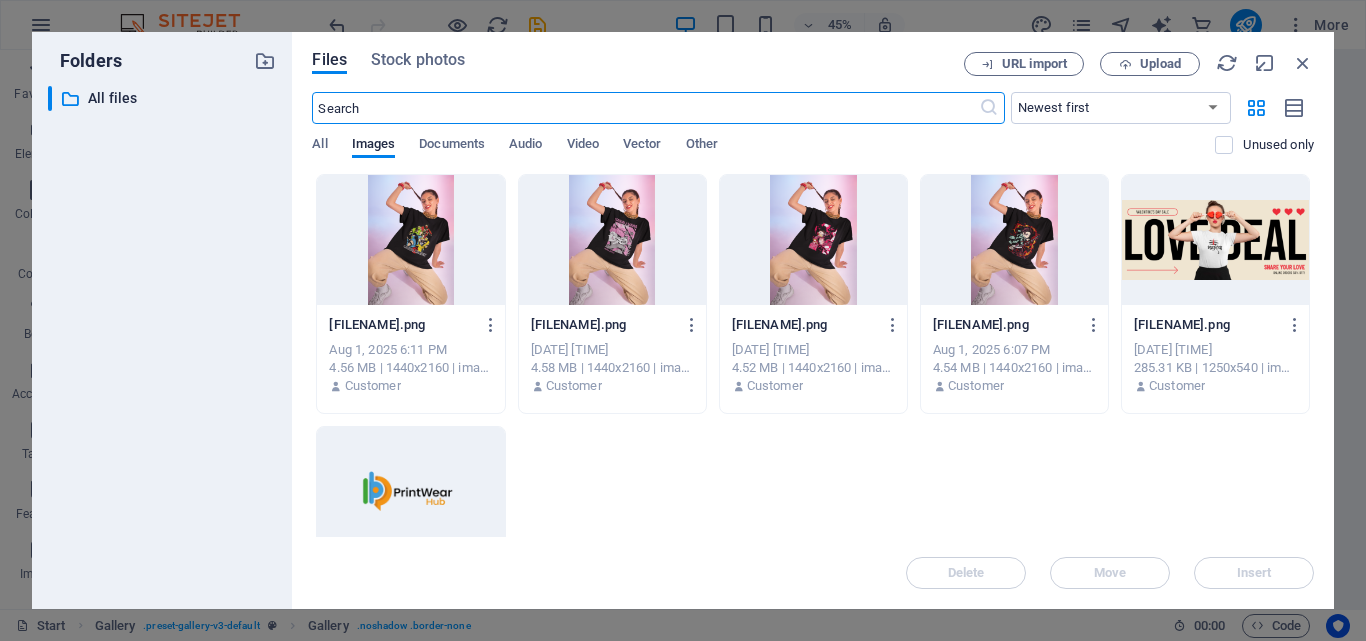 click at bounding box center [612, 240] 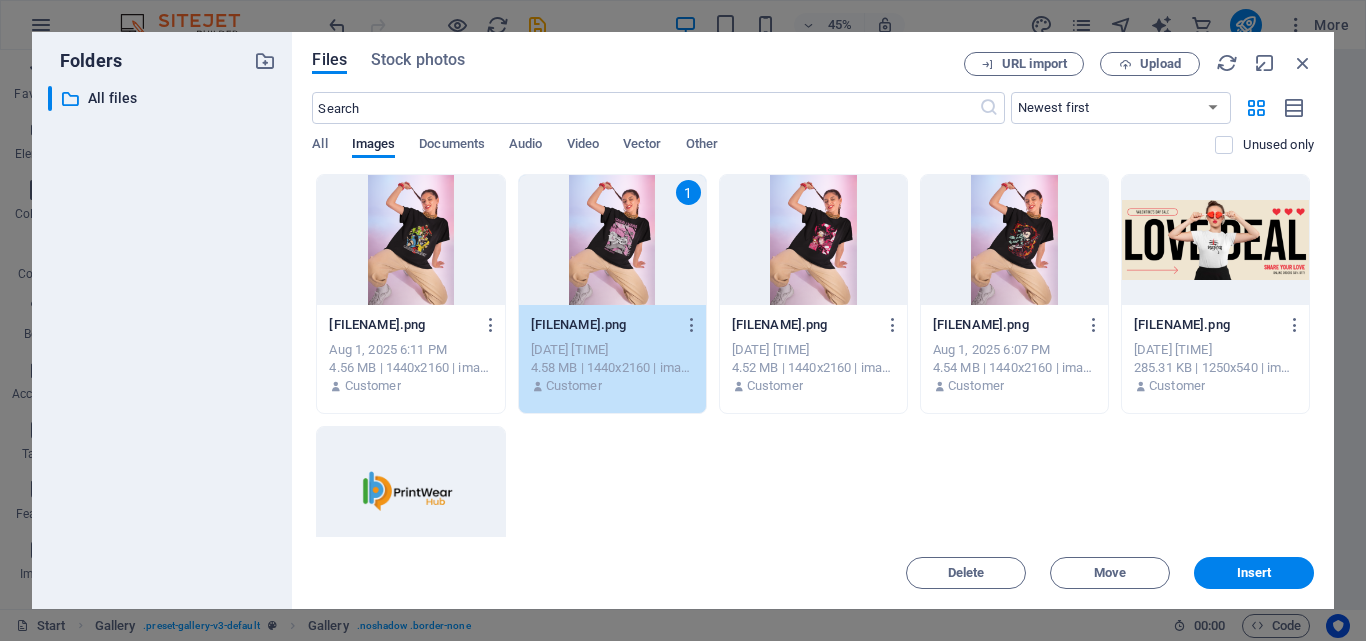 click at bounding box center [813, 240] 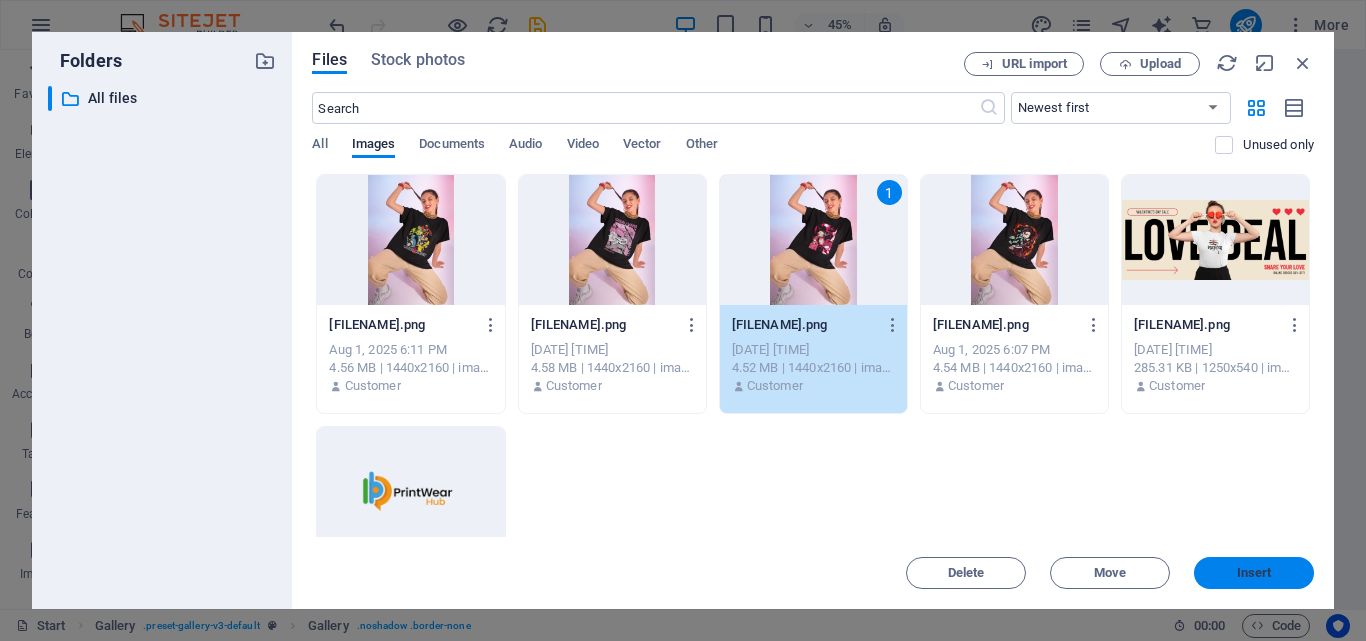click on "Insert" at bounding box center [1254, 573] 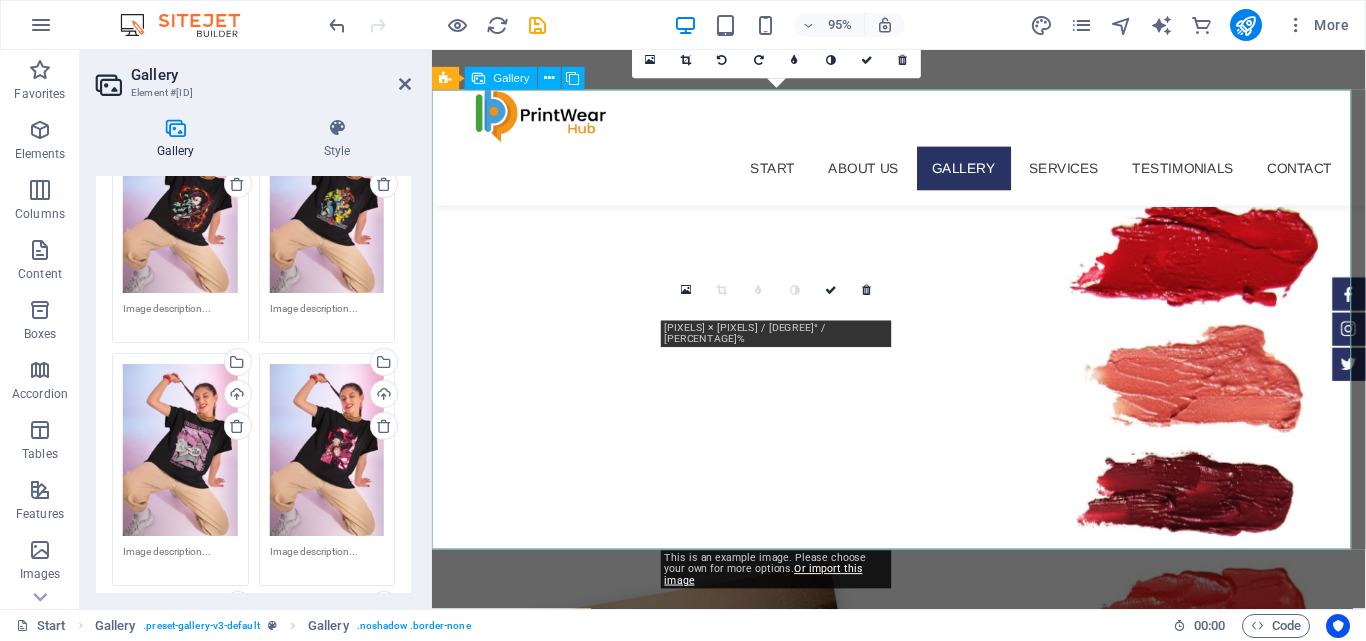 scroll, scrollTop: 1500, scrollLeft: 0, axis: vertical 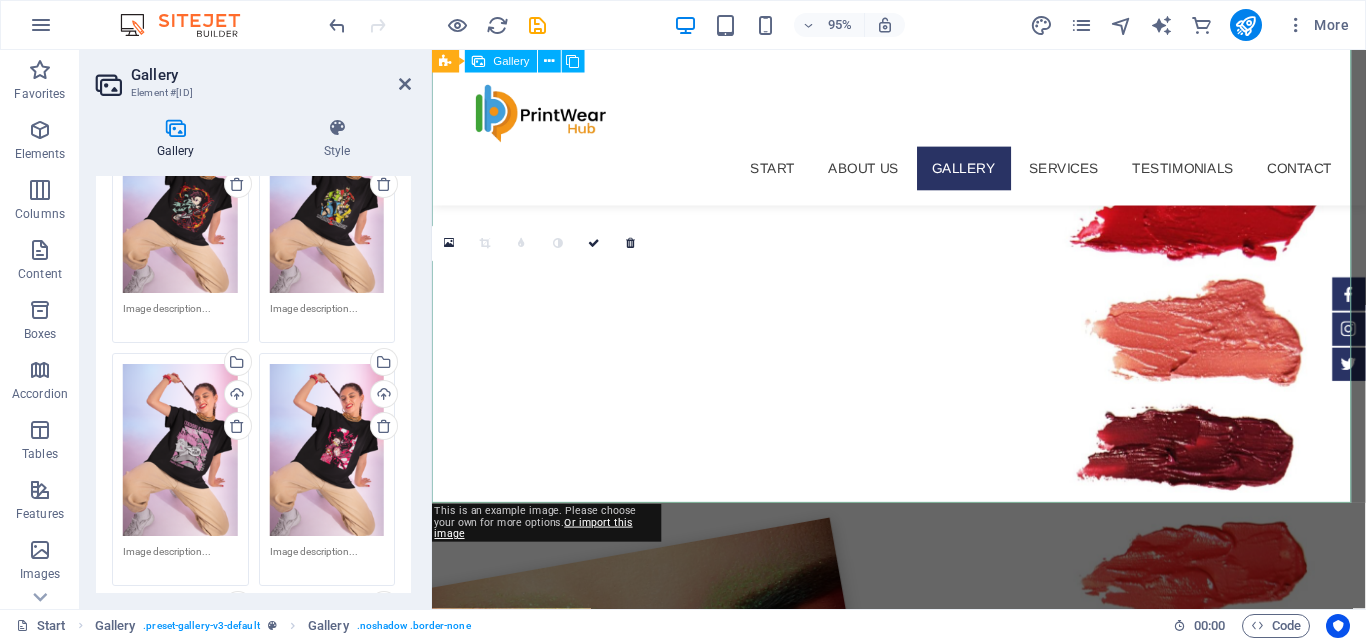 click at bounding box center (555, 2473) 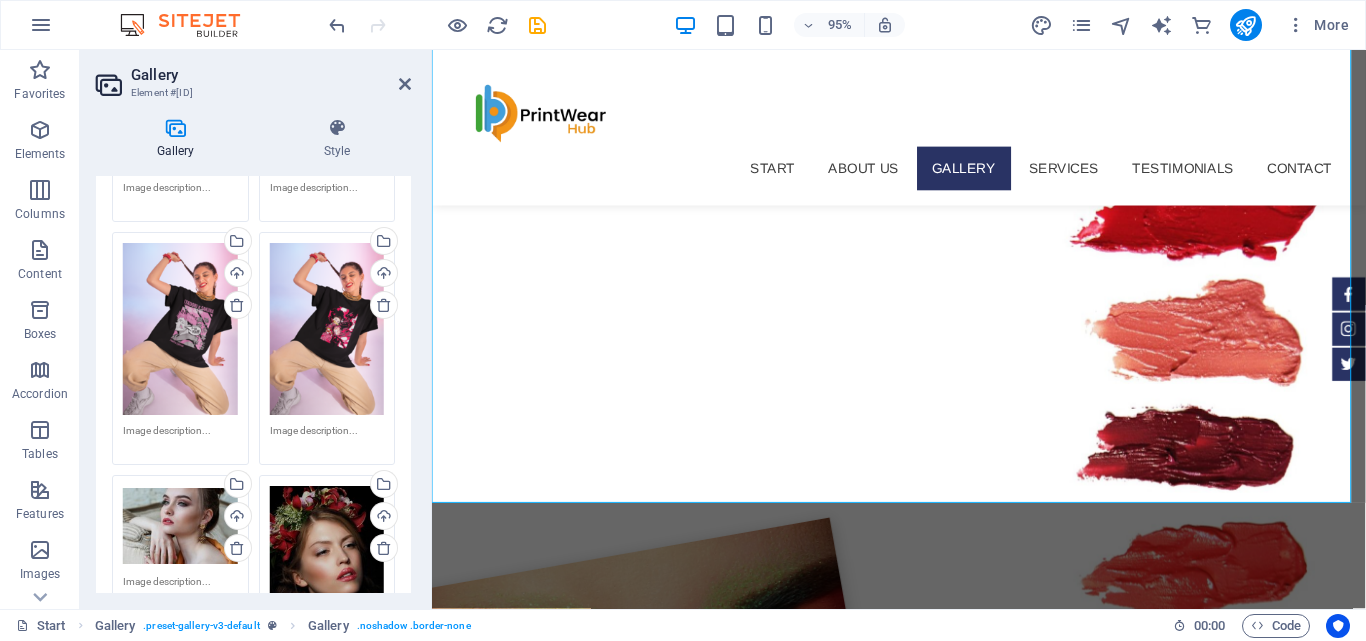 scroll, scrollTop: 500, scrollLeft: 0, axis: vertical 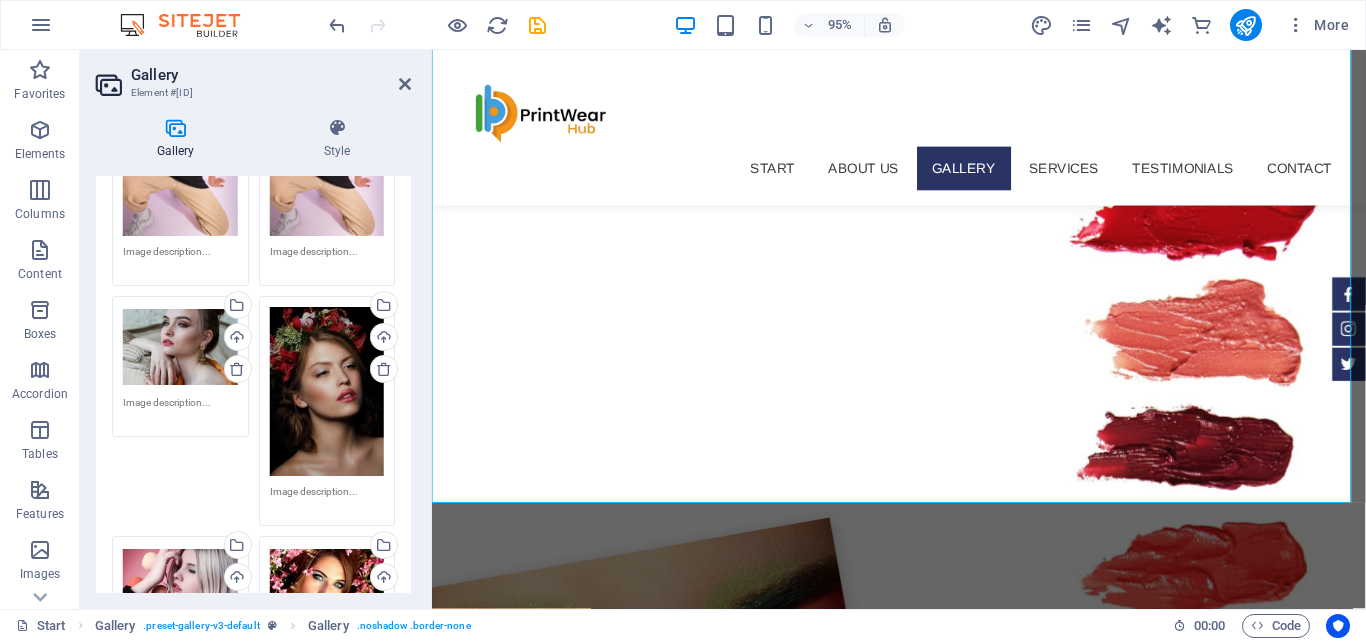 click on "Drag files here, click to choose files or select files from Files or our free stock photos & videos" at bounding box center (180, 347) 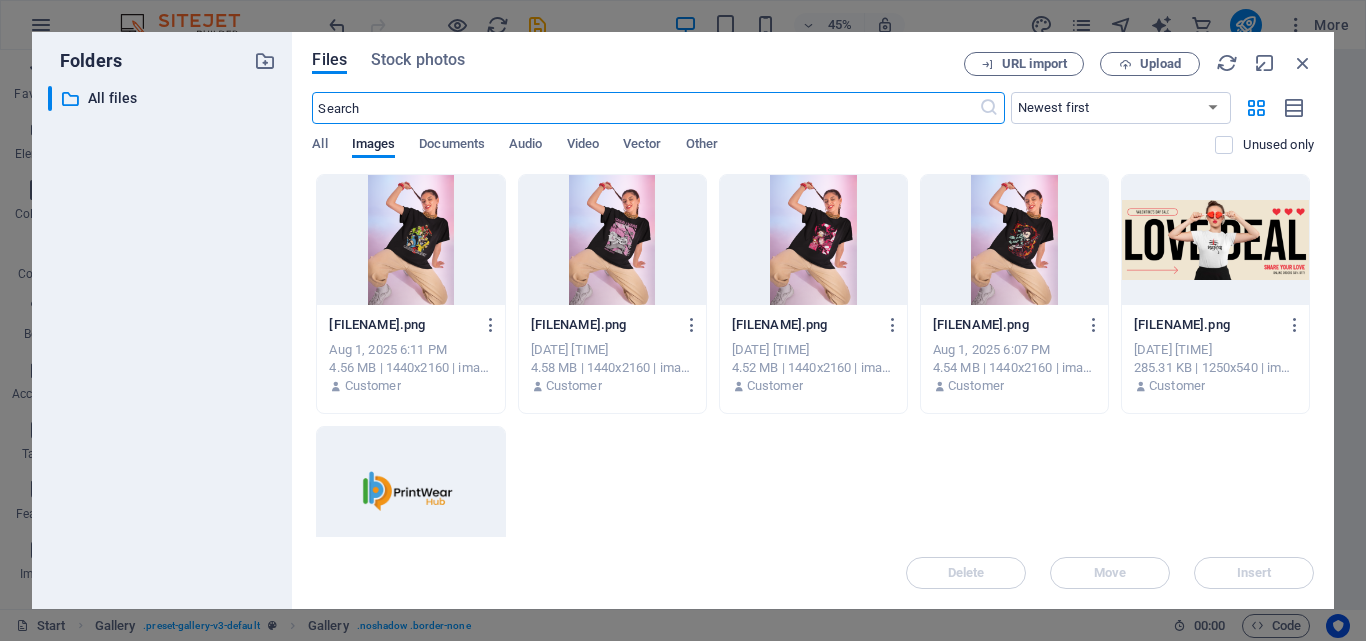 scroll, scrollTop: 2089, scrollLeft: 0, axis: vertical 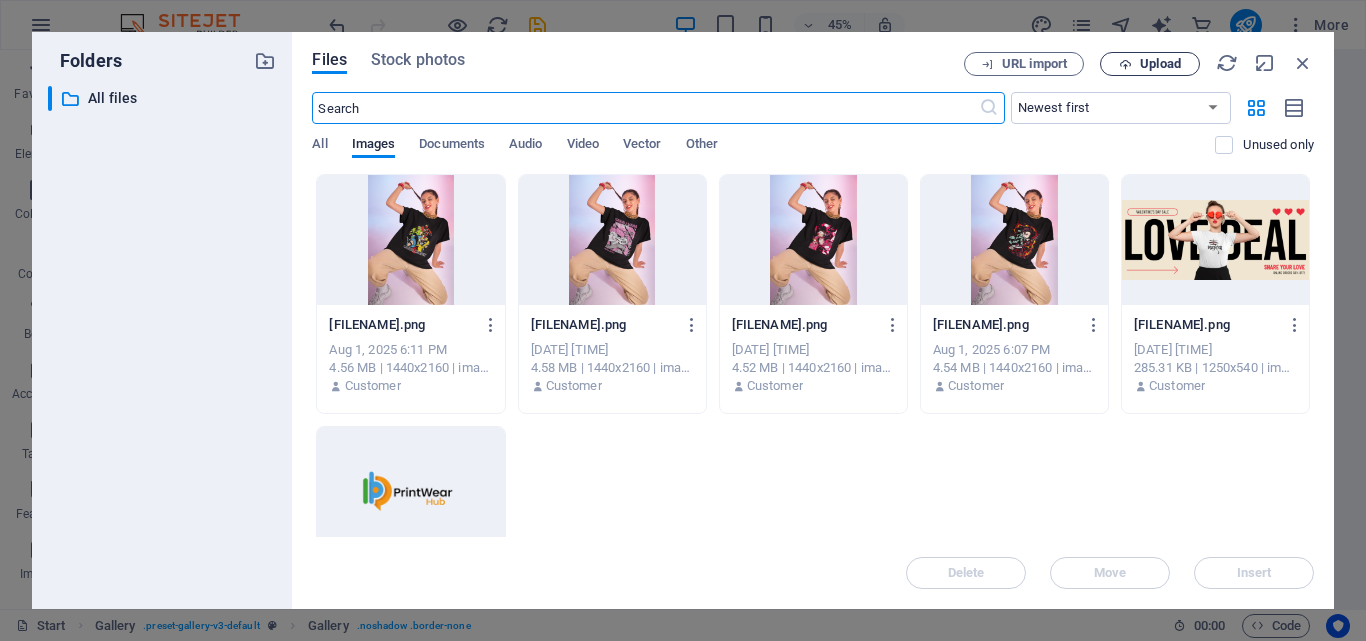 click on "Upload" at bounding box center [1160, 64] 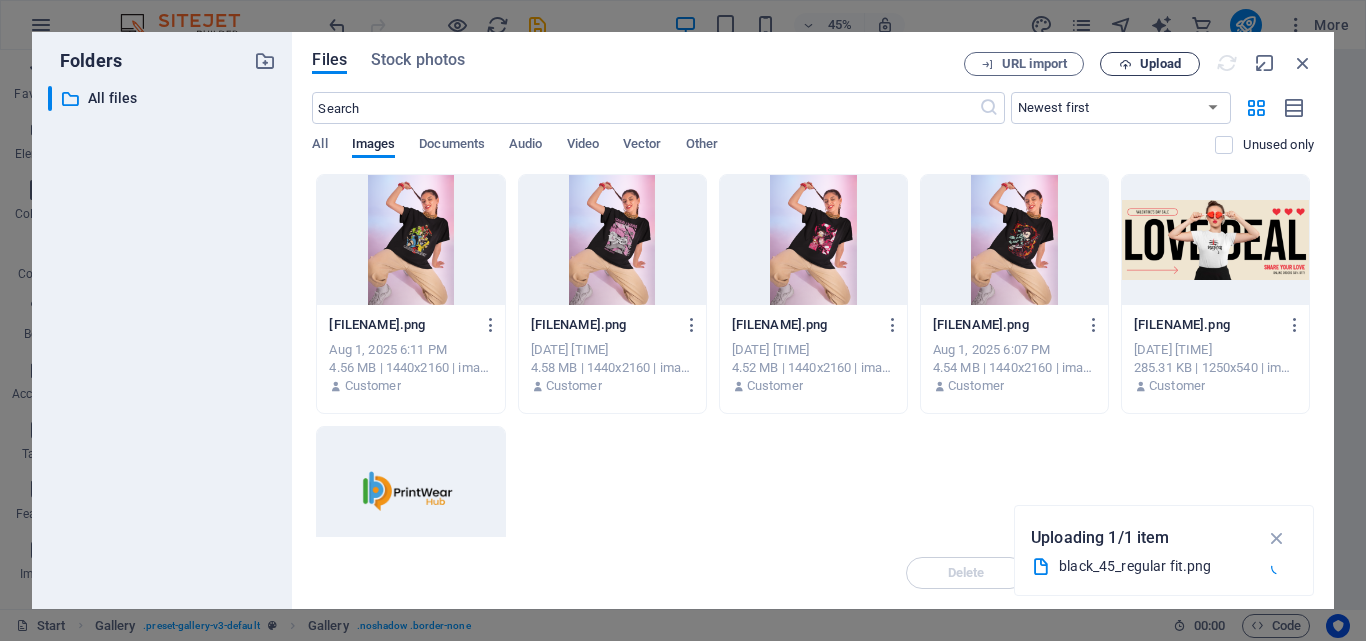 click on "Upload" at bounding box center [1160, 64] 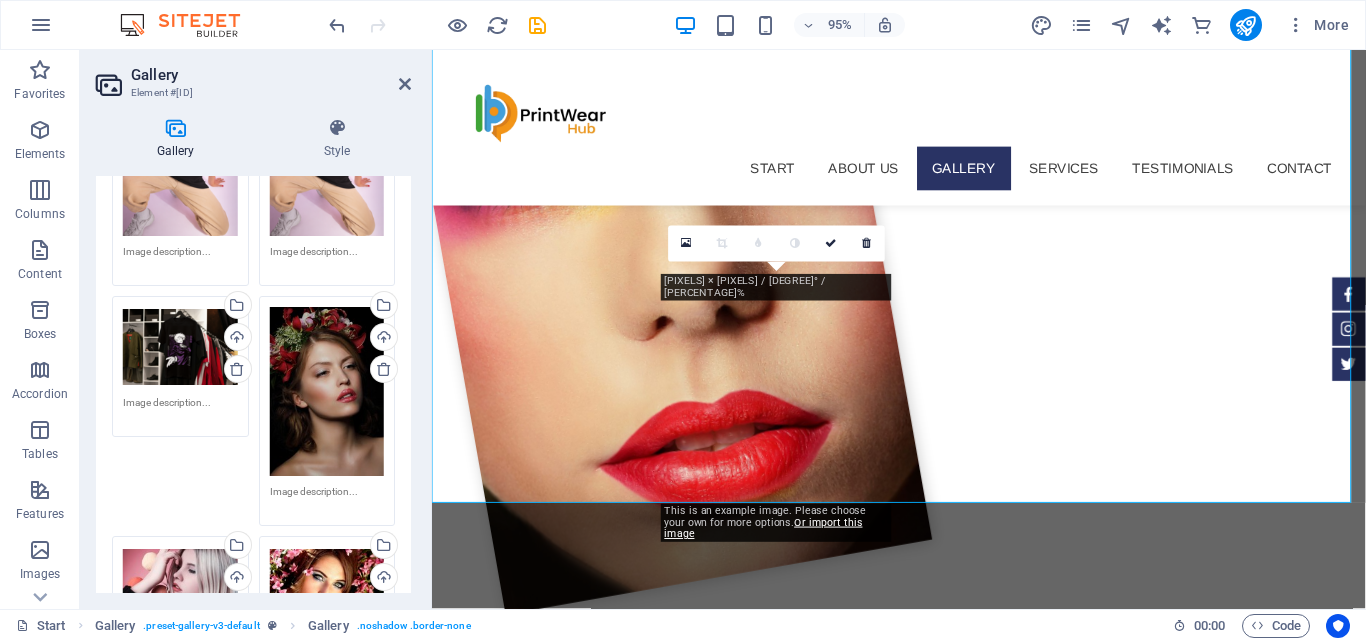 scroll, scrollTop: 1500, scrollLeft: 0, axis: vertical 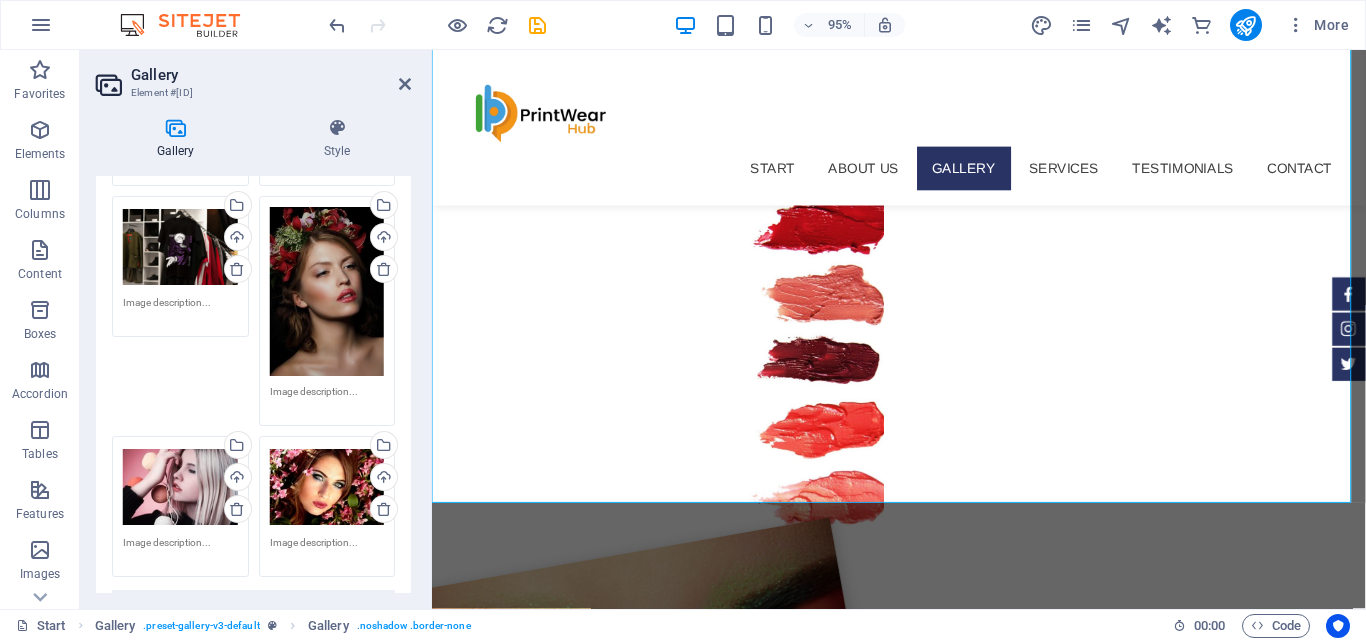 click on "Drag files here, click to choose files or select files from Files or our free stock photos & videos" at bounding box center [327, 291] 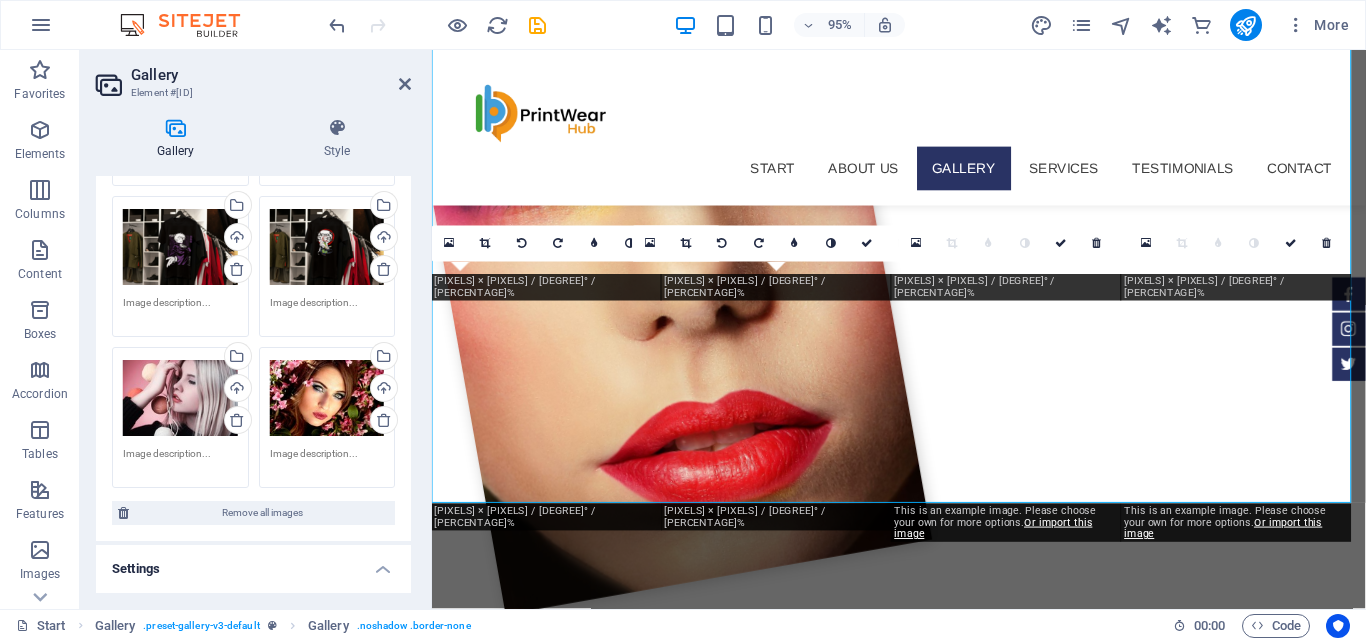 scroll, scrollTop: 1500, scrollLeft: 0, axis: vertical 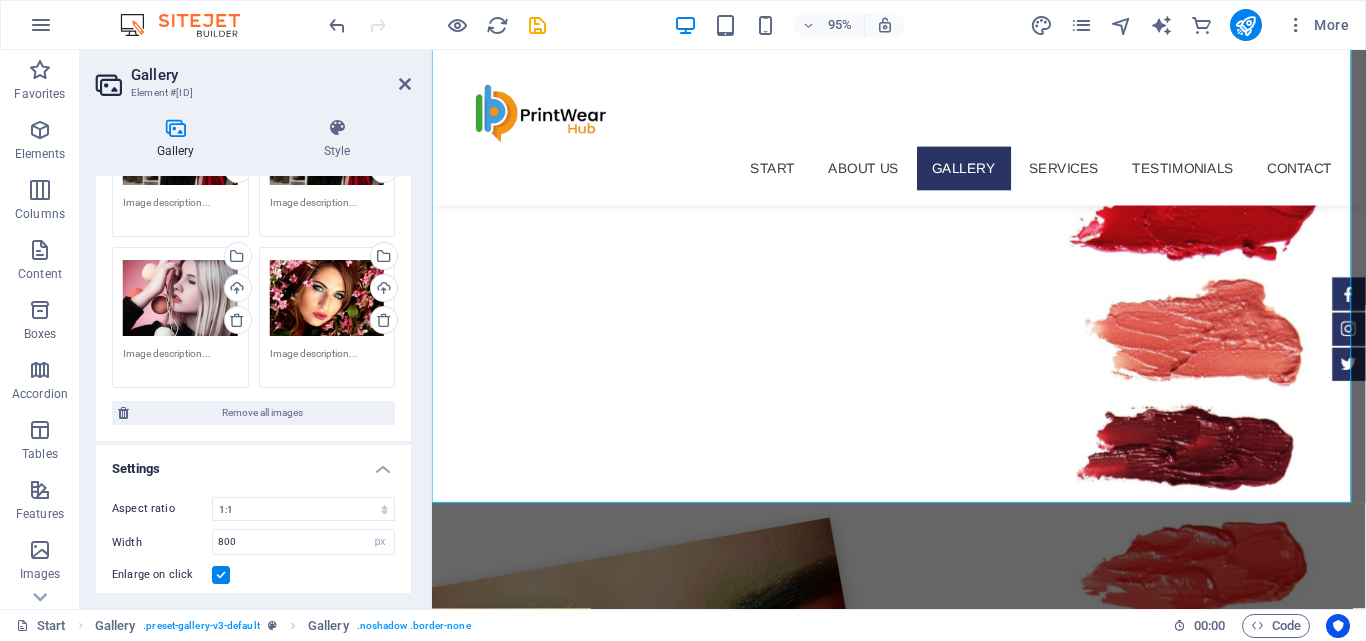 click on "Drag files here, click to choose files or select files from Files or our free stock photos & videos" at bounding box center (180, 298) 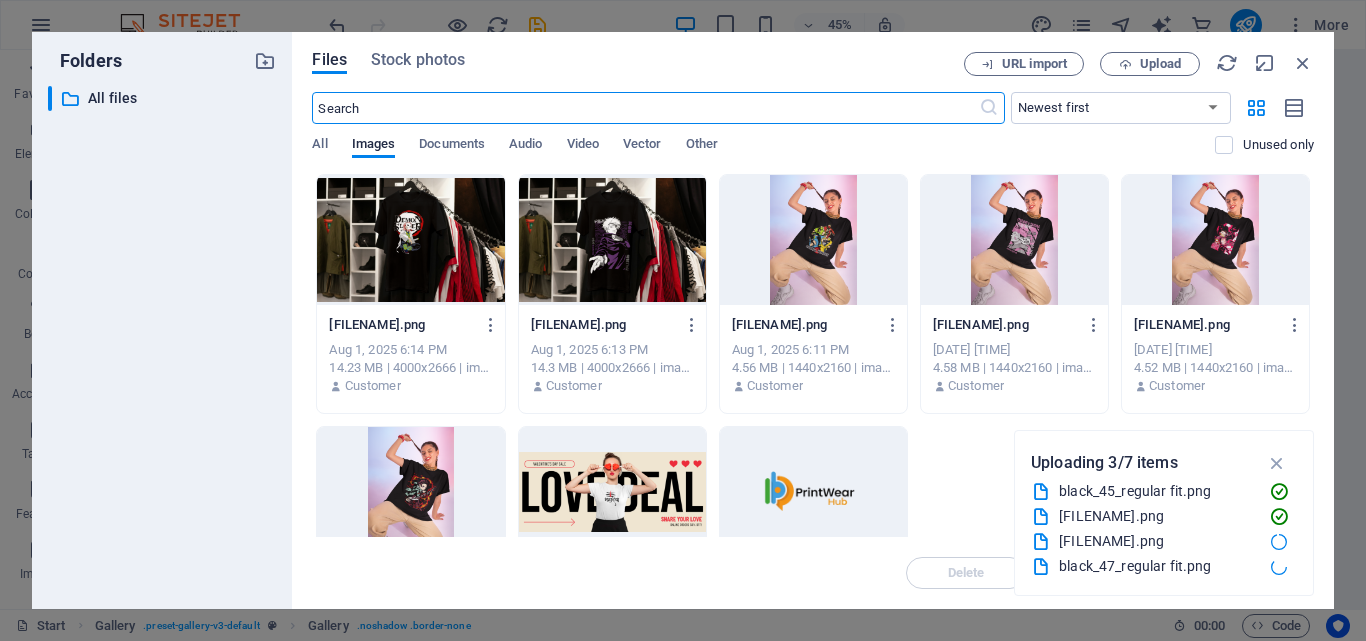 scroll, scrollTop: 2089, scrollLeft: 0, axis: vertical 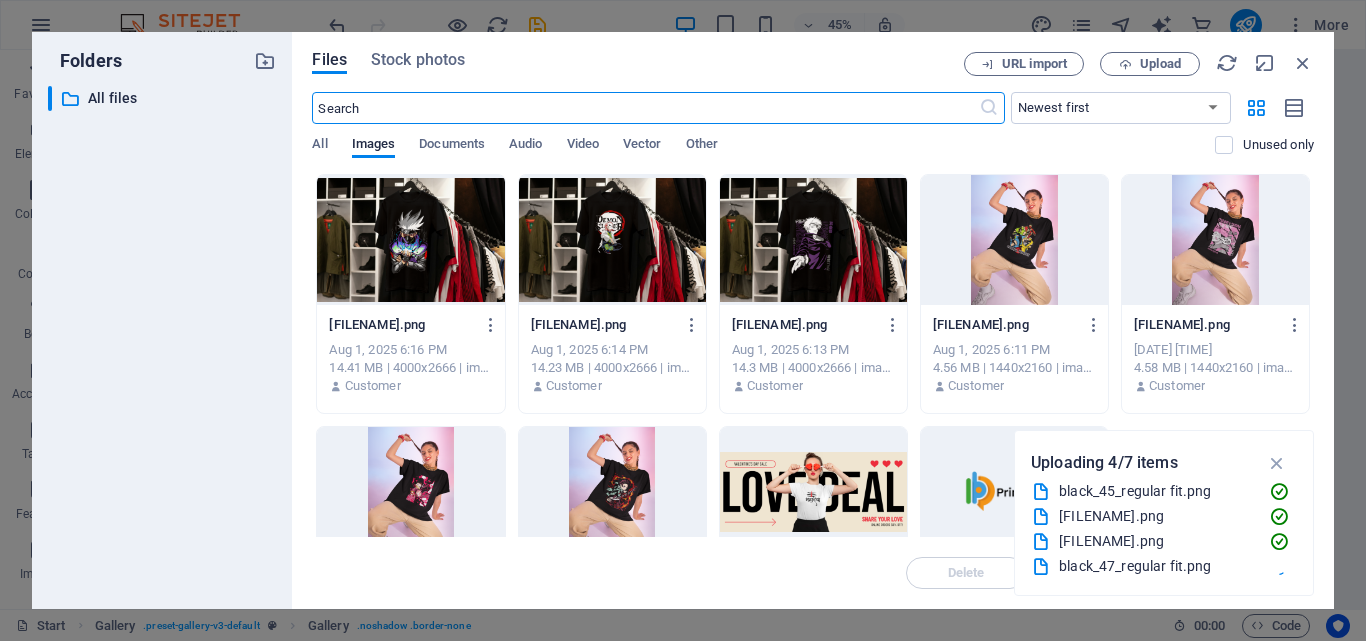 click at bounding box center [410, 240] 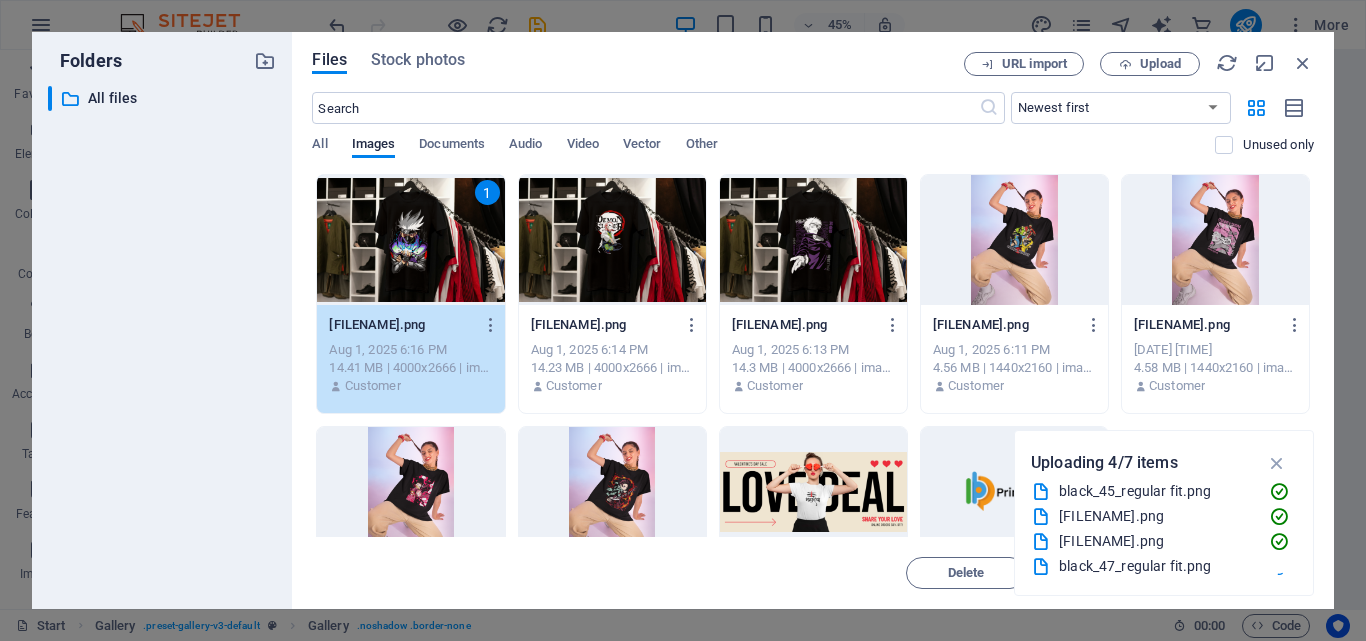 click on "Delete Move Insert" at bounding box center [813, 563] 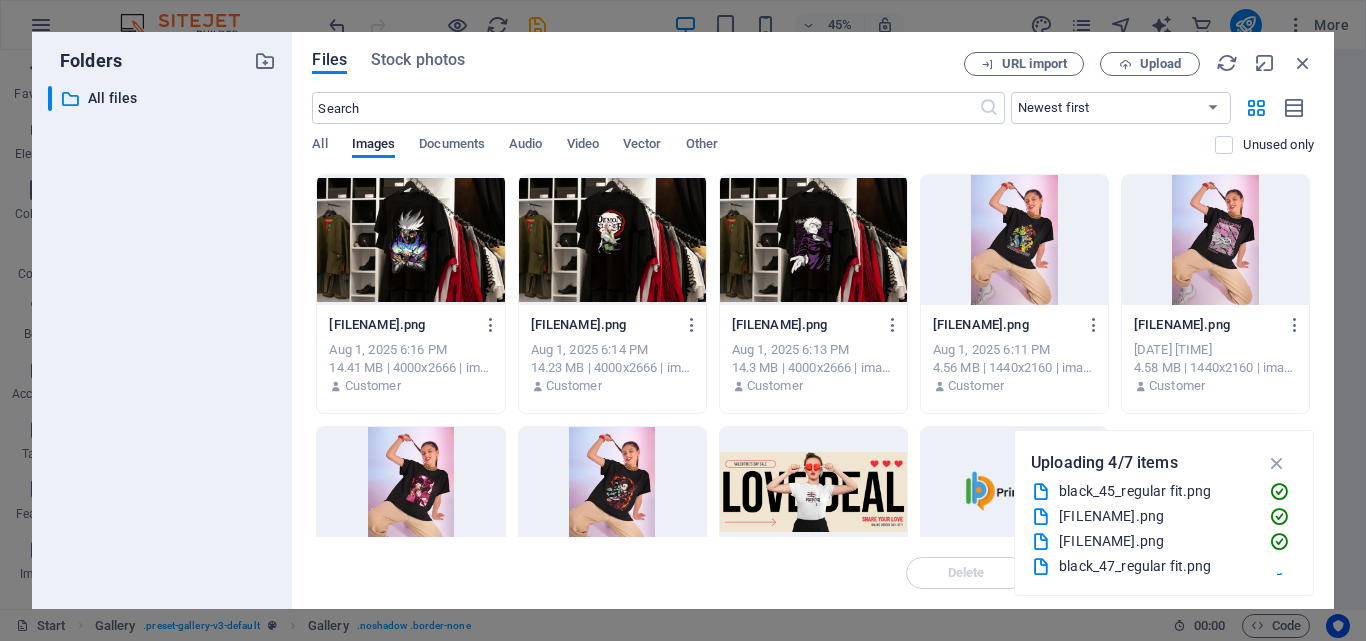 click at bounding box center [410, 240] 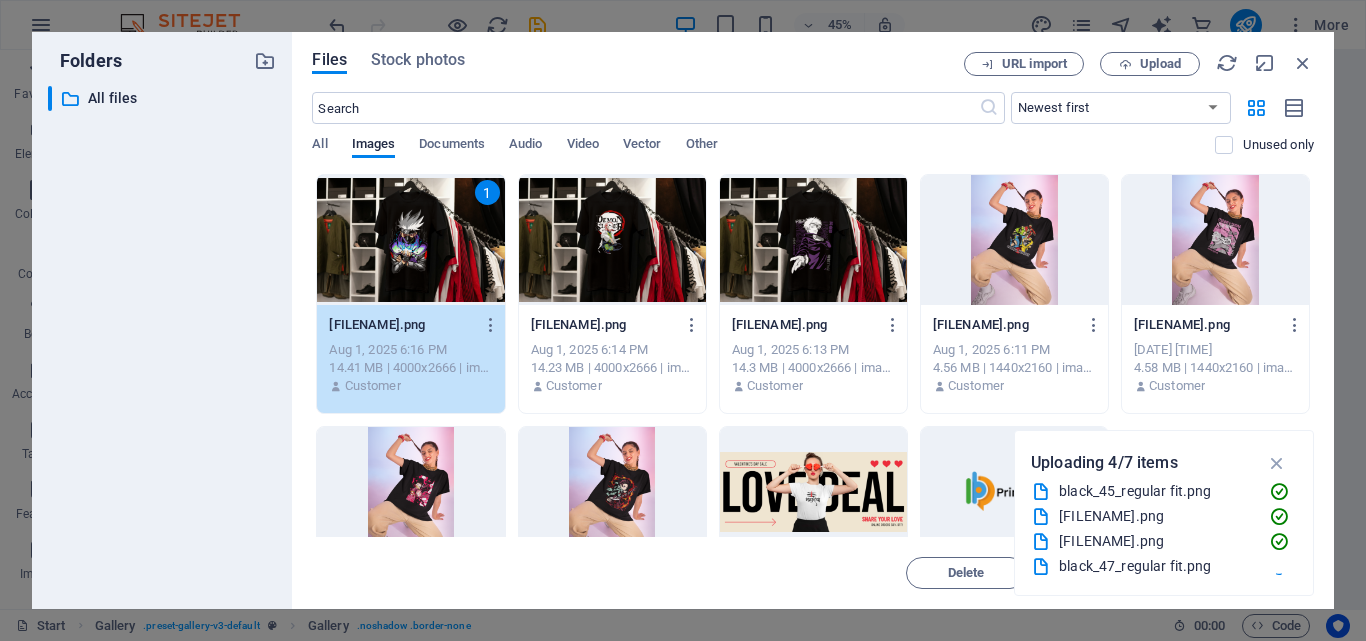scroll, scrollTop: 75, scrollLeft: 0, axis: vertical 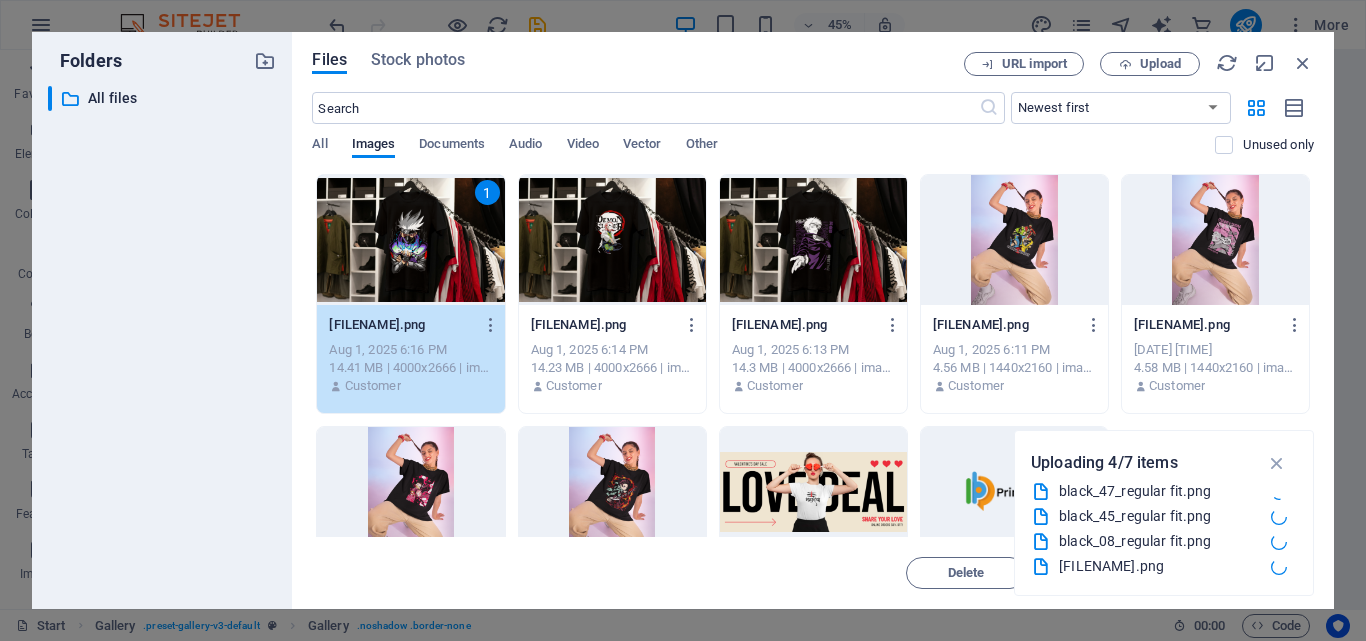click on "Delete Move Insert" at bounding box center [813, 563] 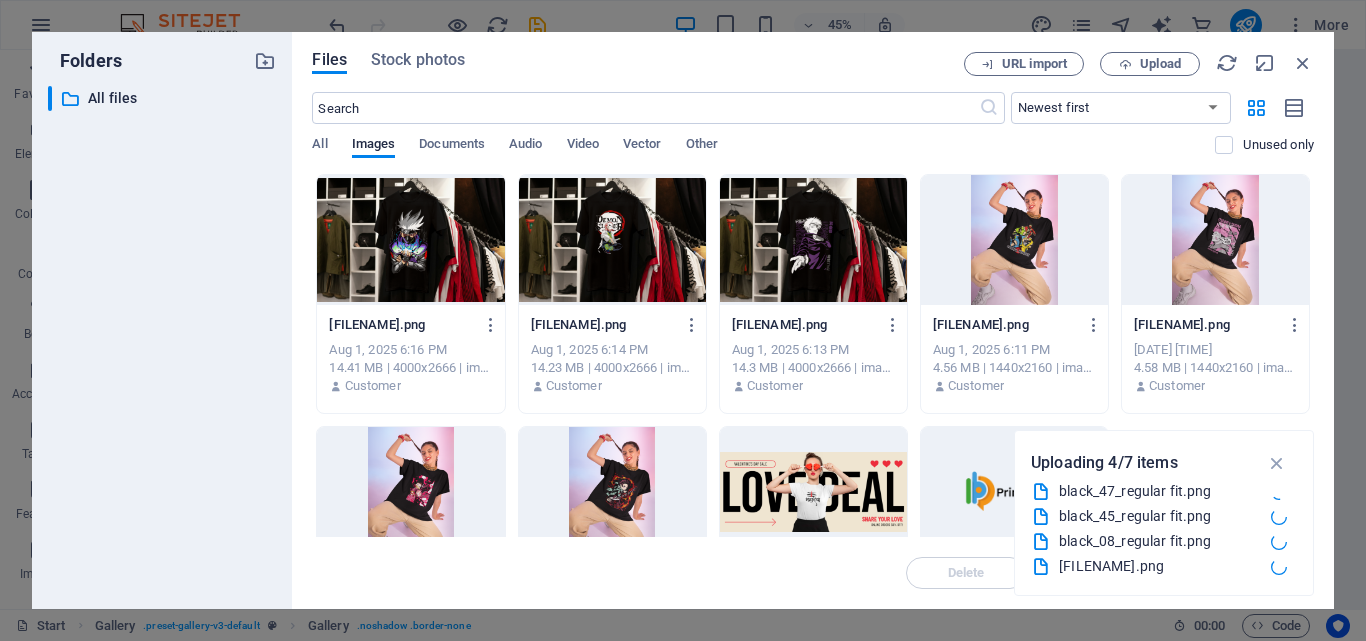 click at bounding box center [410, 240] 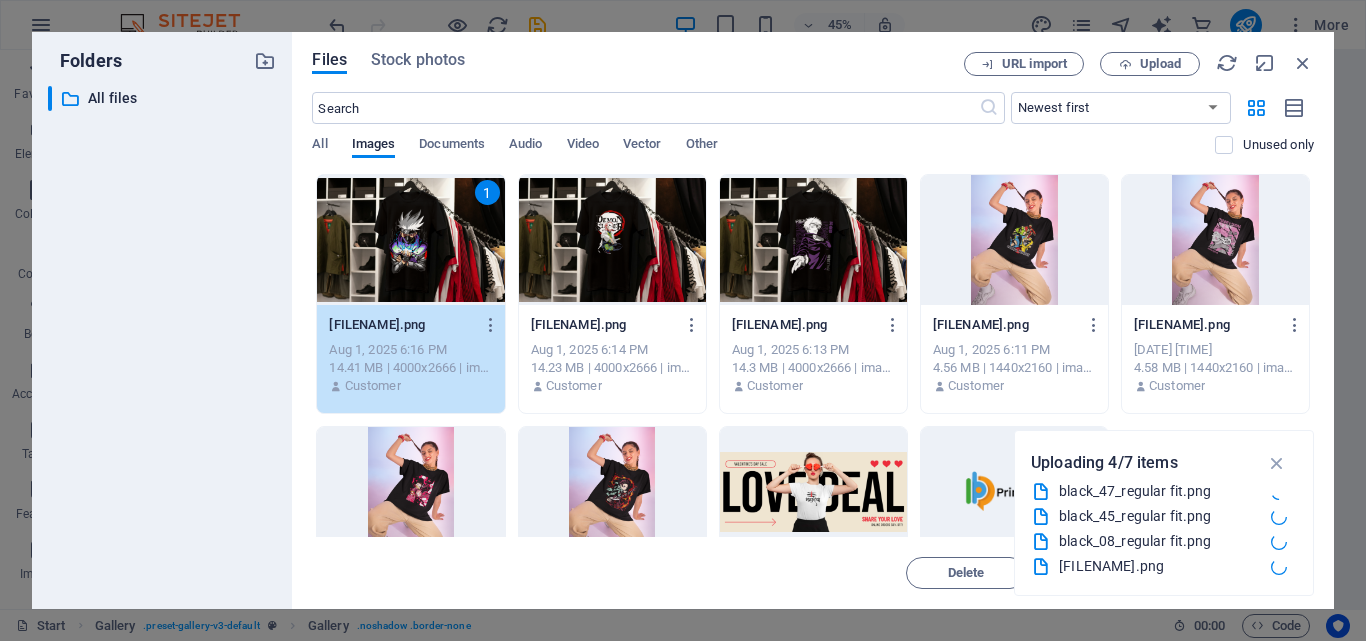 click on "1" at bounding box center [410, 240] 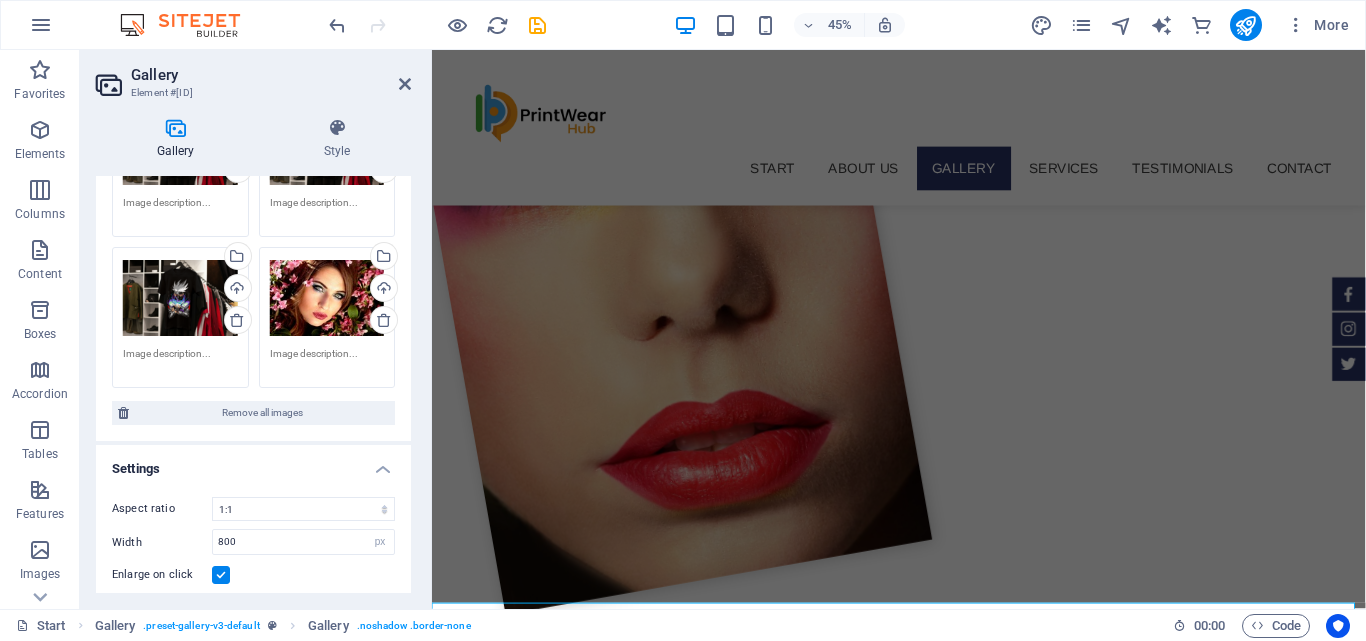 click on "Gallery Style Image Drag files here, click to choose files or select files from Files or our free stock photos & videos Drag files here, click to choose files or select files from Files or our free stock photos & videos Select files from the file manager, stock photos, or upload file(s) Upload Drag files here, click to choose files or select files from Files or our free stock photos & videos Select files from the file manager, stock photos, or upload file(s) Upload Drag files here, click to choose files or select files from Files or our free stock photos & videos Select files from the file manager, stock photos, or upload file(s) Upload Drag files here, click to choose files or select files from Files or our free stock photos & videos Select files from the file manager, stock photos, or upload file(s) Upload Drag files here, click to choose files or select files from Files or our free stock photos & videos Select files from the file manager, stock photos, or upload file(s) Upload Upload Upload Upload Settings" at bounding box center (253, 355) 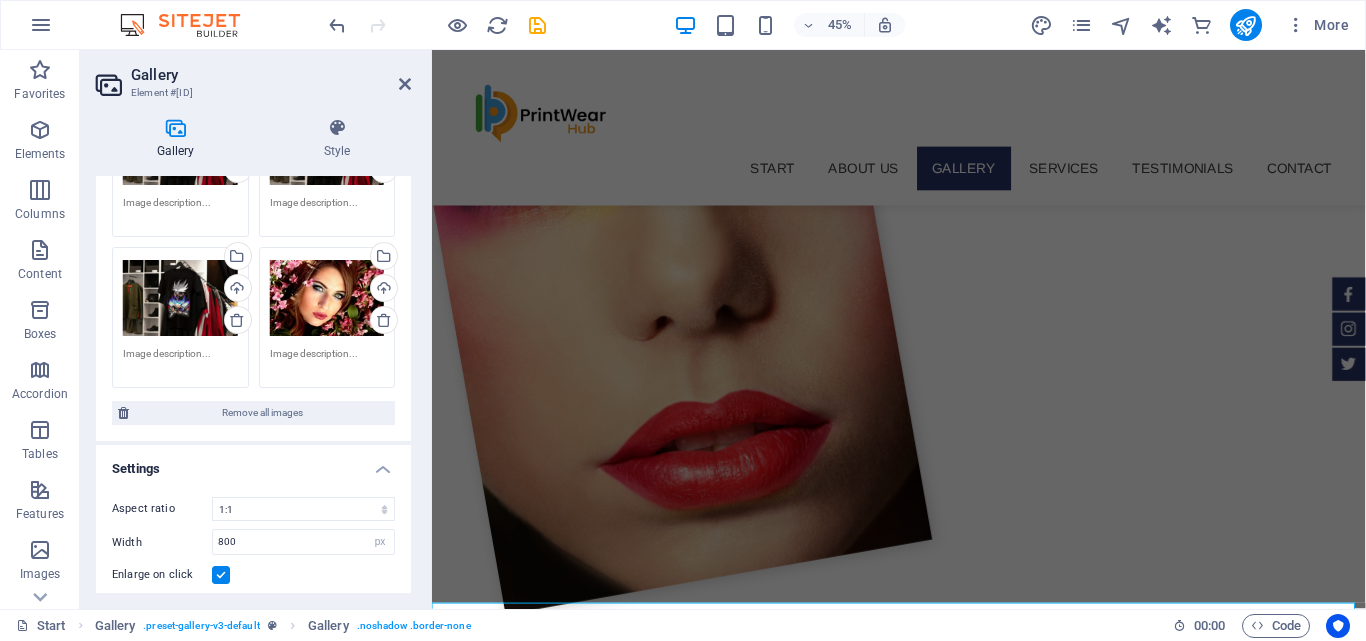 click on "Gallery Style Image Drag files here, click to choose files or select files from Files or our free stock photos & videos Drag files here, click to choose files or select files from Files or our free stock photos & videos Select files from the file manager, stock photos, or upload file(s) Upload Drag files here, click to choose files or select files from Files or our free stock photos & videos Select files from the file manager, stock photos, or upload file(s) Upload Drag files here, click to choose files or select files from Files or our free stock photos & videos Select files from the file manager, stock photos, or upload file(s) Upload Drag files here, click to choose files or select files from Files or our free stock photos & videos Select files from the file manager, stock photos, or upload file(s) Upload Drag files here, click to choose files or select files from Files or our free stock photos & videos Select files from the file manager, stock photos, or upload file(s) Upload Upload Upload Upload Settings" at bounding box center (253, 355) 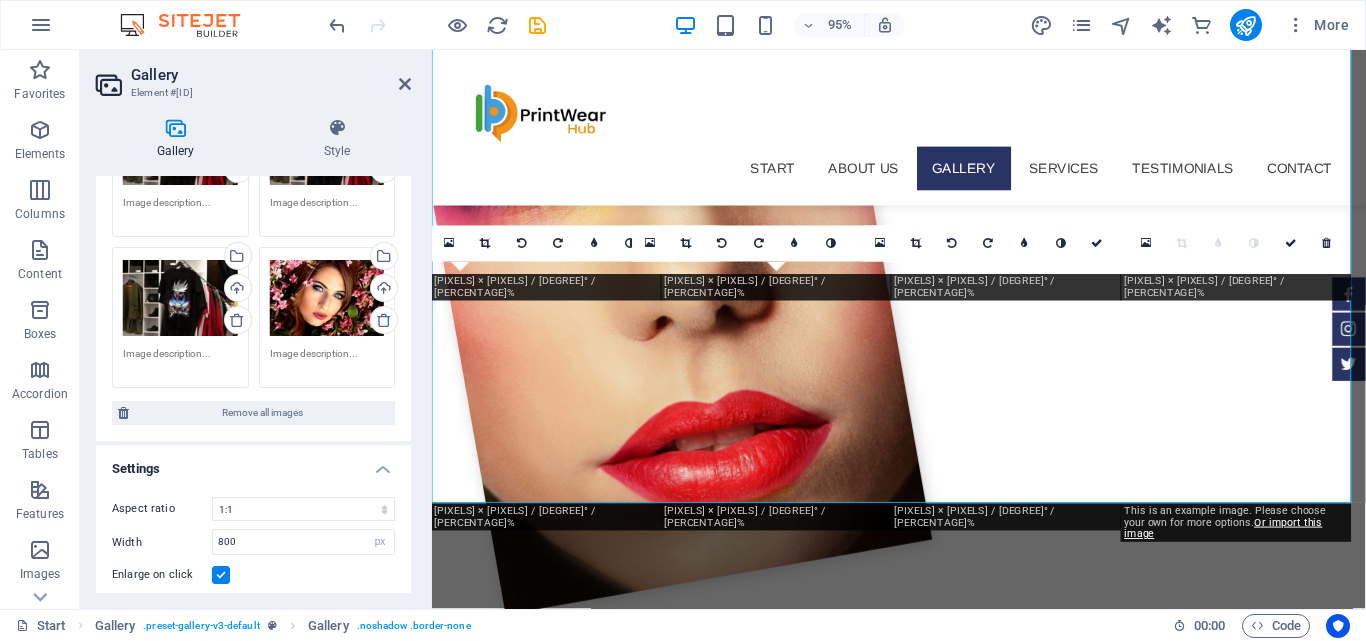 scroll, scrollTop: 1500, scrollLeft: 0, axis: vertical 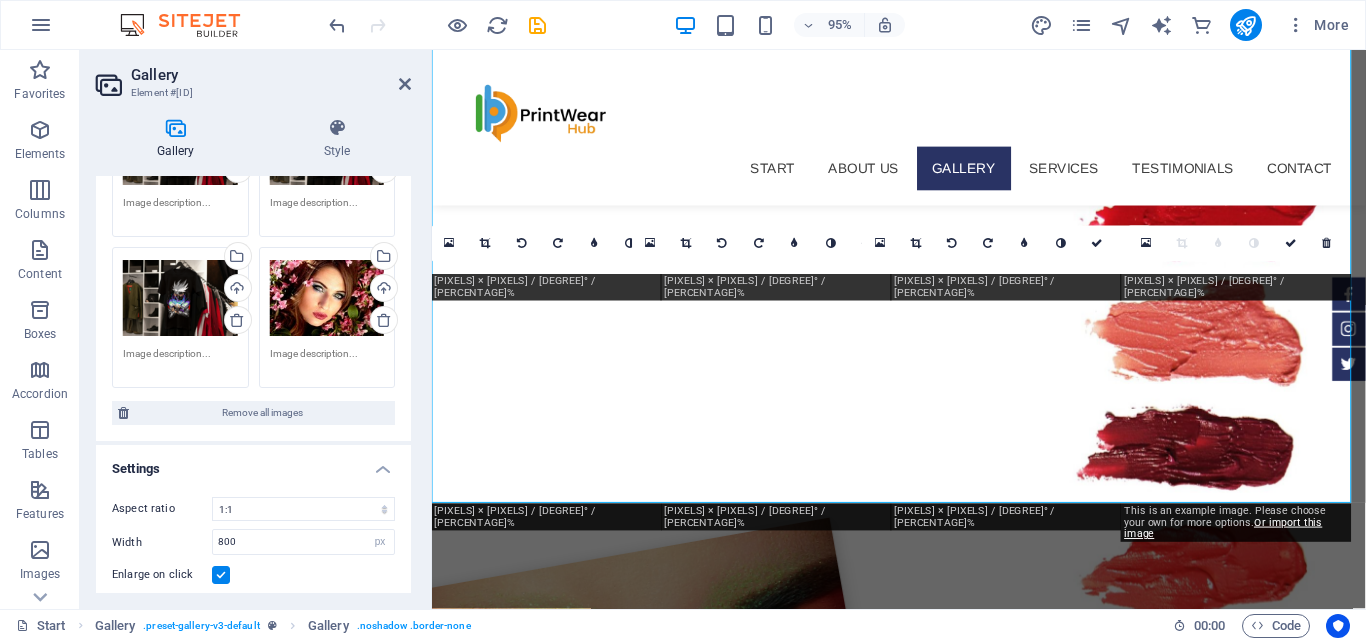 click on "Gallery Style Image Drag files here, click to choose files or select files from Files or our free stock photos & videos Drag files here, click to choose files or select files from Files or our free stock photos & videos Select files from the file manager, stock photos, or upload file(s) Upload Drag files here, click to choose files or select files from Files or our free stock photos & videos Select files from the file manager, stock photos, or upload file(s) Upload Drag files here, click to choose files or select files from Files or our free stock photos & videos Select files from the file manager, stock photos, or upload file(s) Upload Drag files here, click to choose files or select files from Files or our free stock photos & videos Select files from the file manager, stock photos, or upload file(s) Upload Drag files here, click to choose files or select files from Files or our free stock photos & videos Select files from the file manager, stock photos, or upload file(s) Upload Upload Upload Upload Settings" at bounding box center [253, 355] 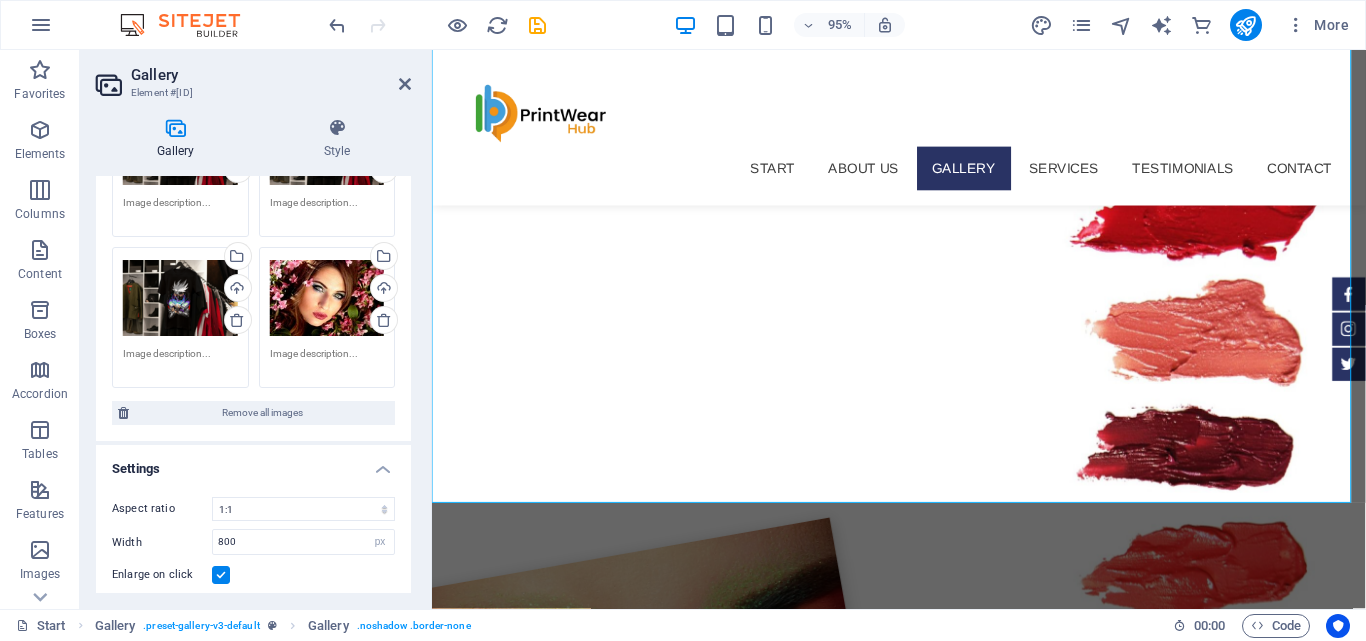 click on "Drag files here, click to choose files or select files from Files or our free stock photos & videos" at bounding box center (327, 298) 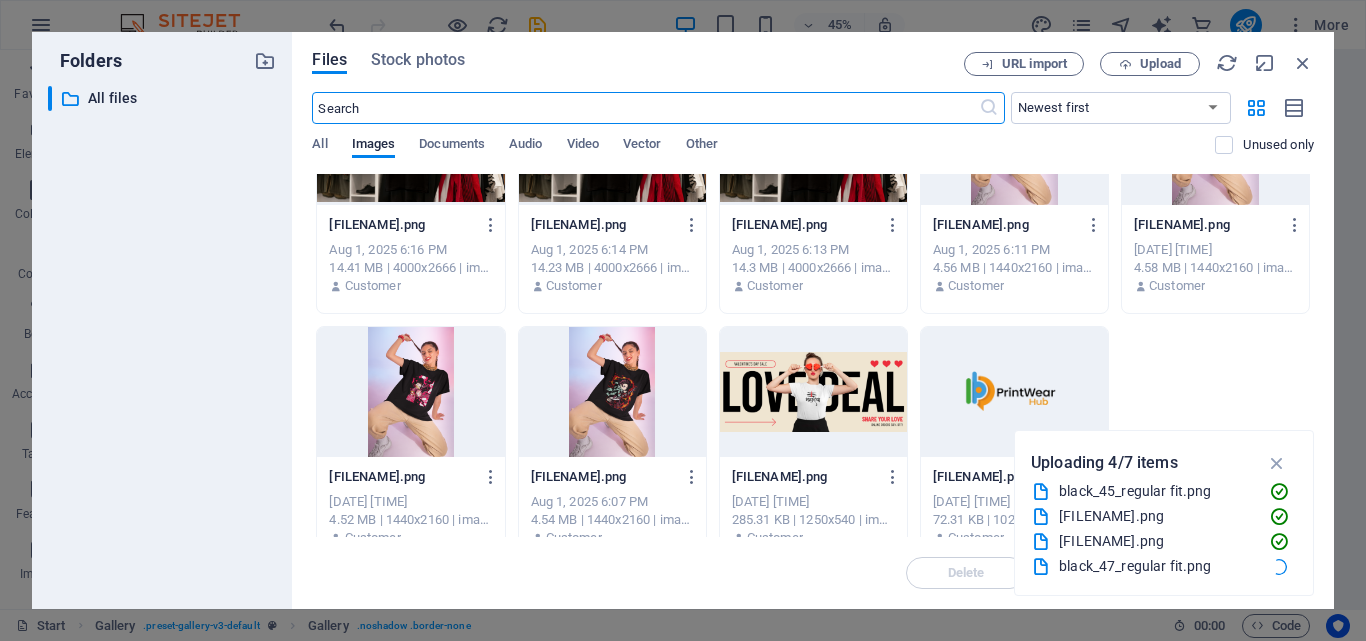 scroll, scrollTop: 0, scrollLeft: 0, axis: both 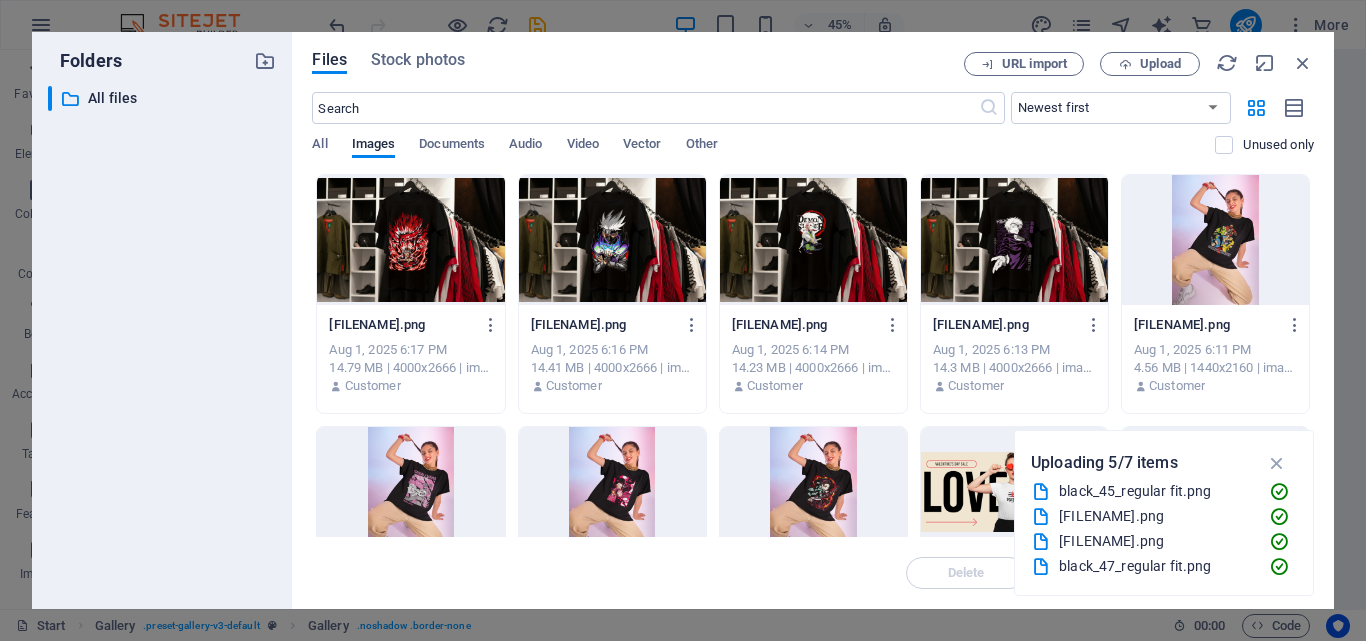 click at bounding box center (410, 240) 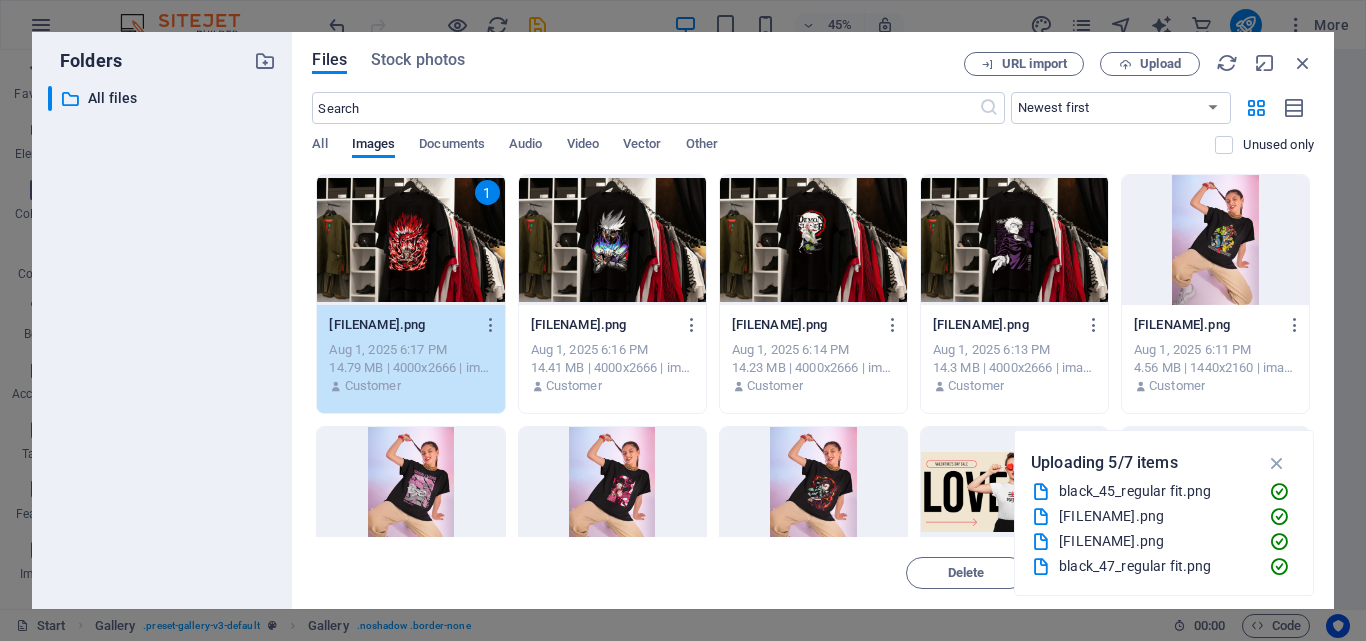 click on "1" at bounding box center [410, 240] 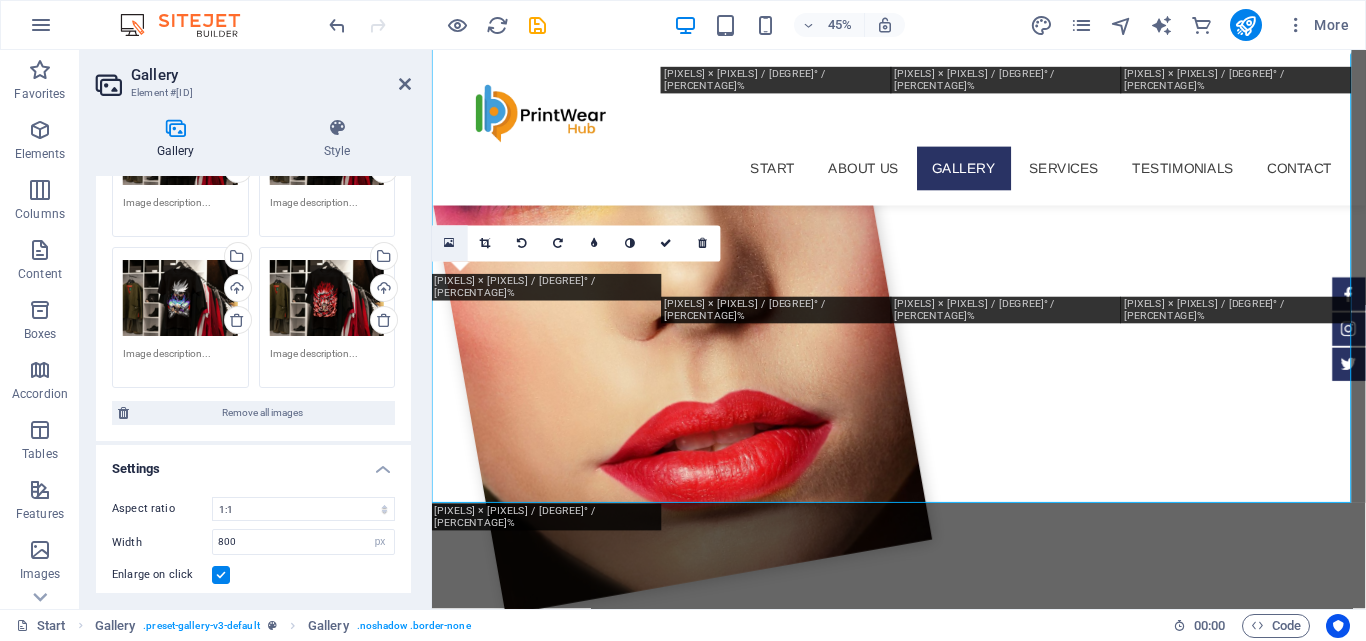 scroll, scrollTop: 1500, scrollLeft: 0, axis: vertical 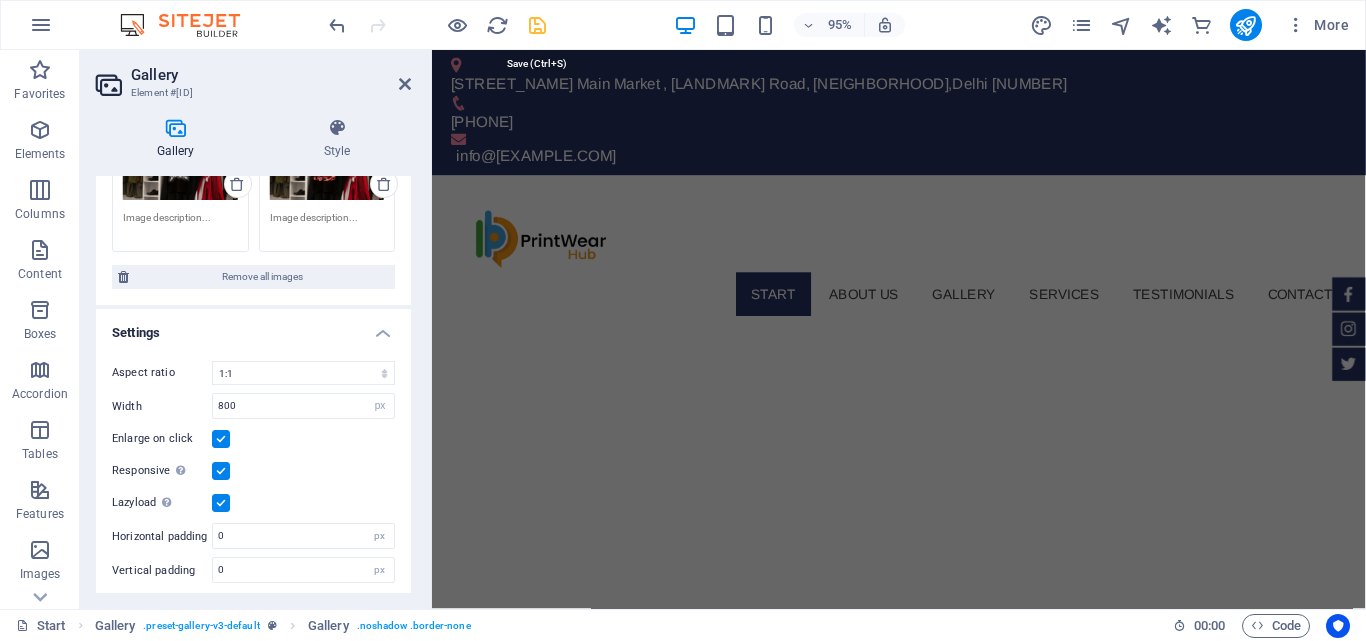 click at bounding box center [537, 25] 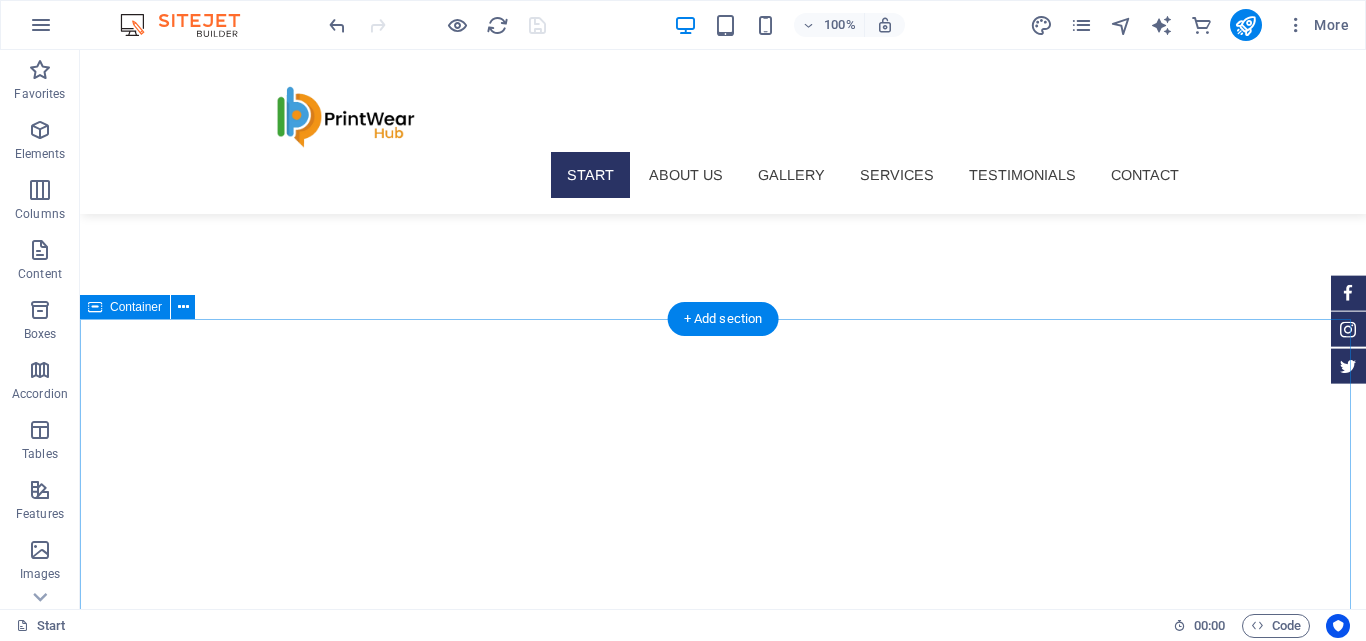 scroll, scrollTop: 0, scrollLeft: 0, axis: both 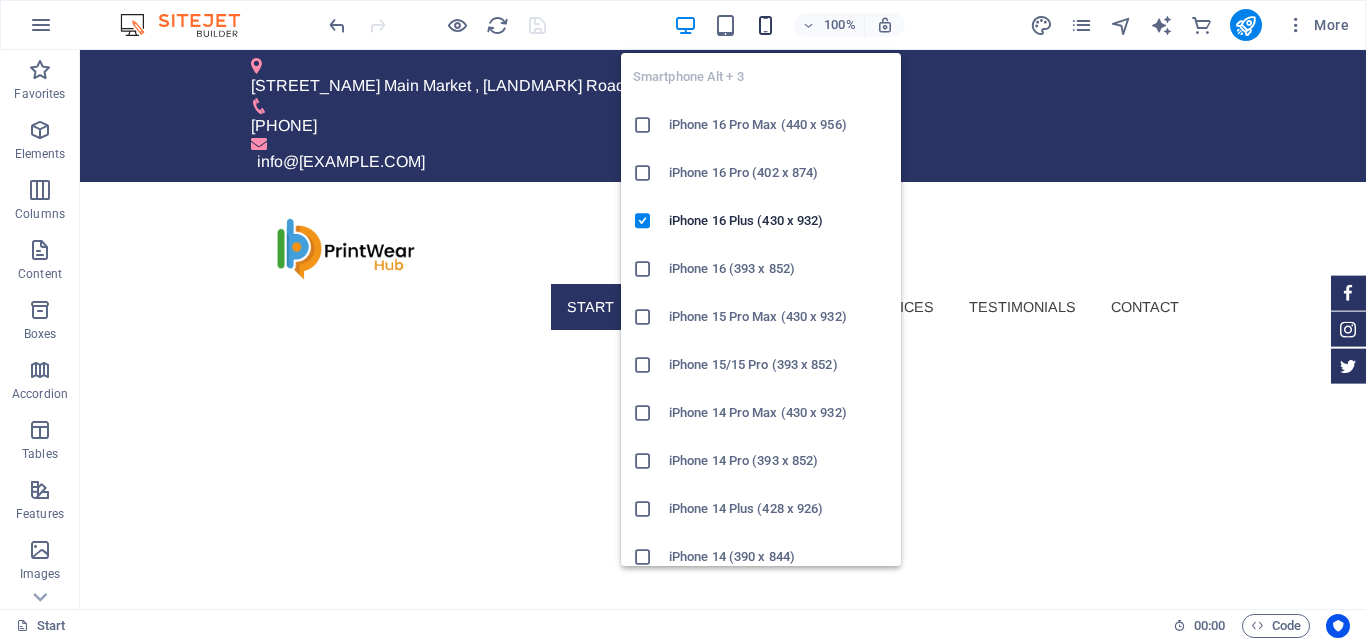 click at bounding box center [765, 25] 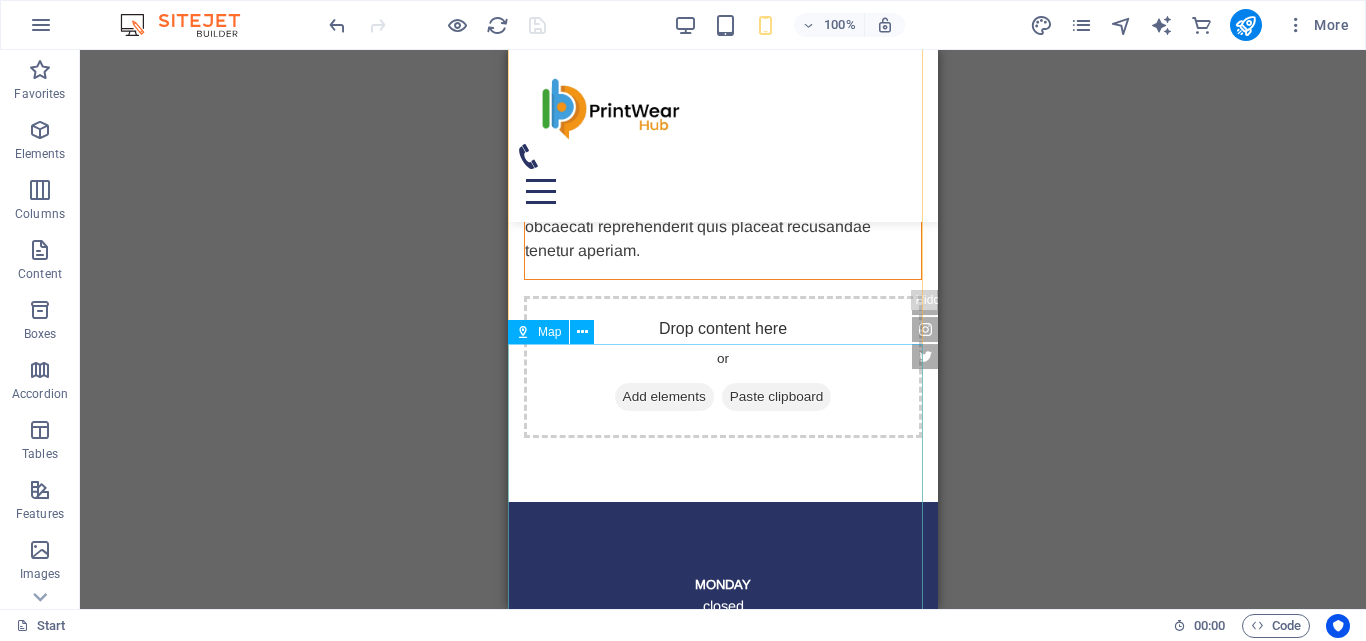 scroll, scrollTop: 8654, scrollLeft: 0, axis: vertical 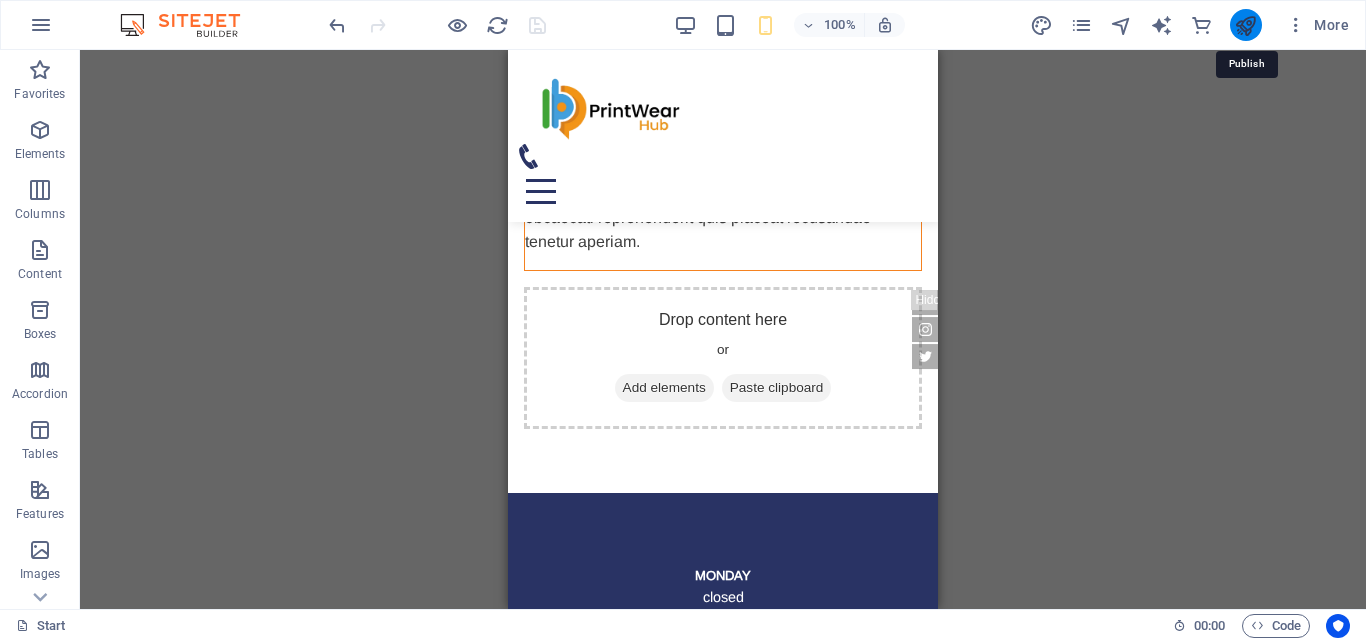 click at bounding box center (1245, 25) 